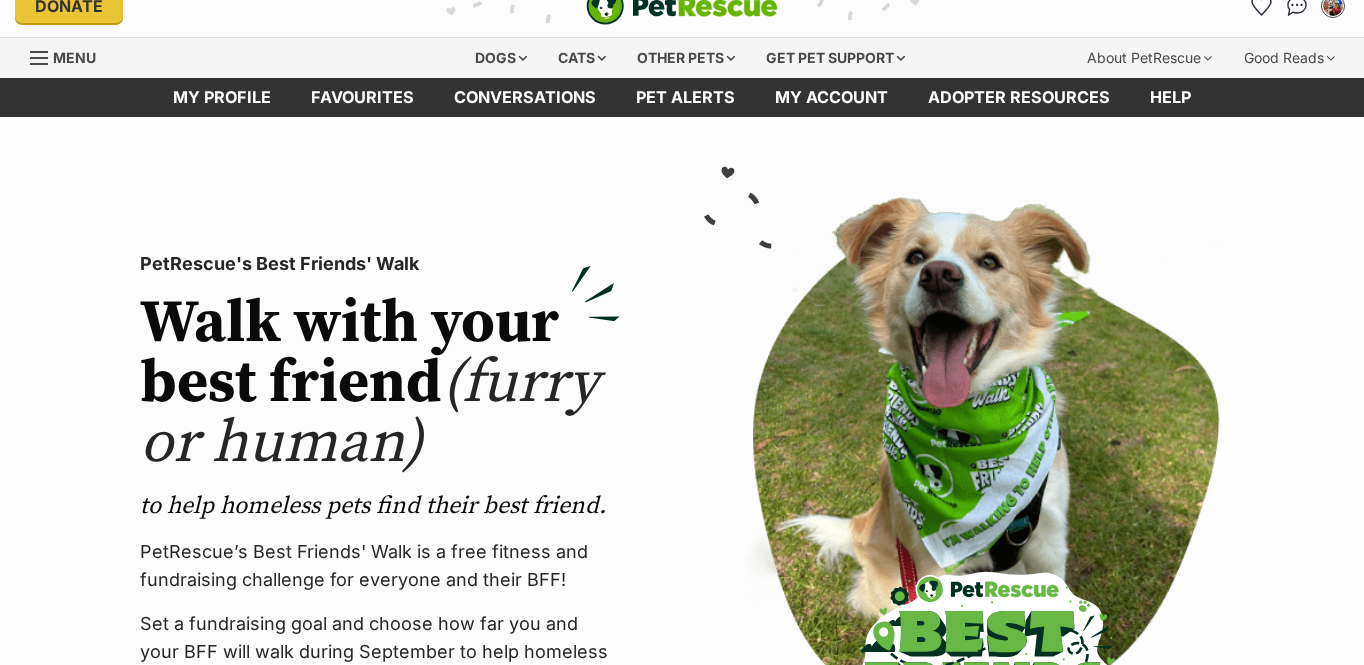 scroll, scrollTop: 26, scrollLeft: 0, axis: vertical 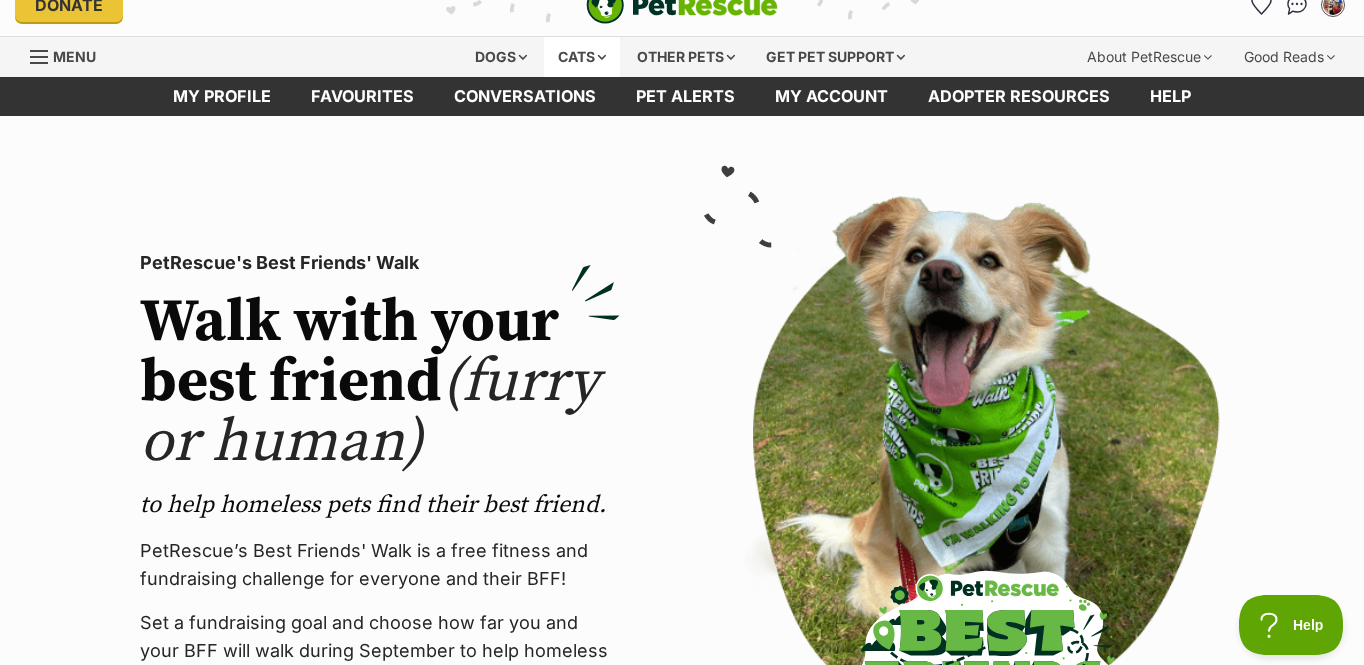 click on "Cats" at bounding box center [582, 57] 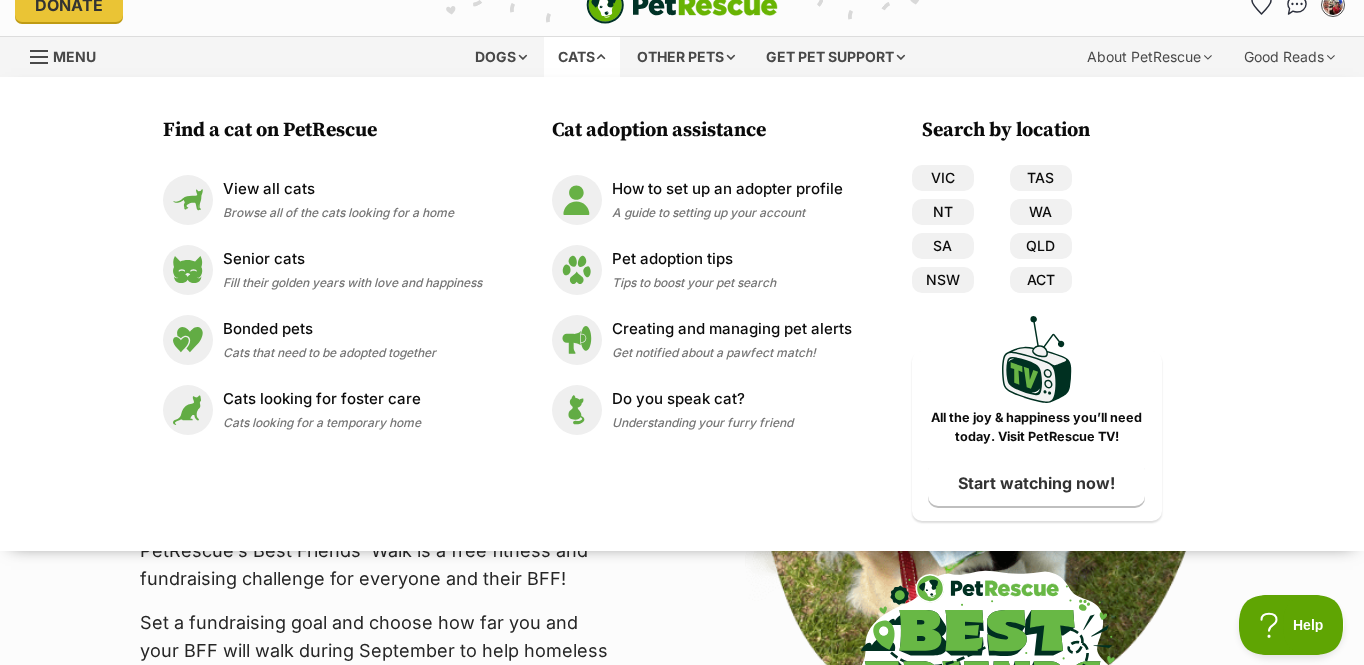 scroll, scrollTop: 0, scrollLeft: 0, axis: both 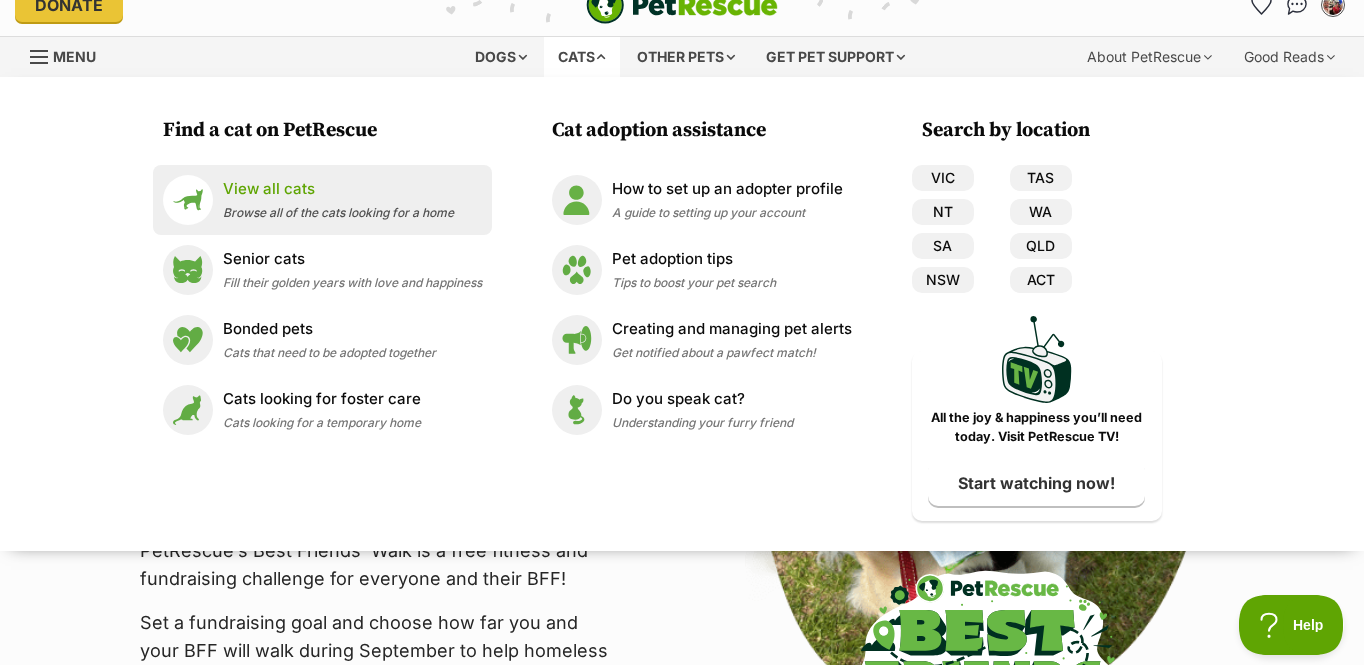 click on "View all cats
Browse all of the cats looking for a home" at bounding box center [338, 199] 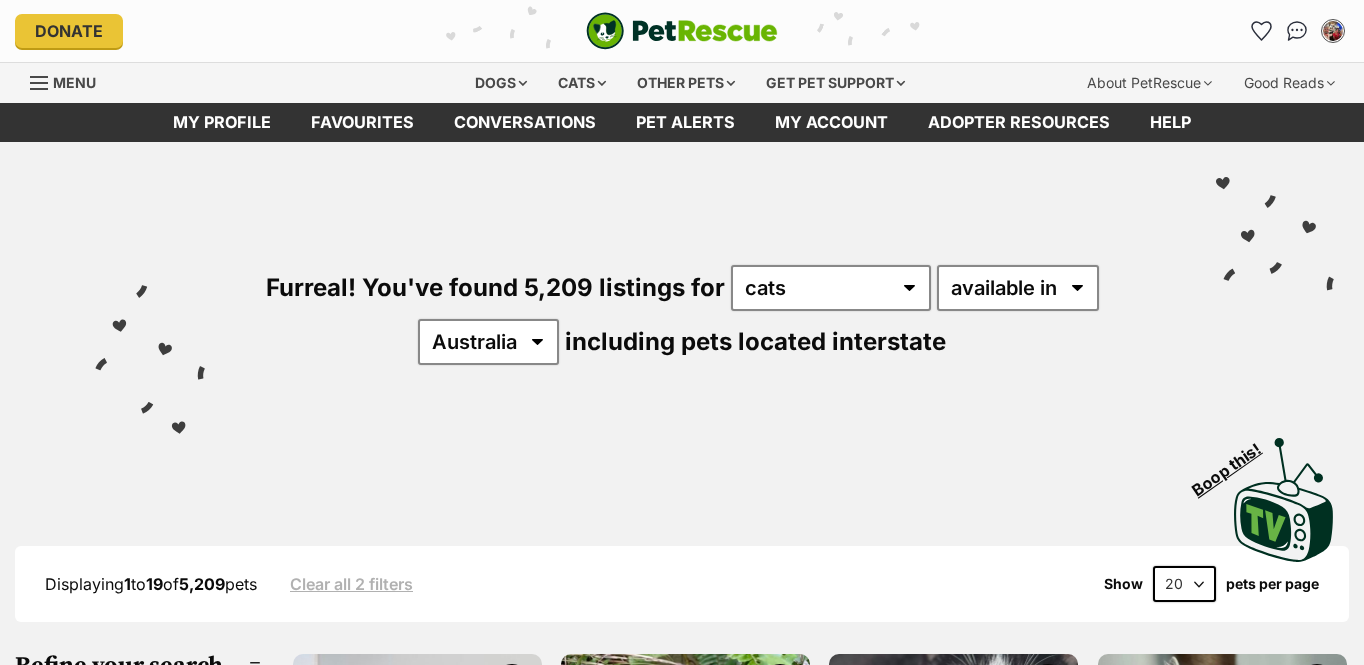 scroll, scrollTop: 0, scrollLeft: 0, axis: both 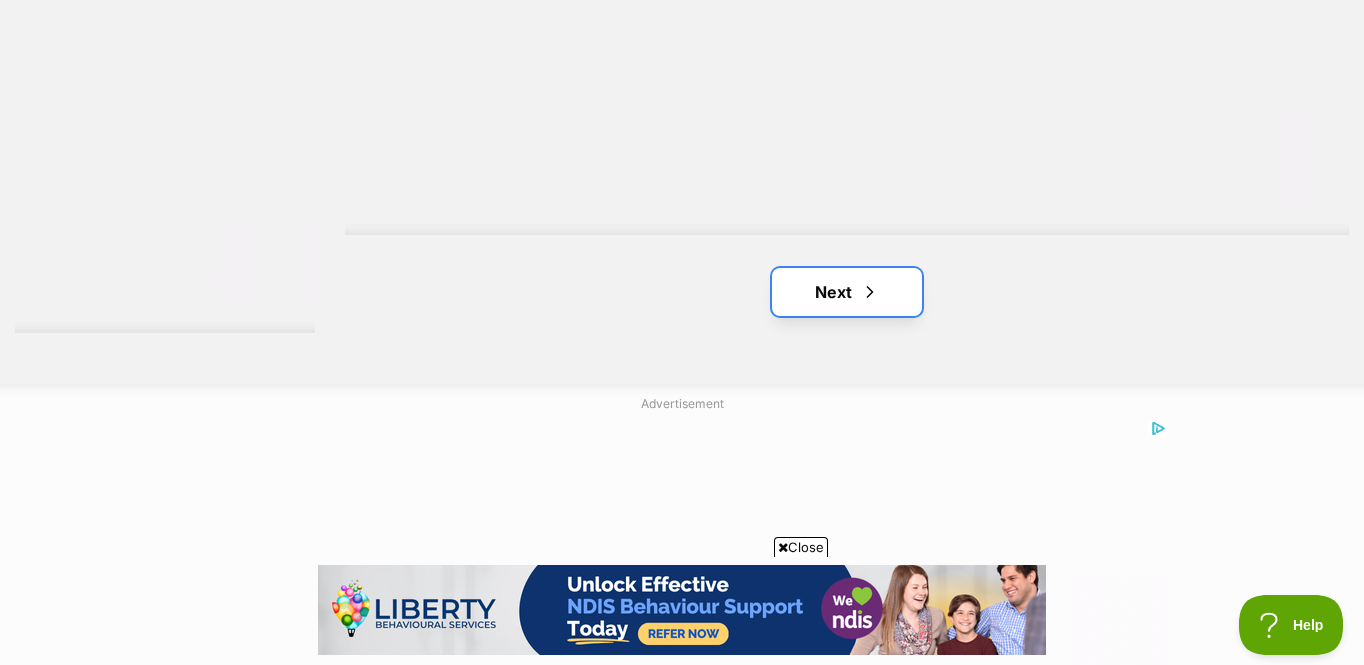 click on "Next" at bounding box center (847, 292) 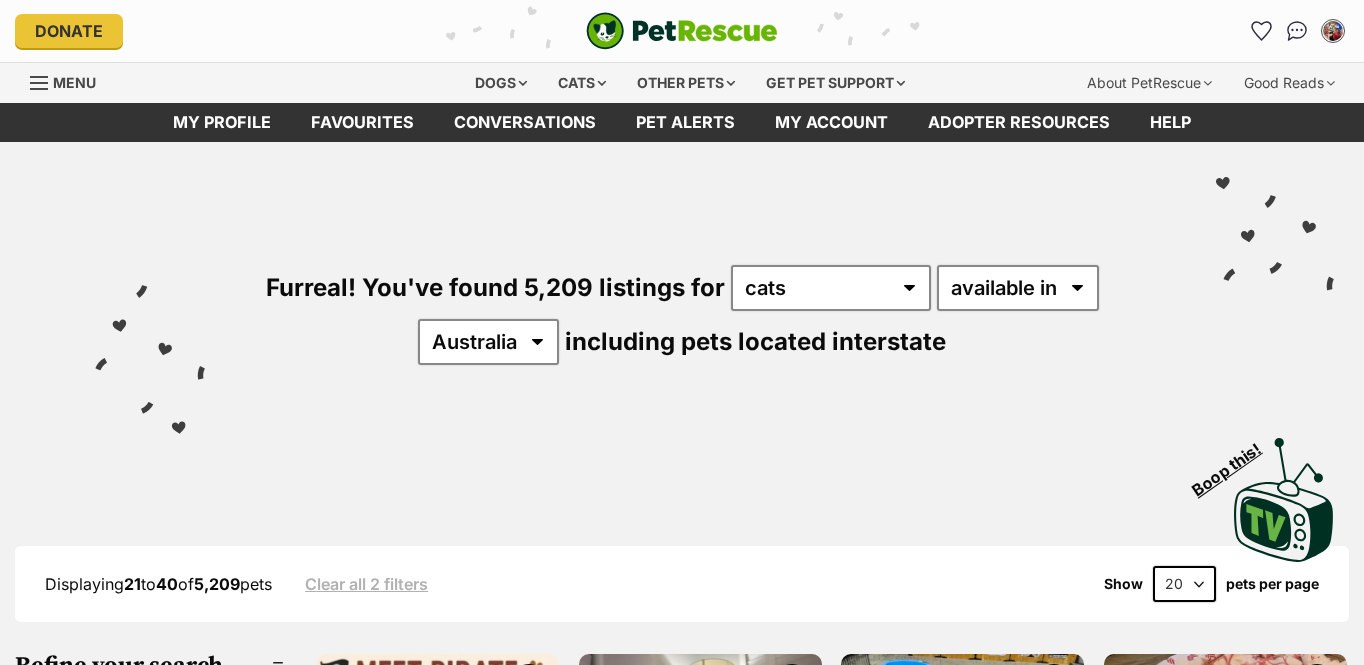 scroll, scrollTop: 0, scrollLeft: 0, axis: both 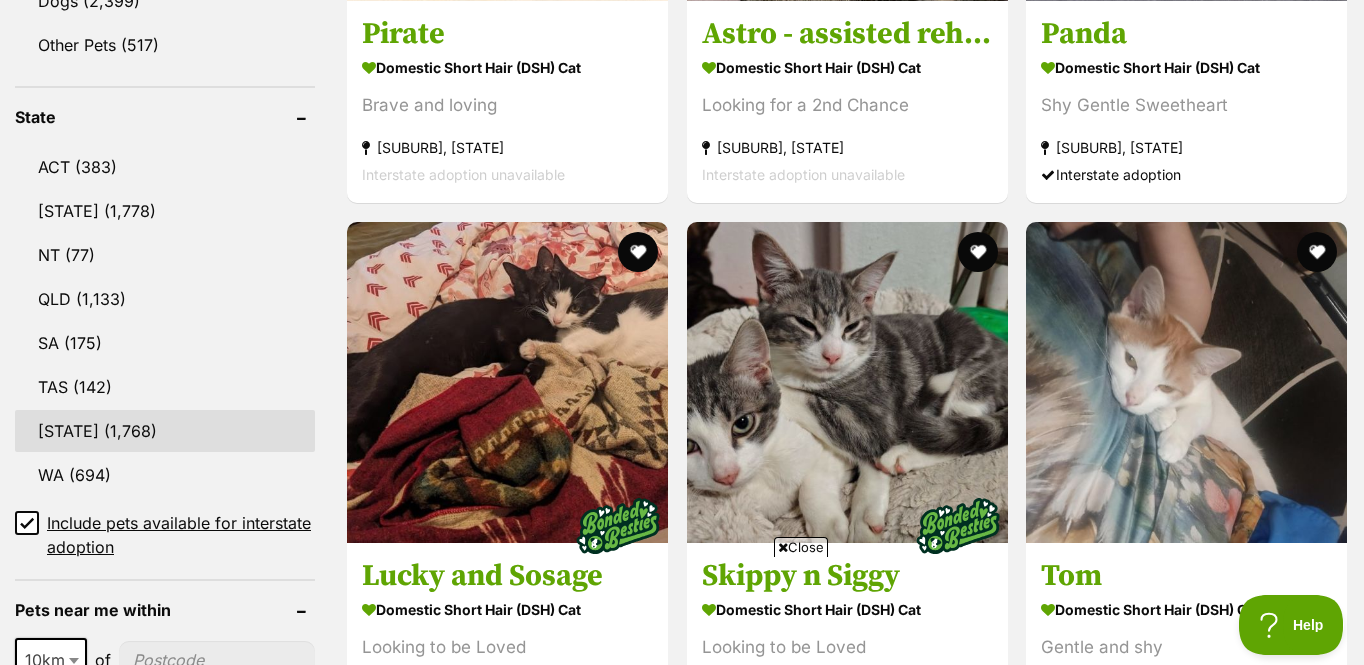 click on "VIC (1,768)" at bounding box center [165, 431] 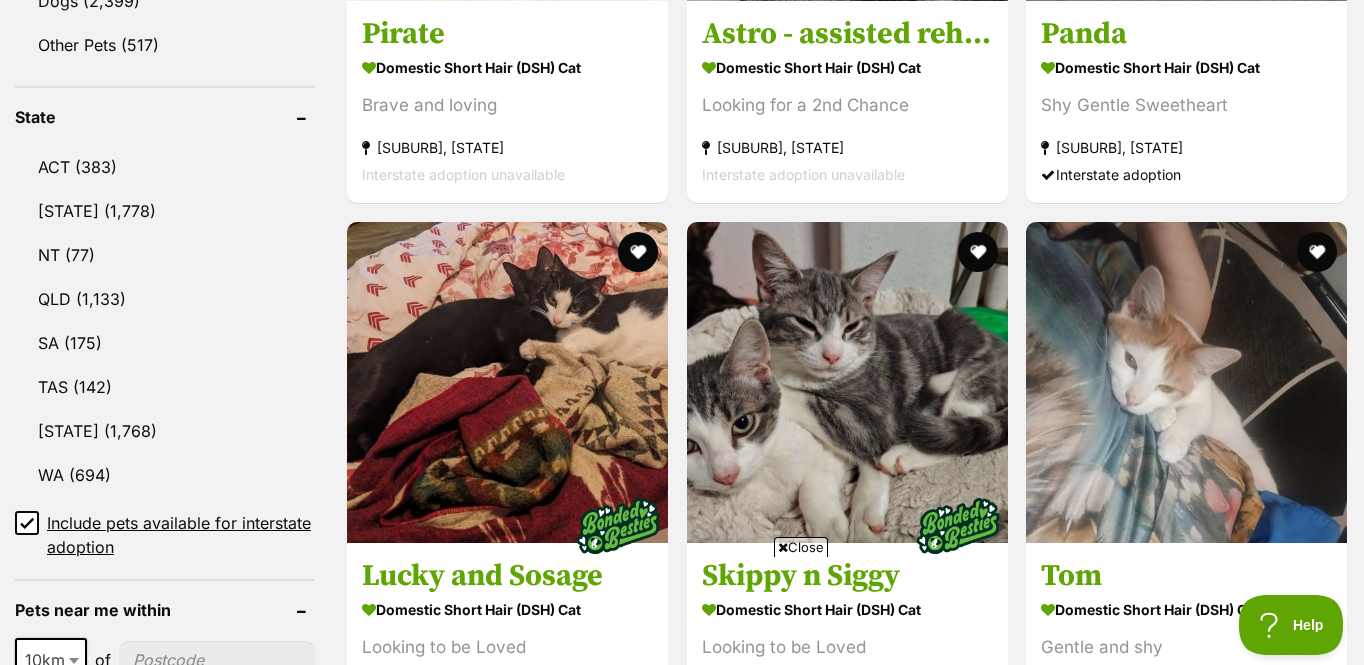 scroll, scrollTop: 1083, scrollLeft: 0, axis: vertical 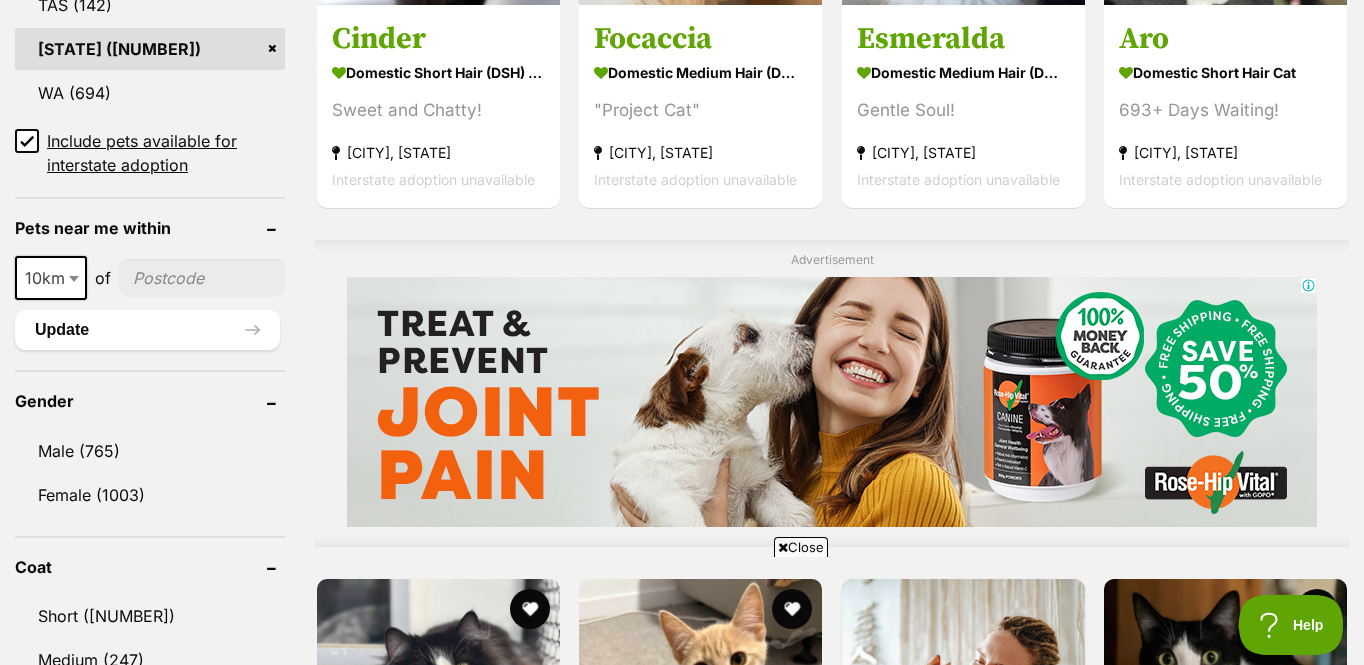 click at bounding box center [202, 278] 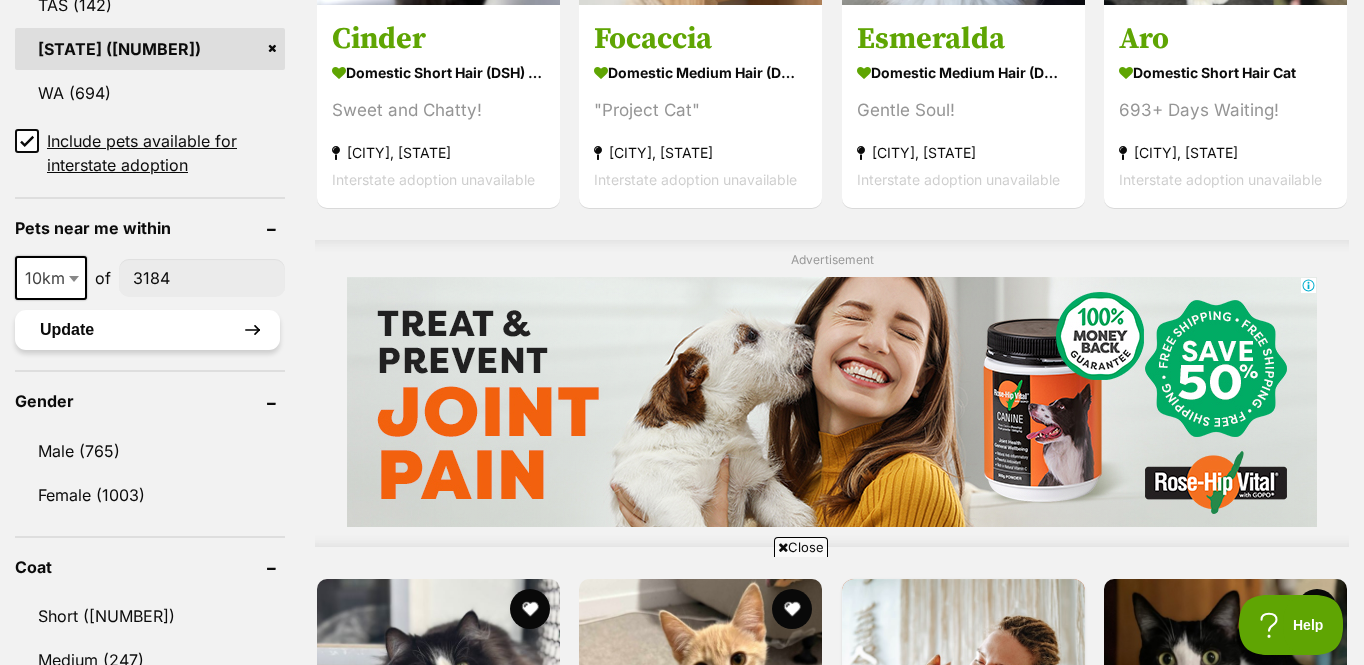 type on "3184" 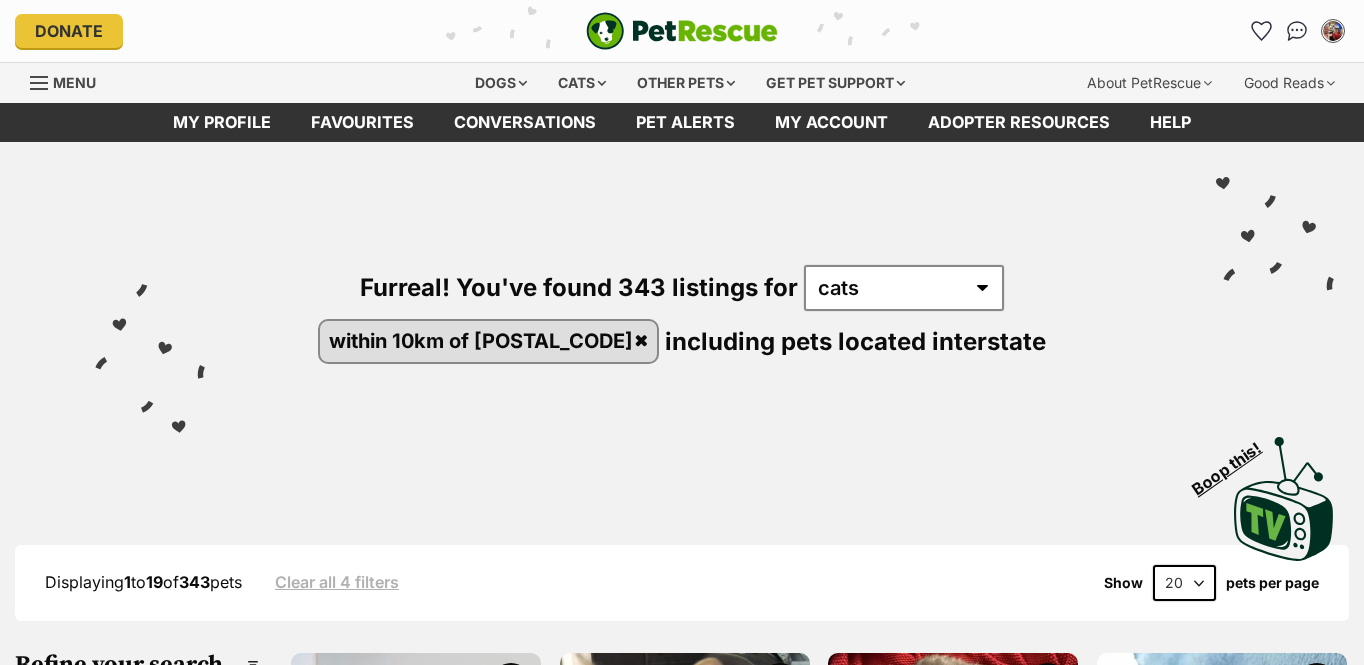 scroll, scrollTop: 0, scrollLeft: 0, axis: both 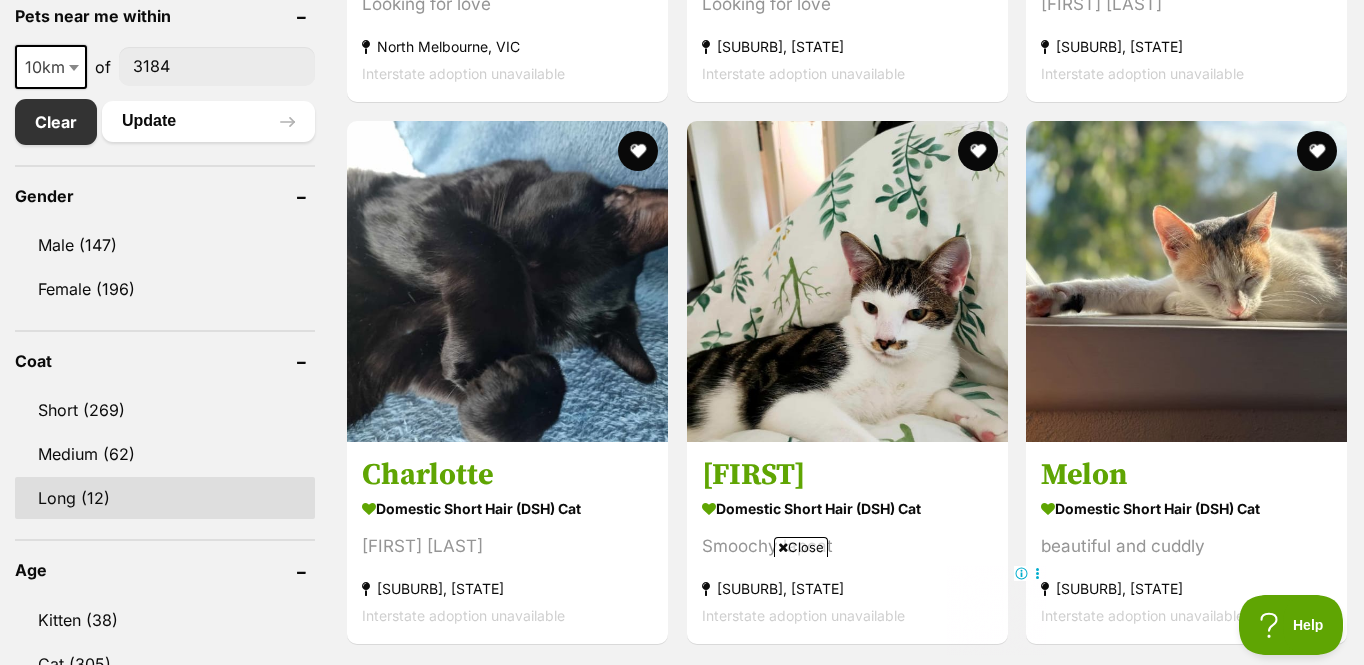 click on "Long (12)" at bounding box center [165, 498] 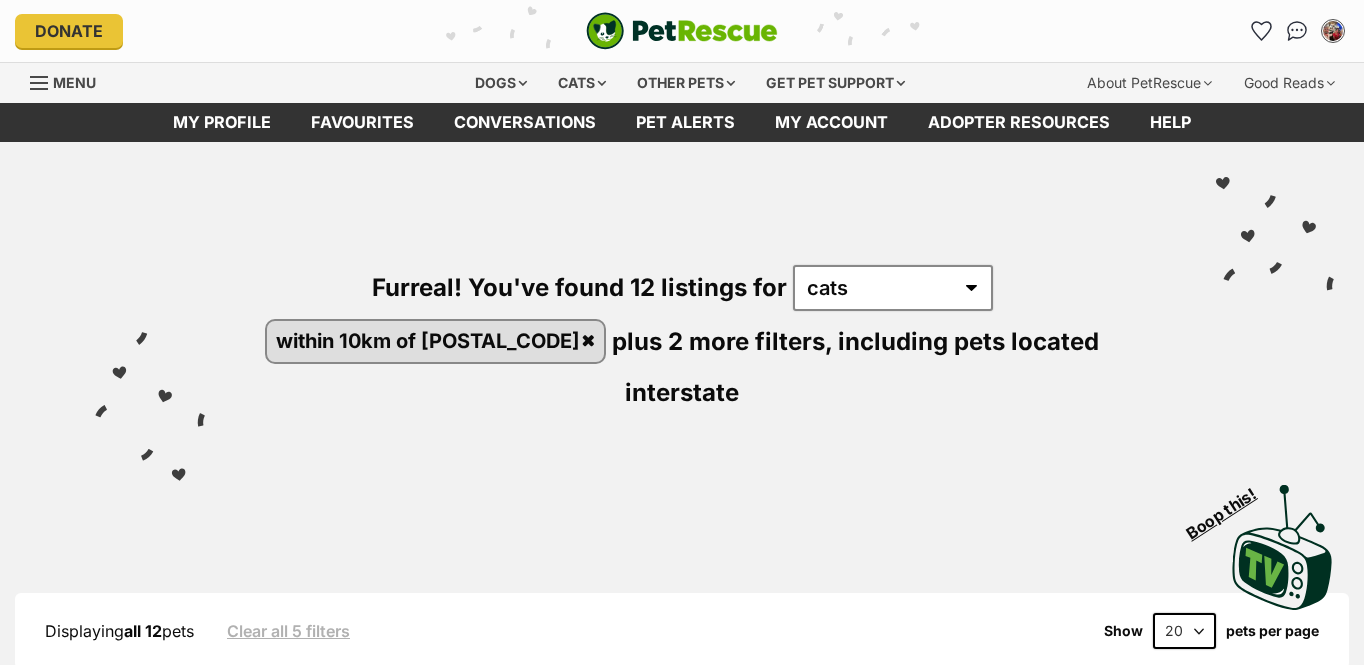 scroll, scrollTop: 0, scrollLeft: 0, axis: both 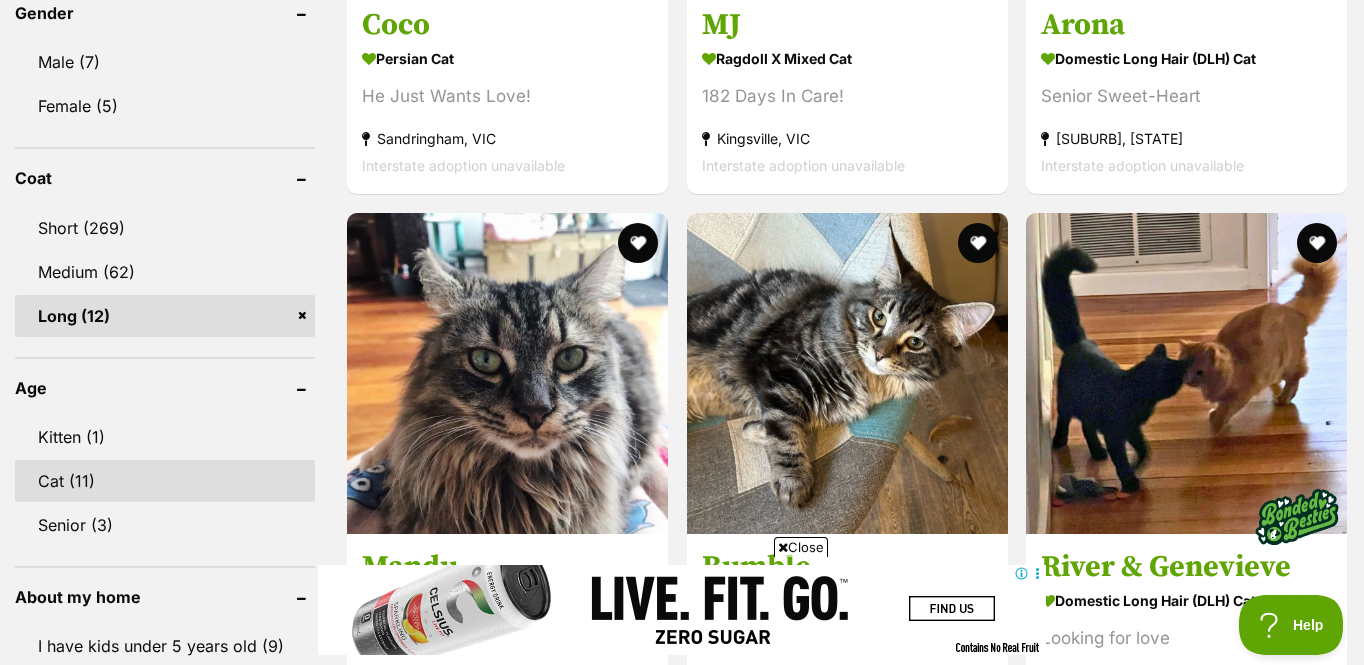 click on "Cat (11)" at bounding box center (165, 481) 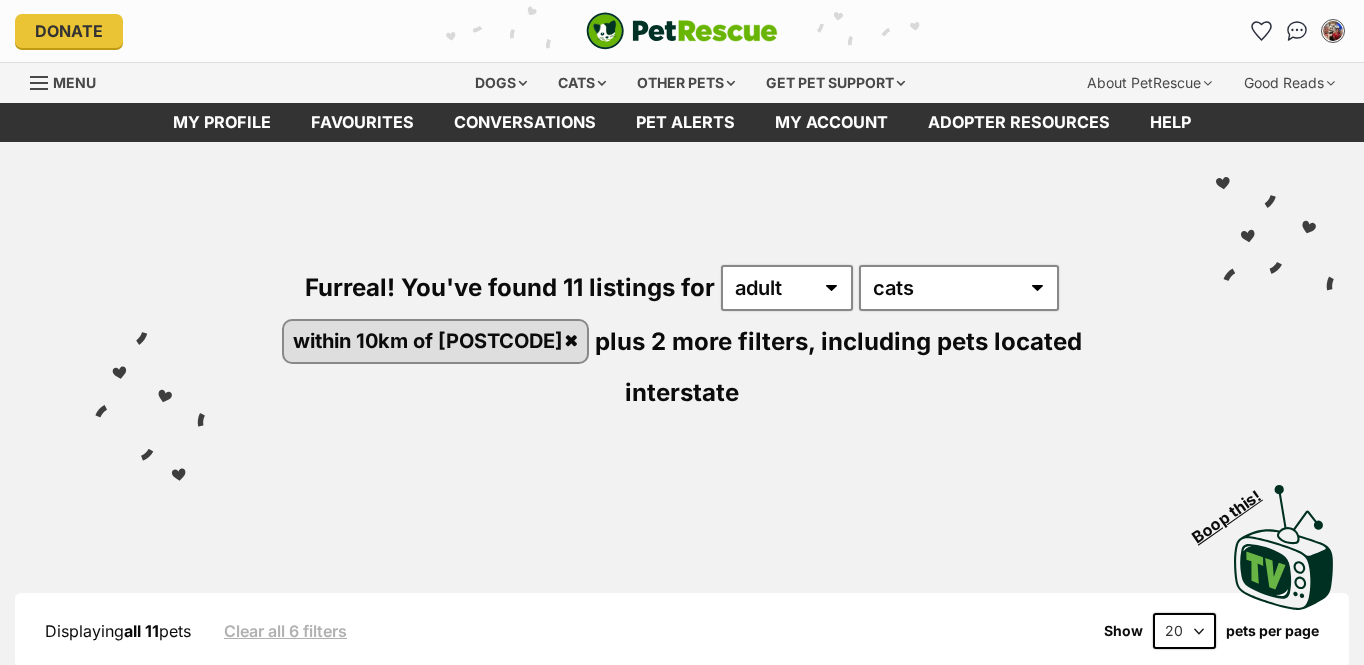 scroll, scrollTop: 0, scrollLeft: 0, axis: both 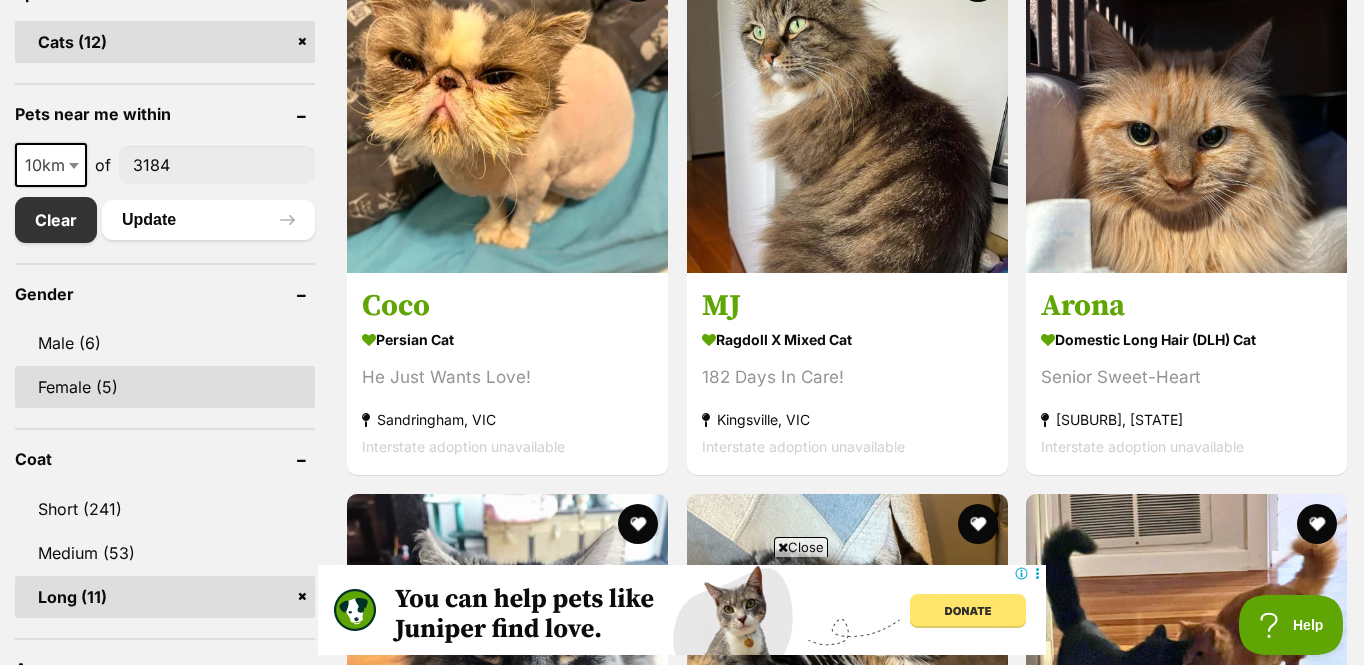 click on "Female (5)" at bounding box center (165, 387) 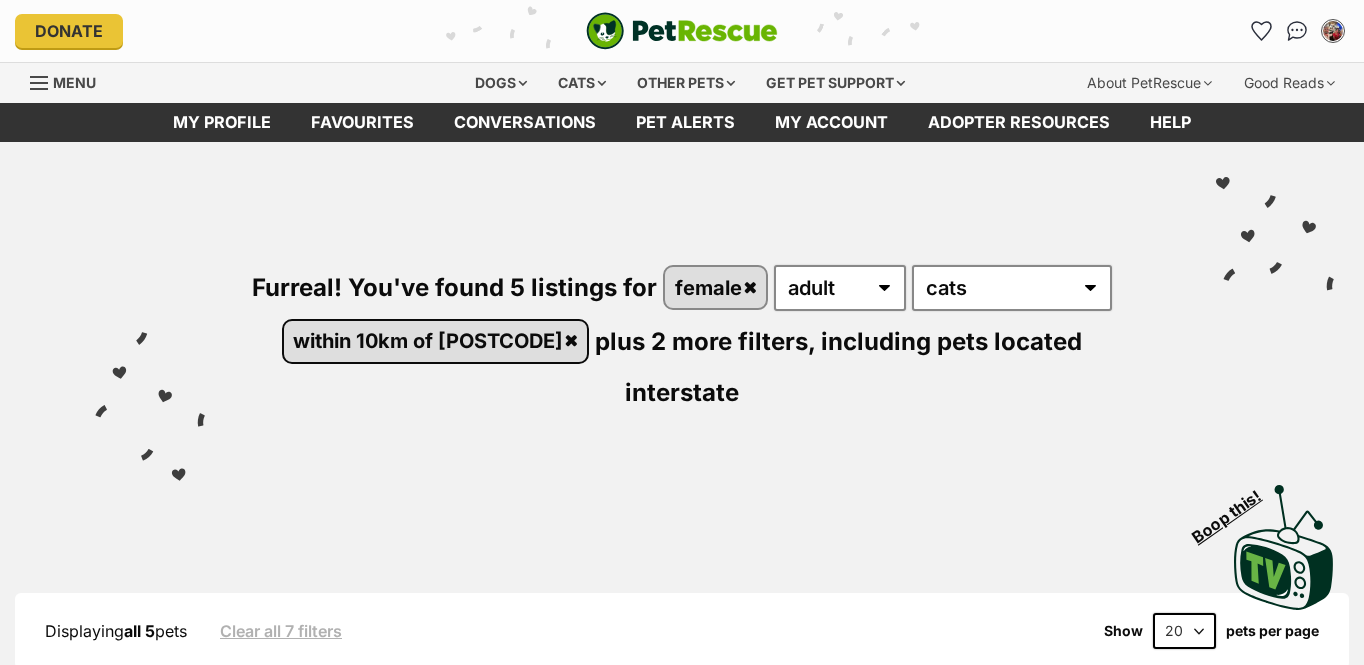 scroll, scrollTop: 0, scrollLeft: 0, axis: both 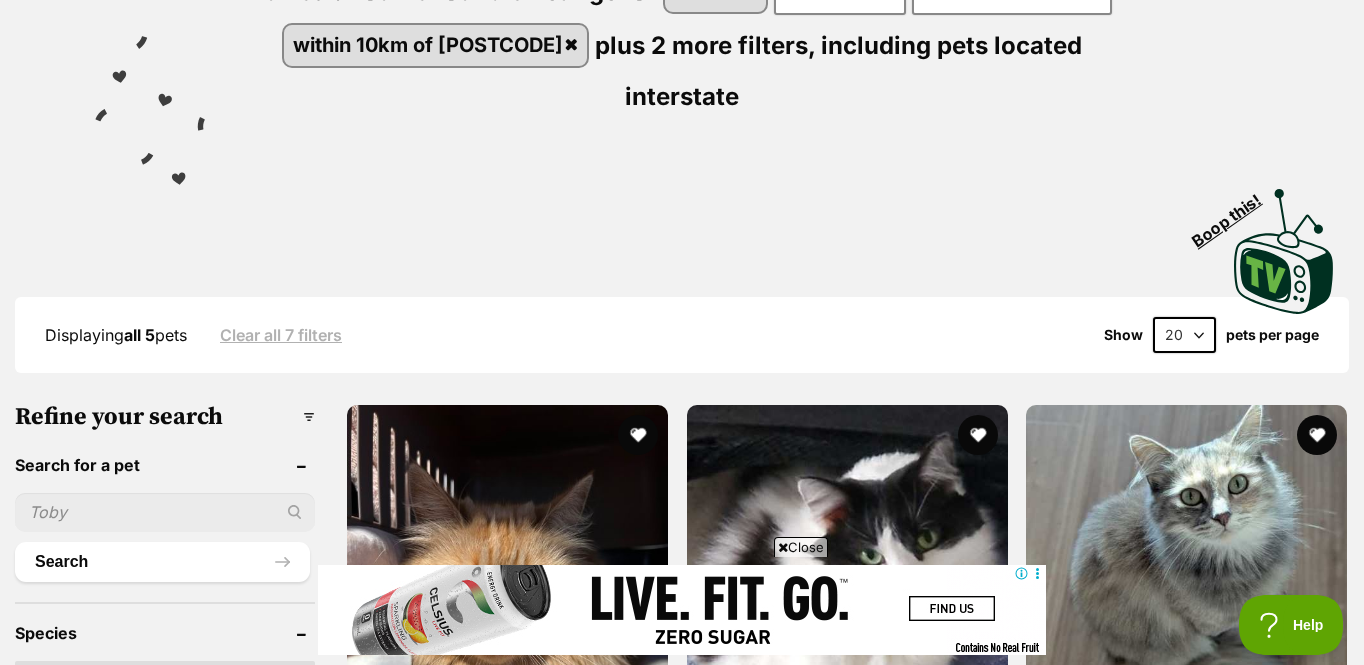 click at bounding box center (165, 512) 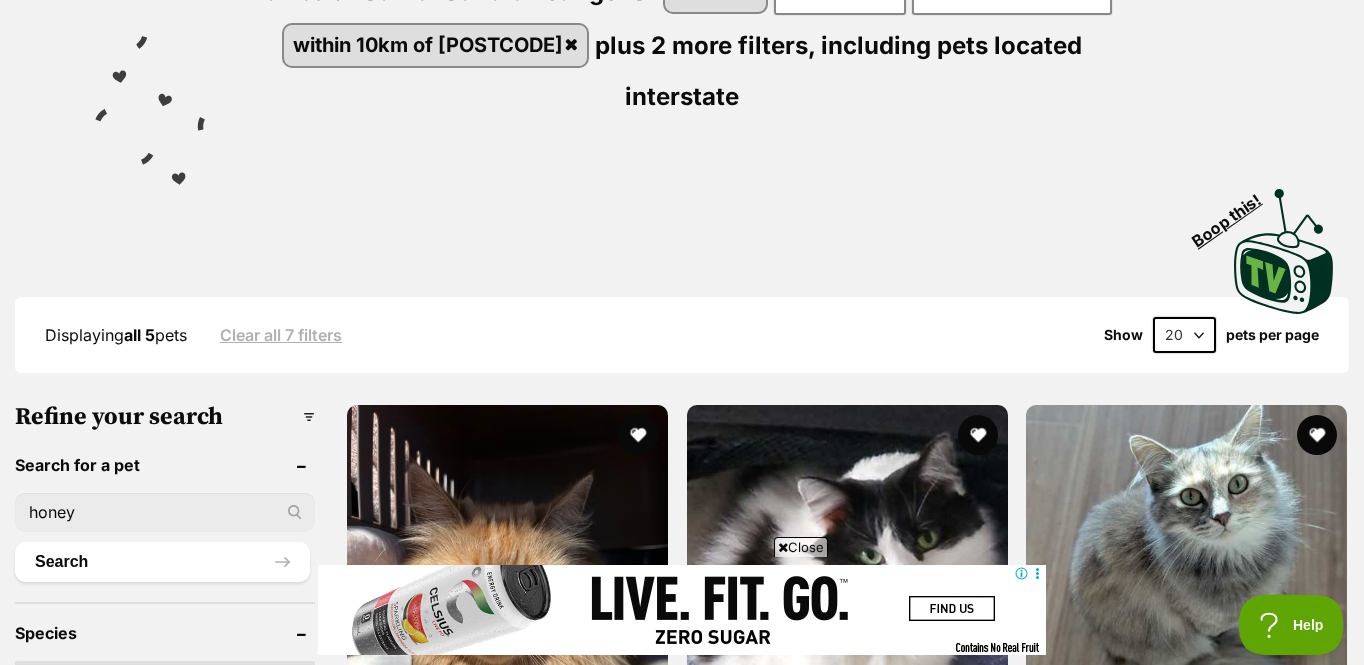type on "honey" 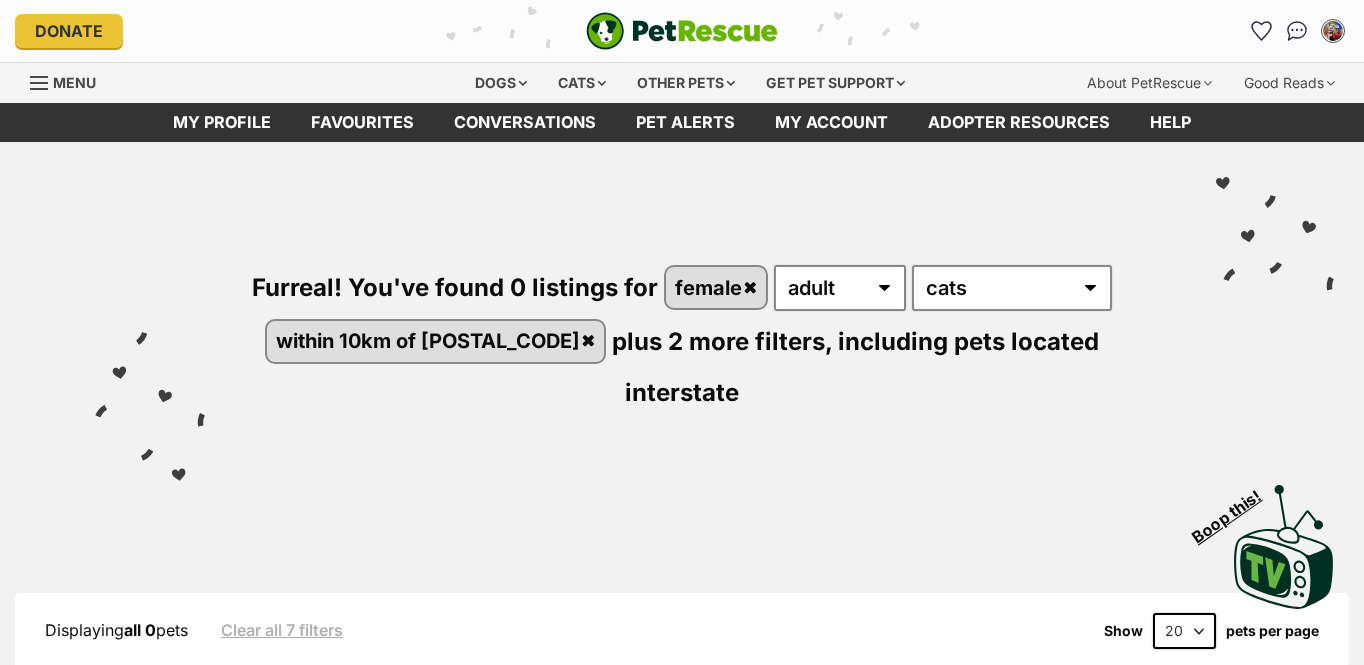 scroll, scrollTop: 0, scrollLeft: 0, axis: both 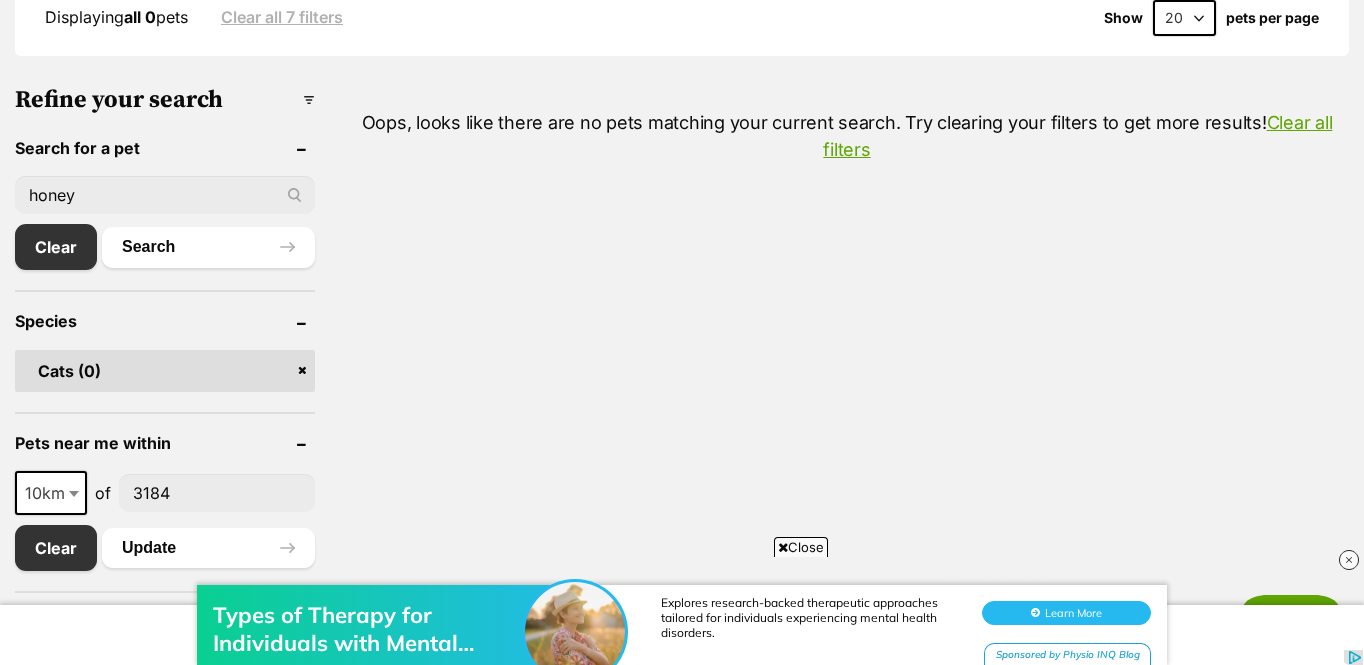 click on "Cats (0)" at bounding box center (165, 371) 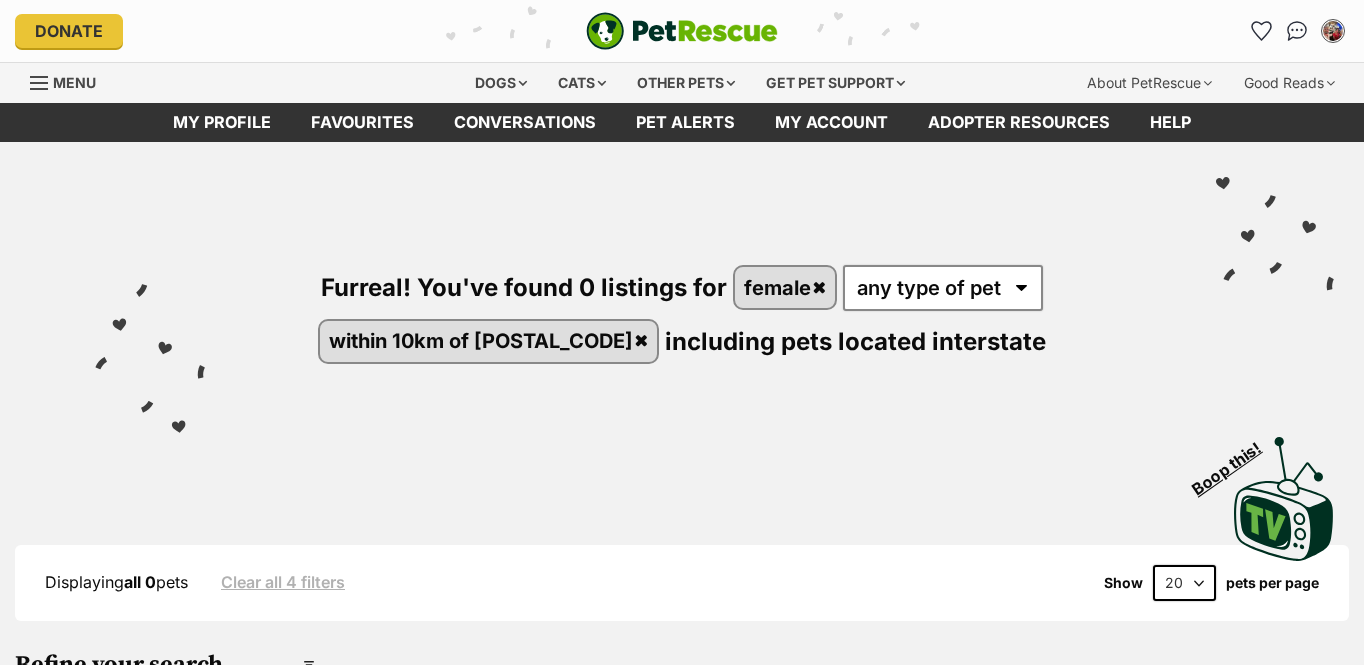 scroll, scrollTop: 0, scrollLeft: 0, axis: both 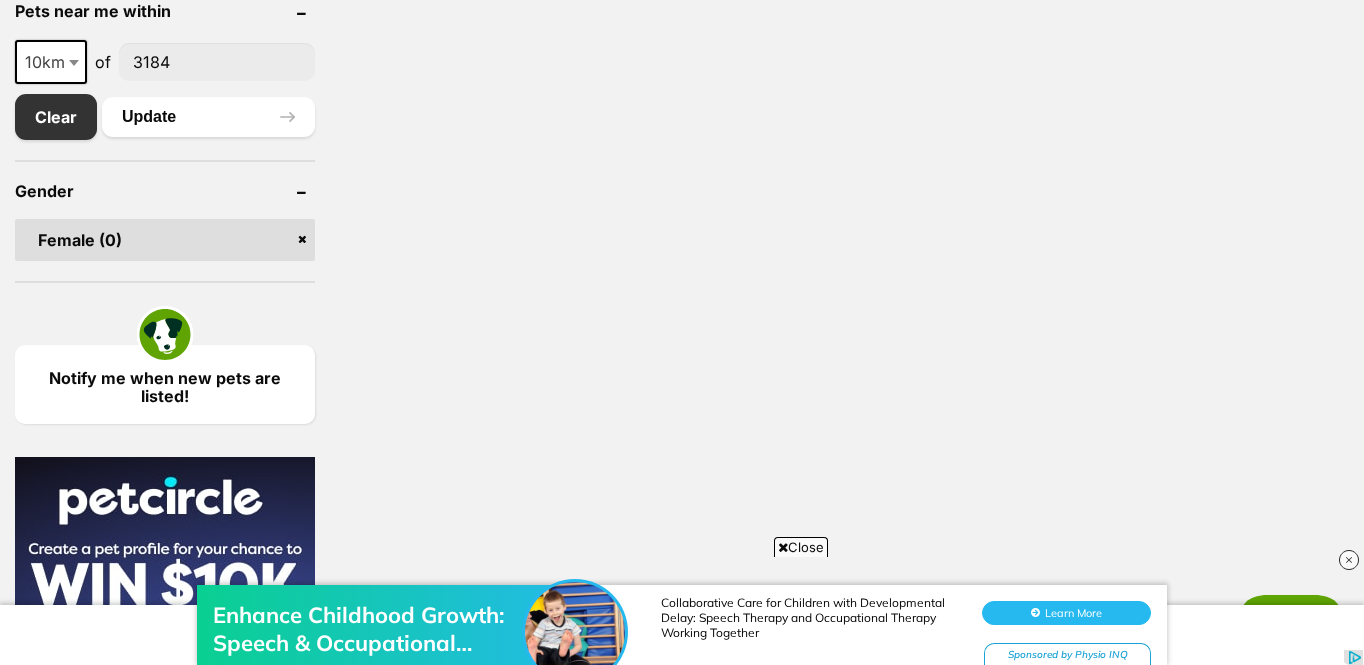 click on "Female (0)" at bounding box center [165, 240] 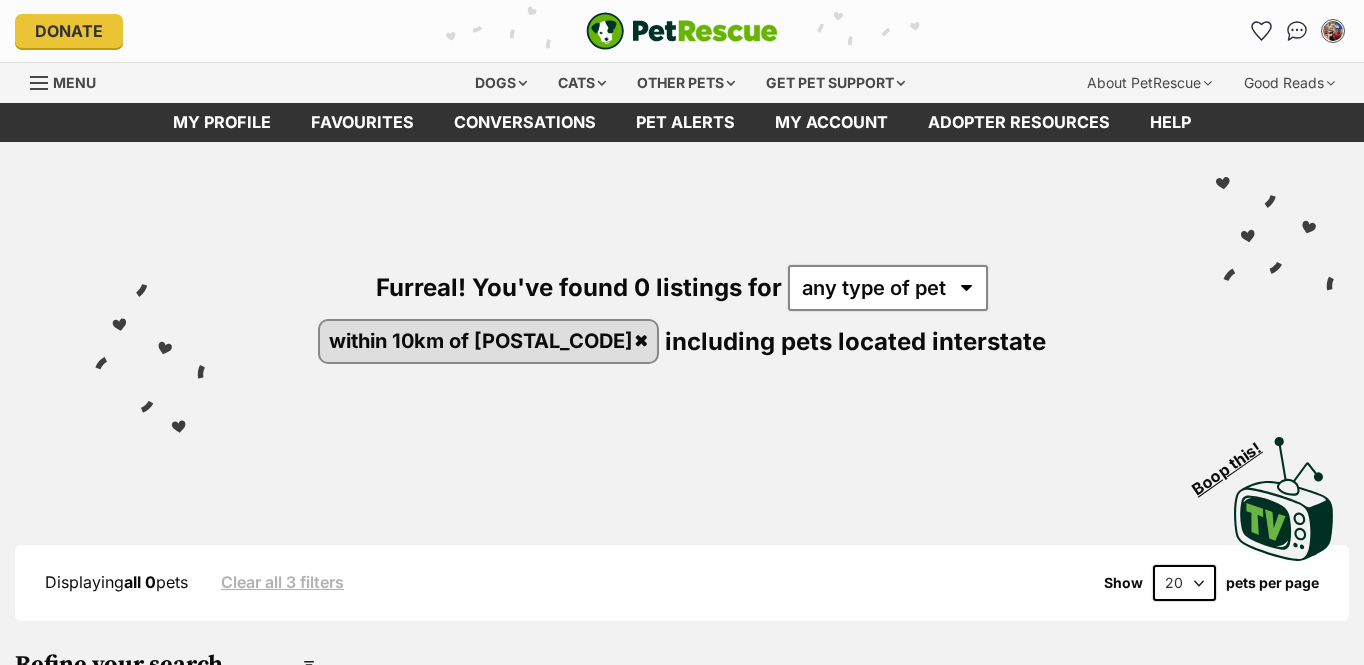 scroll, scrollTop: 0, scrollLeft: 0, axis: both 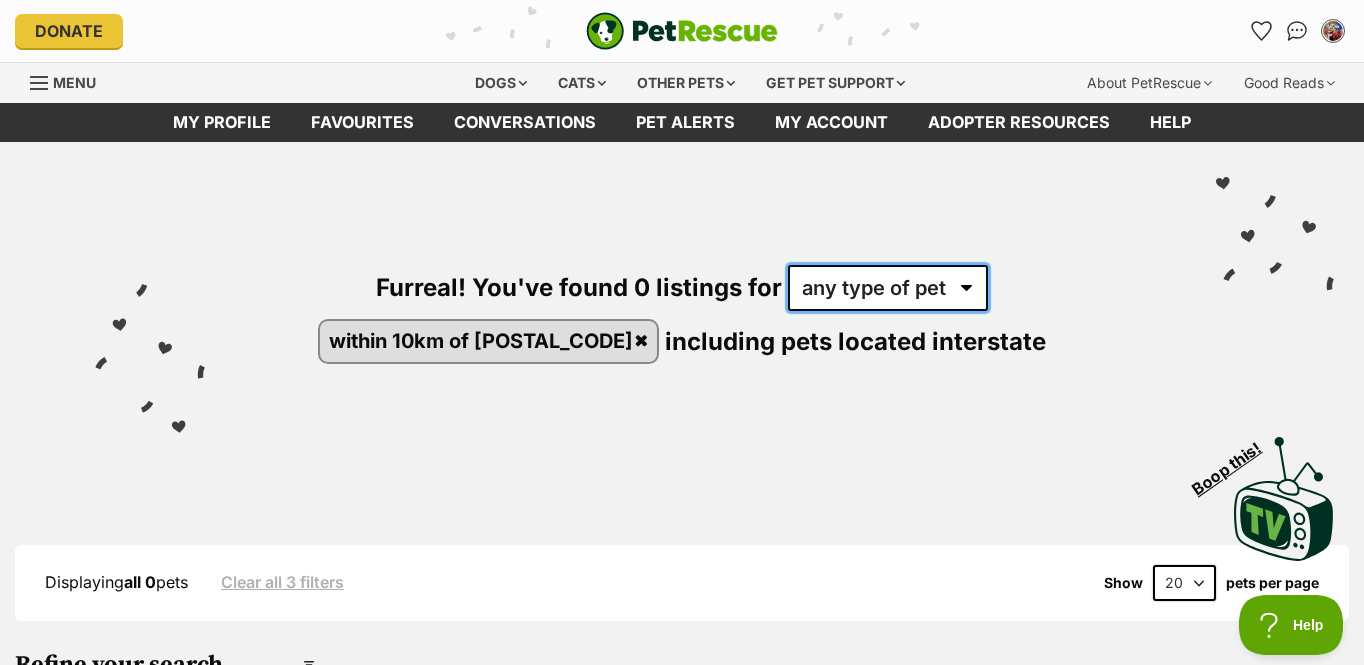 click on "any type of pet" at bounding box center (888, 288) 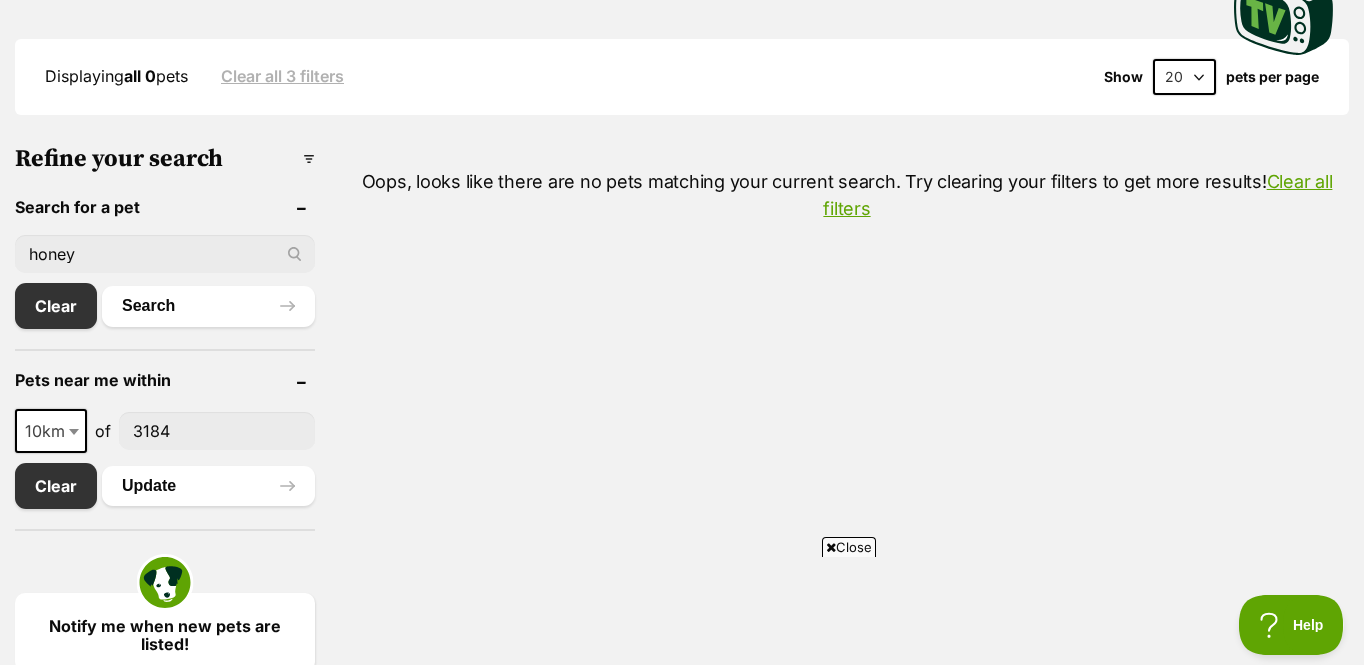 scroll, scrollTop: 510, scrollLeft: 0, axis: vertical 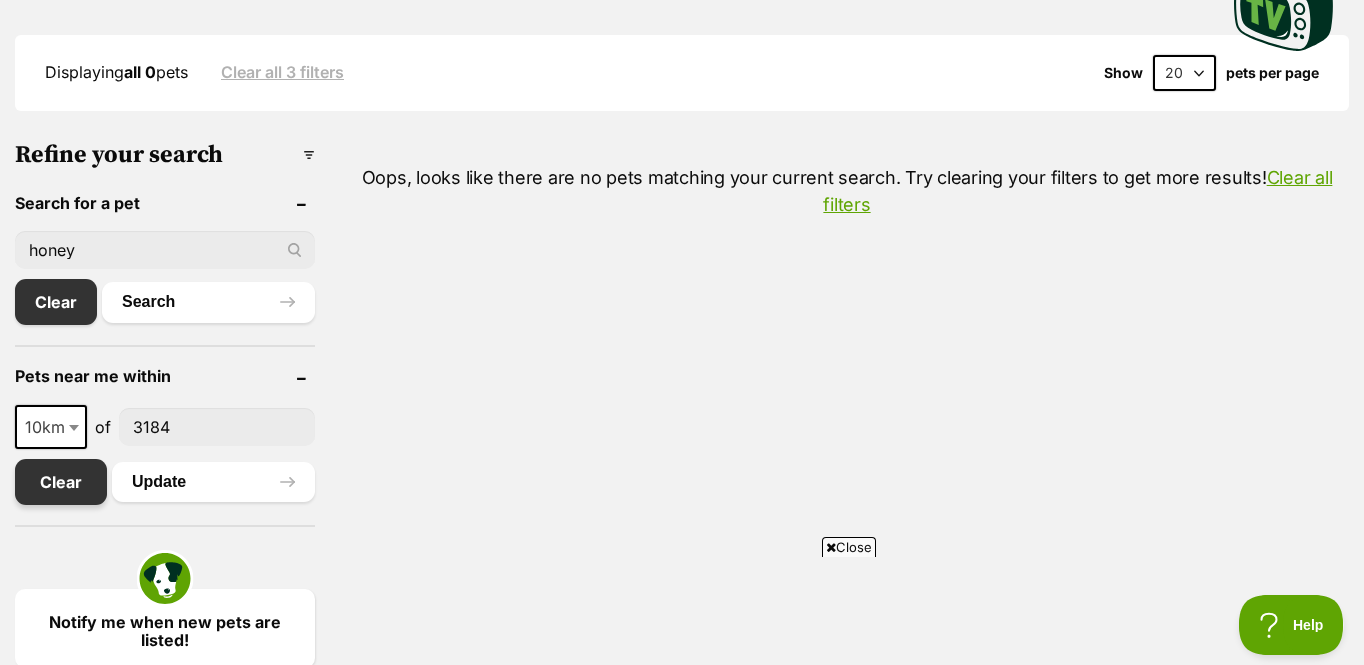 click on "Clear" at bounding box center [61, 482] 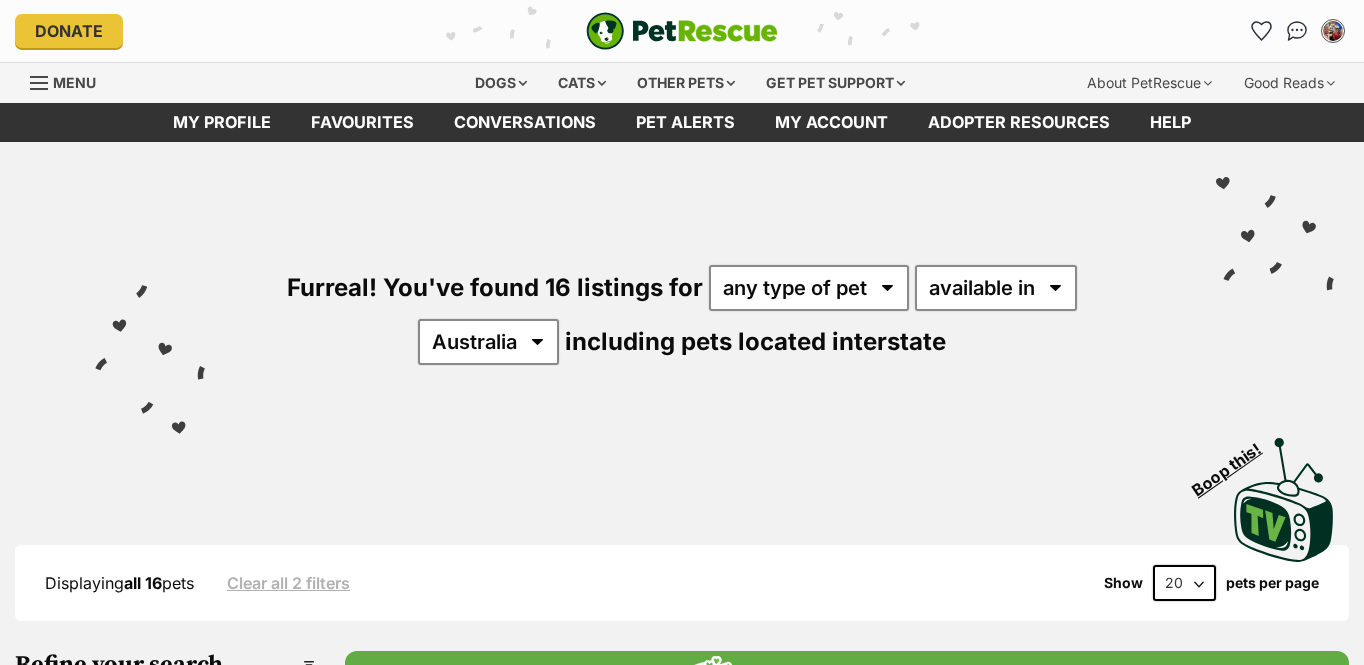 scroll, scrollTop: 0, scrollLeft: 0, axis: both 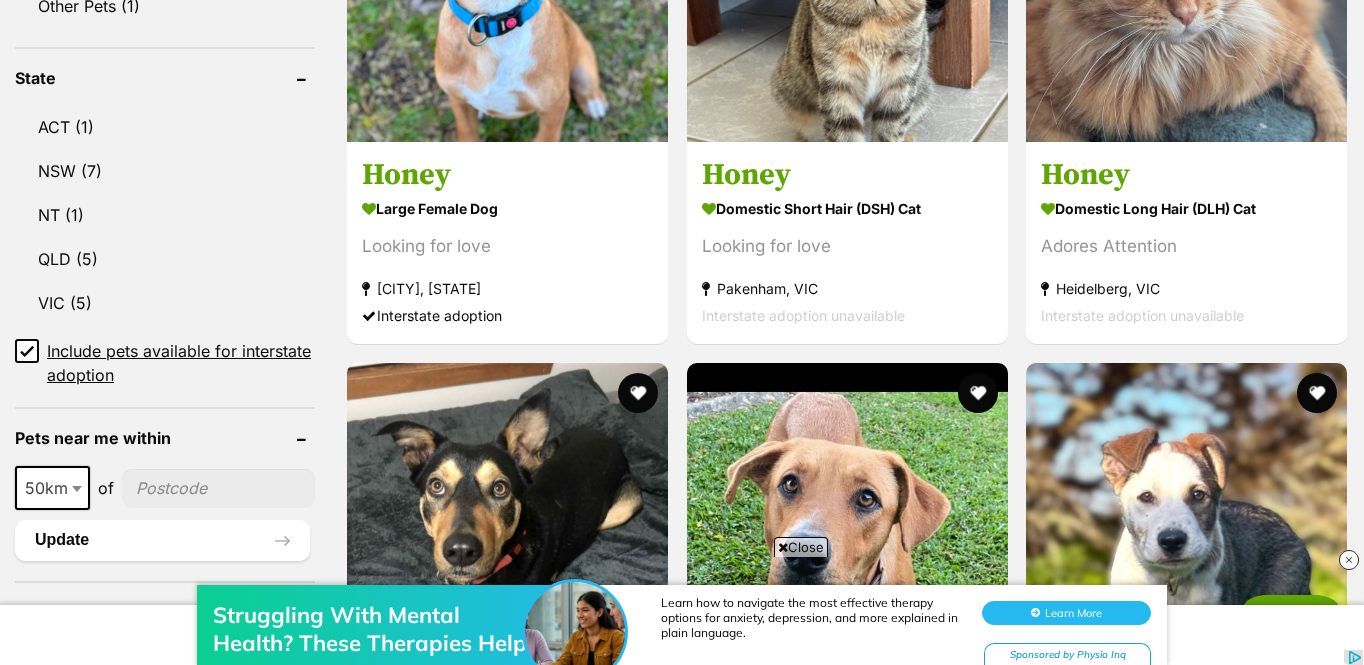 click at bounding box center [218, 488] 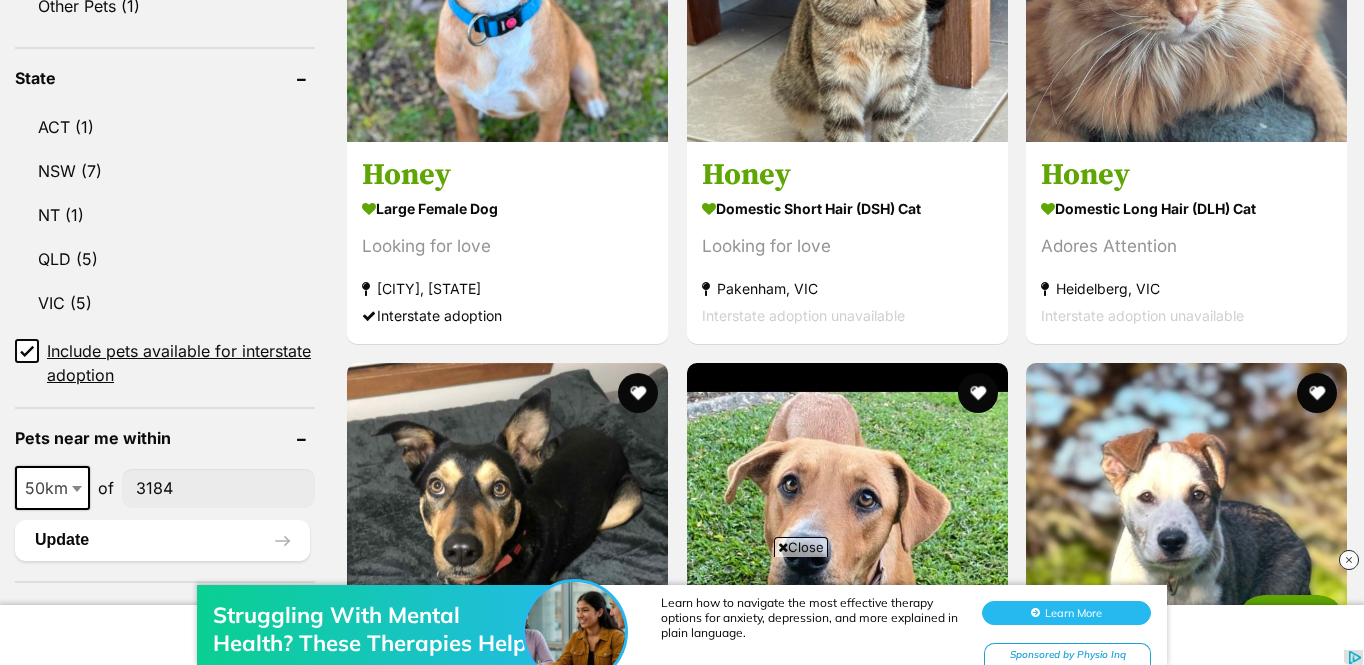 click at bounding box center [79, 488] 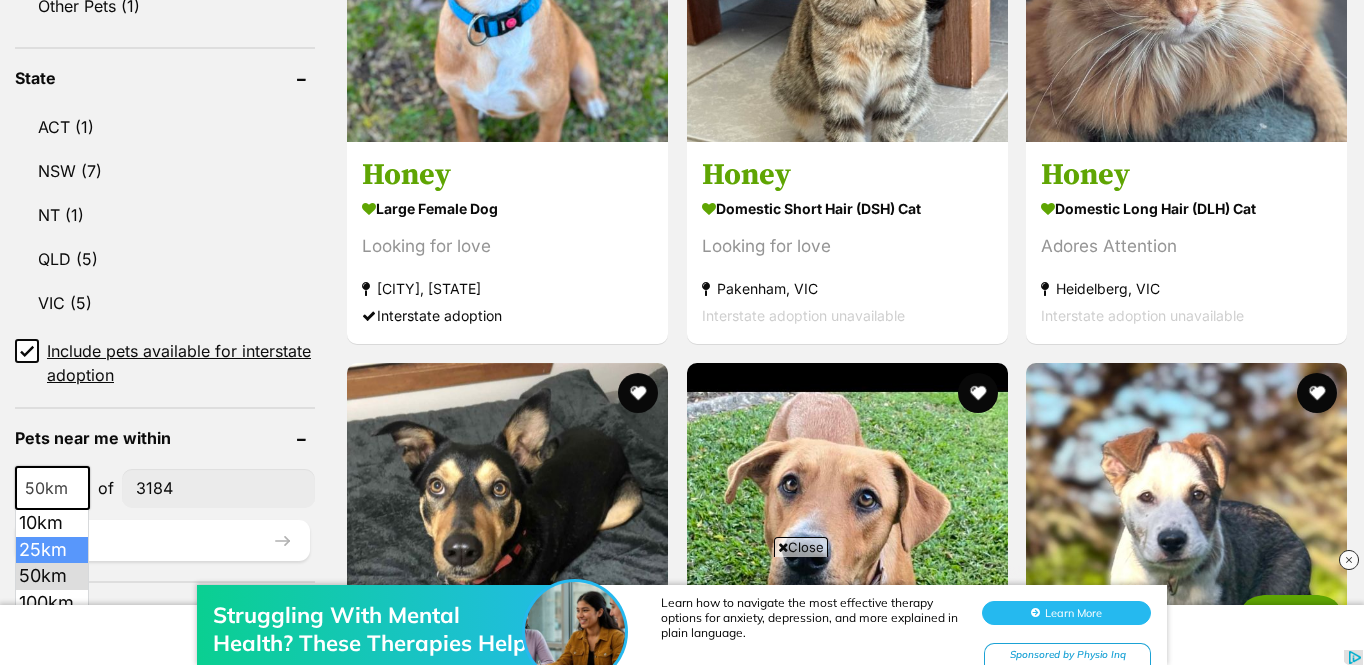 click on "Struggling With Mental Health? These Therapies Help.
Learn how to navigate the most effective therapy options for anxiety, depression, and more explained in plain language.
Learn More
Sponsored by Physio Inq" at bounding box center [682, 605] 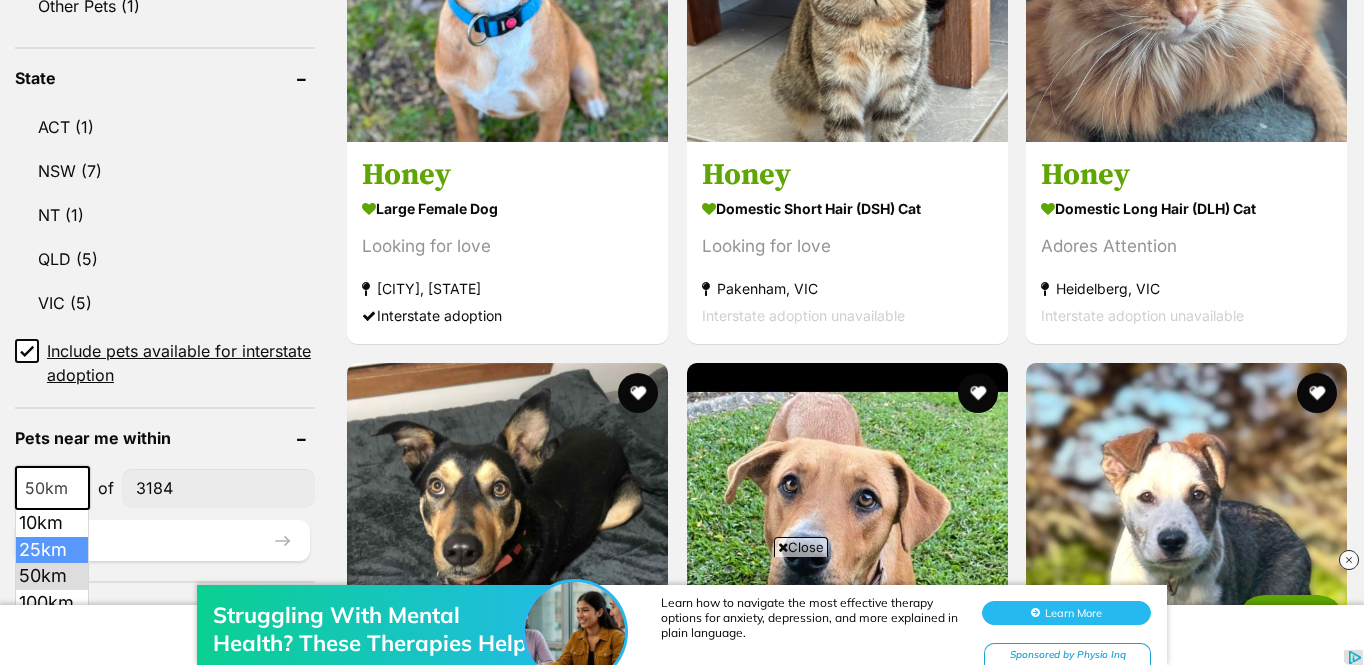click on "Struggling With Mental Health? These Therapies Help.
Learn how to navigate the most effective therapy options for anxiety, depression, and more explained in plain language.
Learn More
Sponsored by Physio Inq" at bounding box center (682, 605) 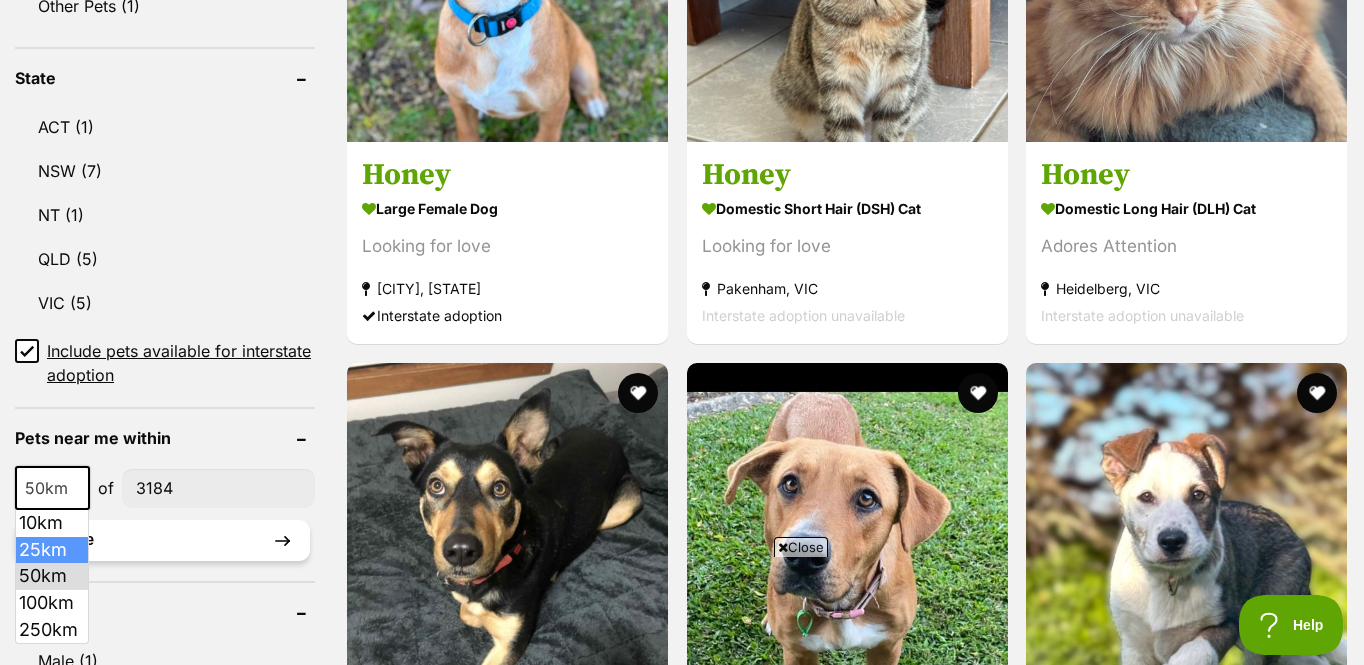 scroll, scrollTop: 0, scrollLeft: 0, axis: both 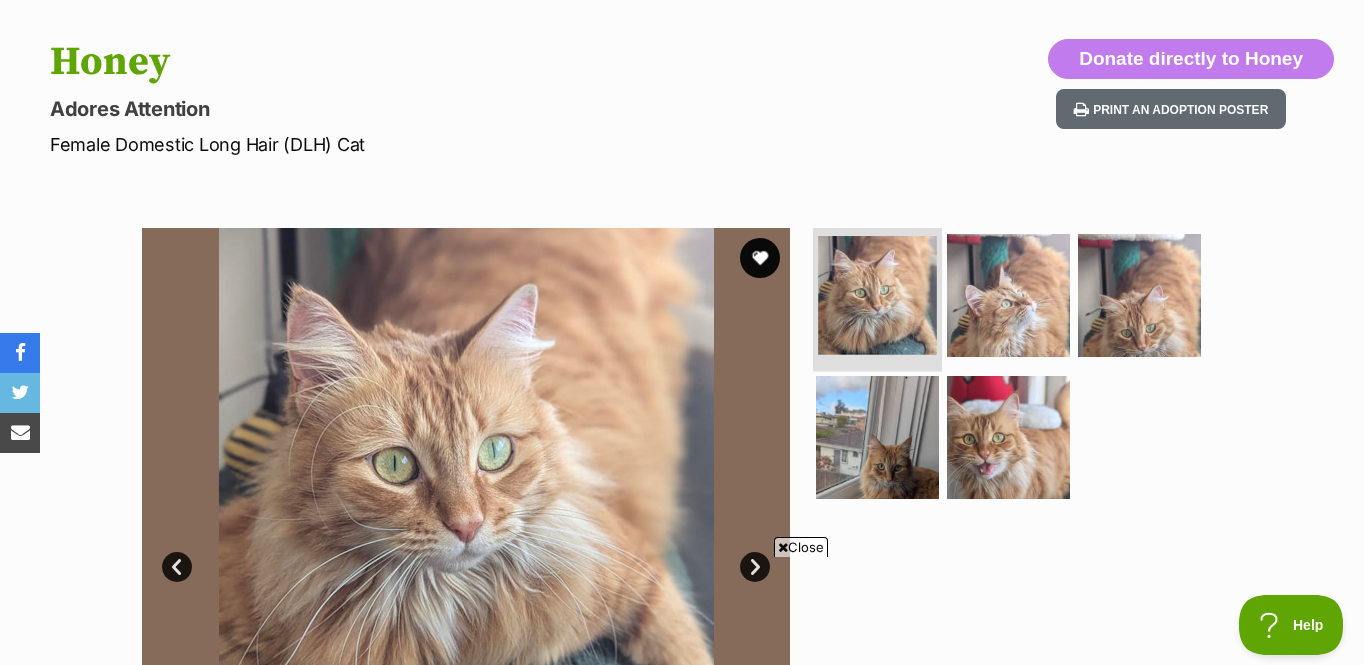 click at bounding box center [877, 295] 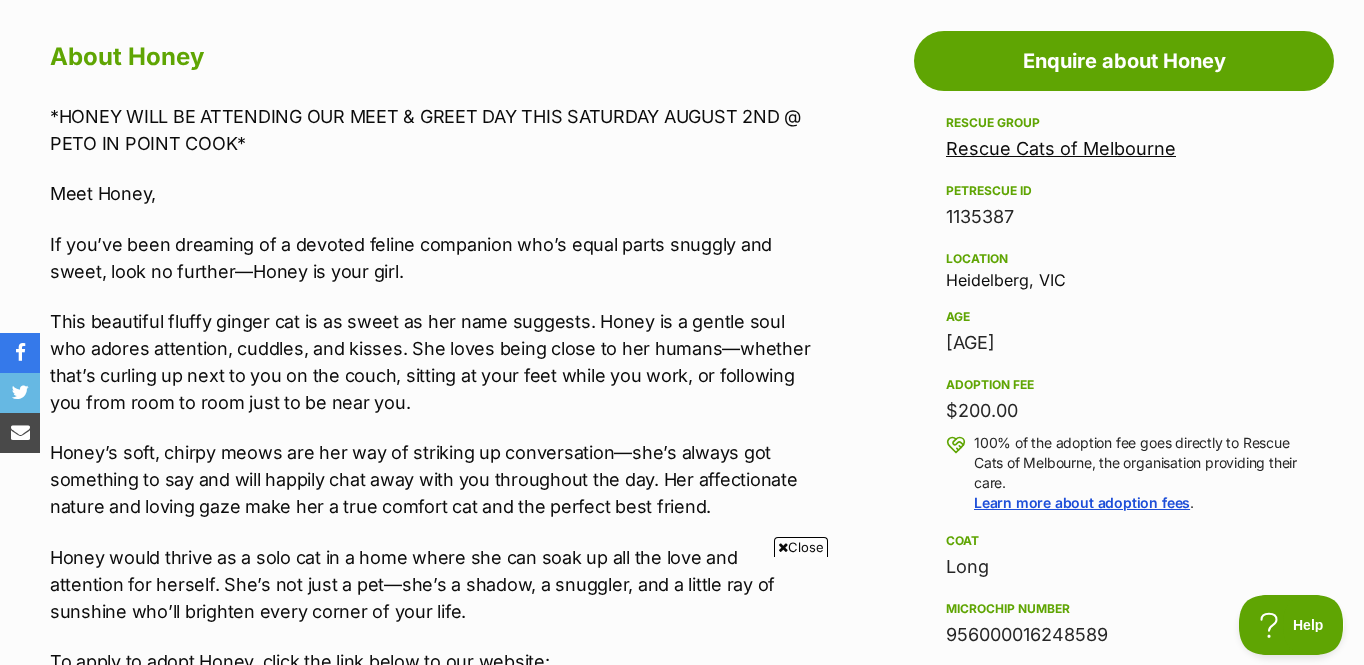 scroll, scrollTop: 1094, scrollLeft: 0, axis: vertical 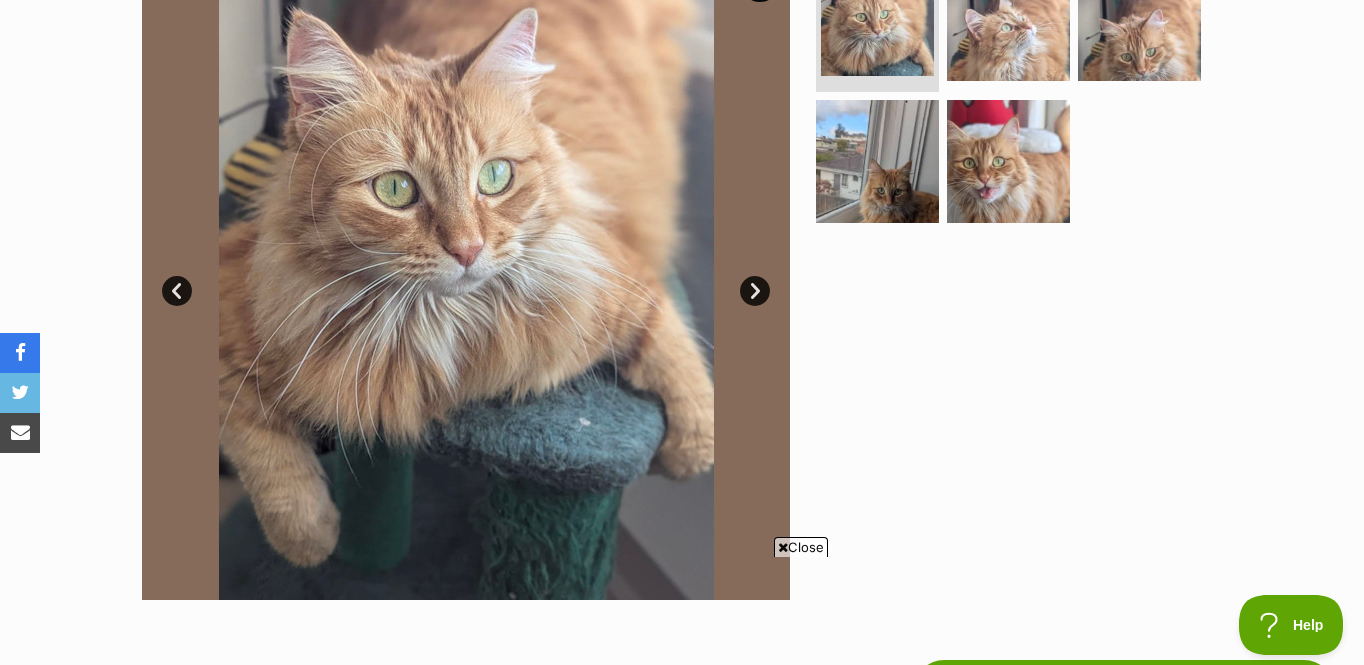 click on "Next" at bounding box center [755, 291] 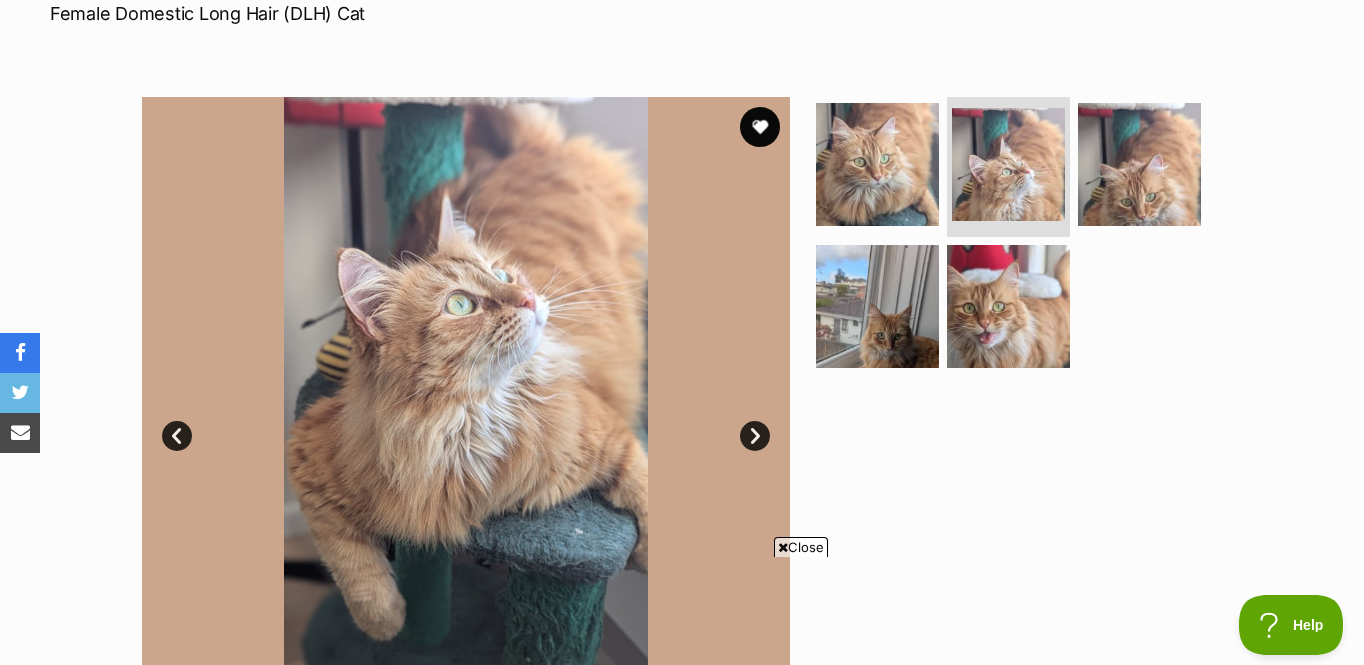 scroll, scrollTop: 305, scrollLeft: 0, axis: vertical 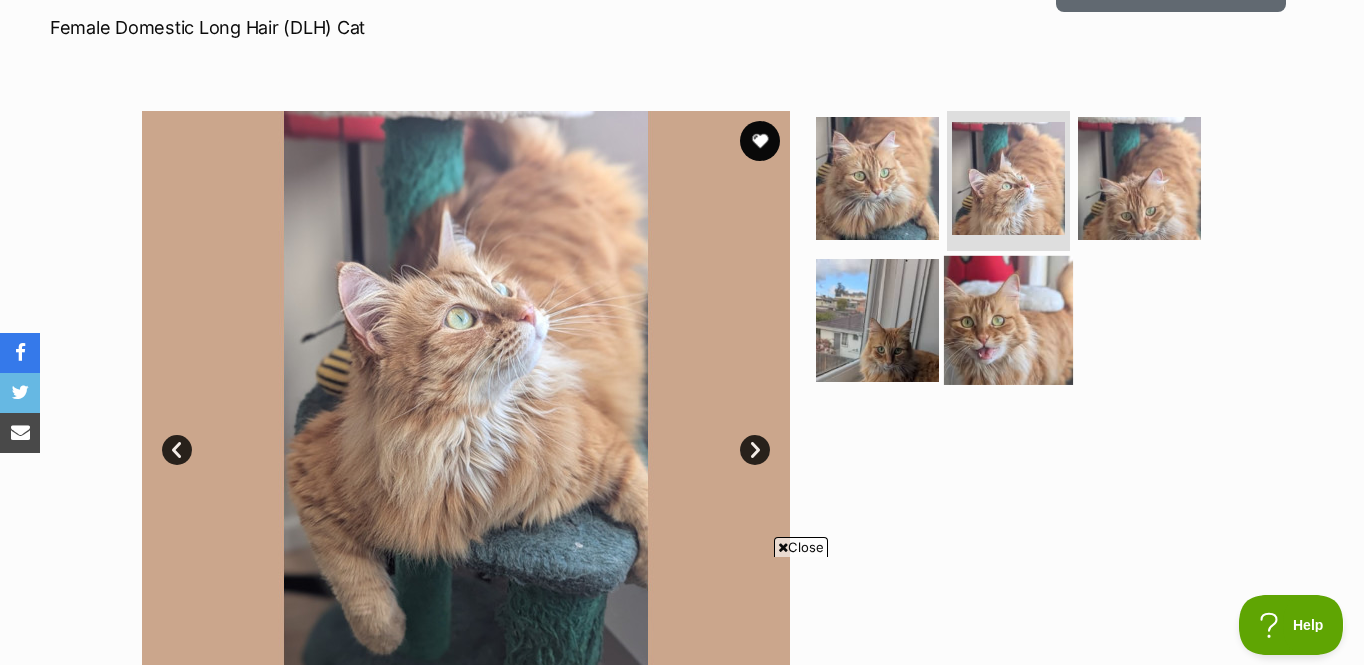 click at bounding box center (1008, 319) 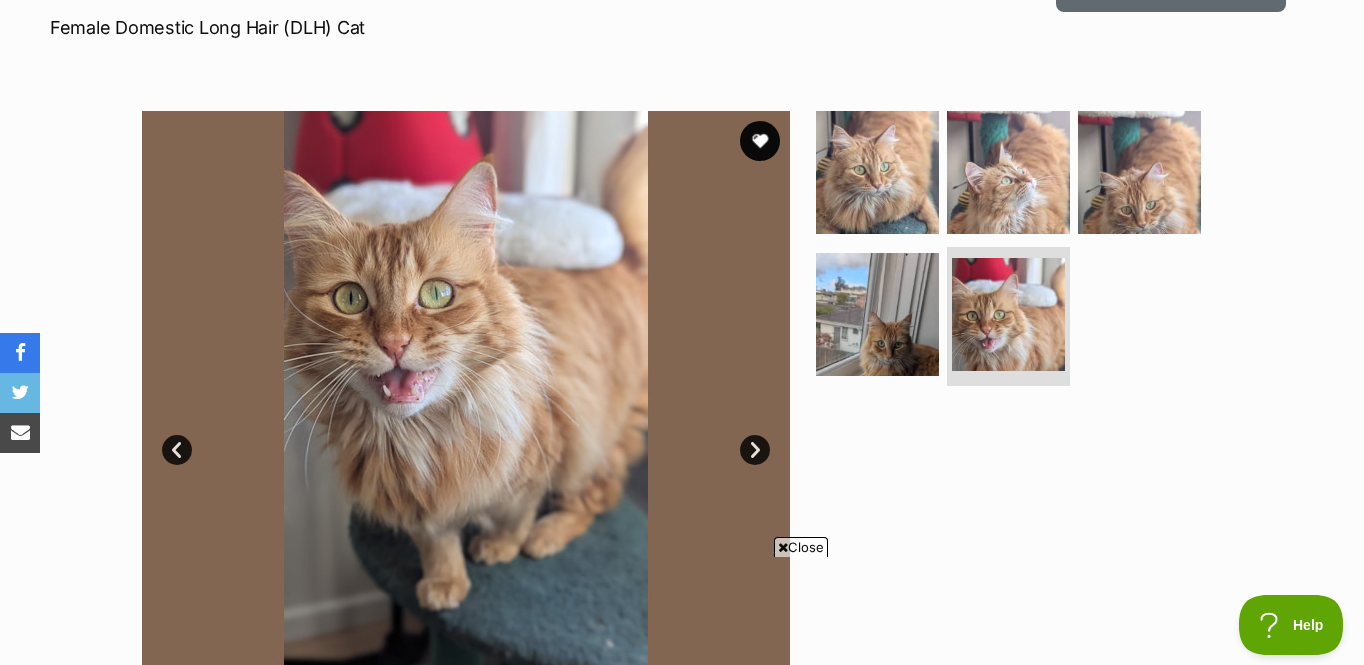scroll, scrollTop: 0, scrollLeft: 0, axis: both 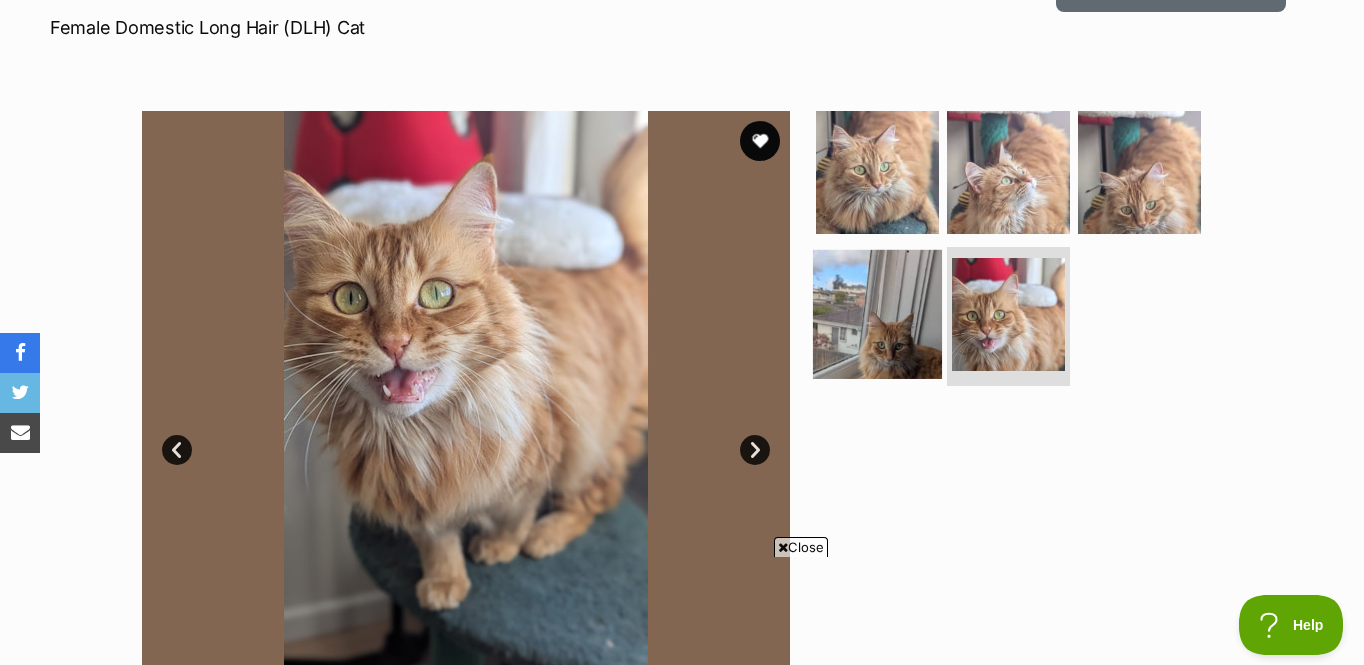 click at bounding box center (877, 313) 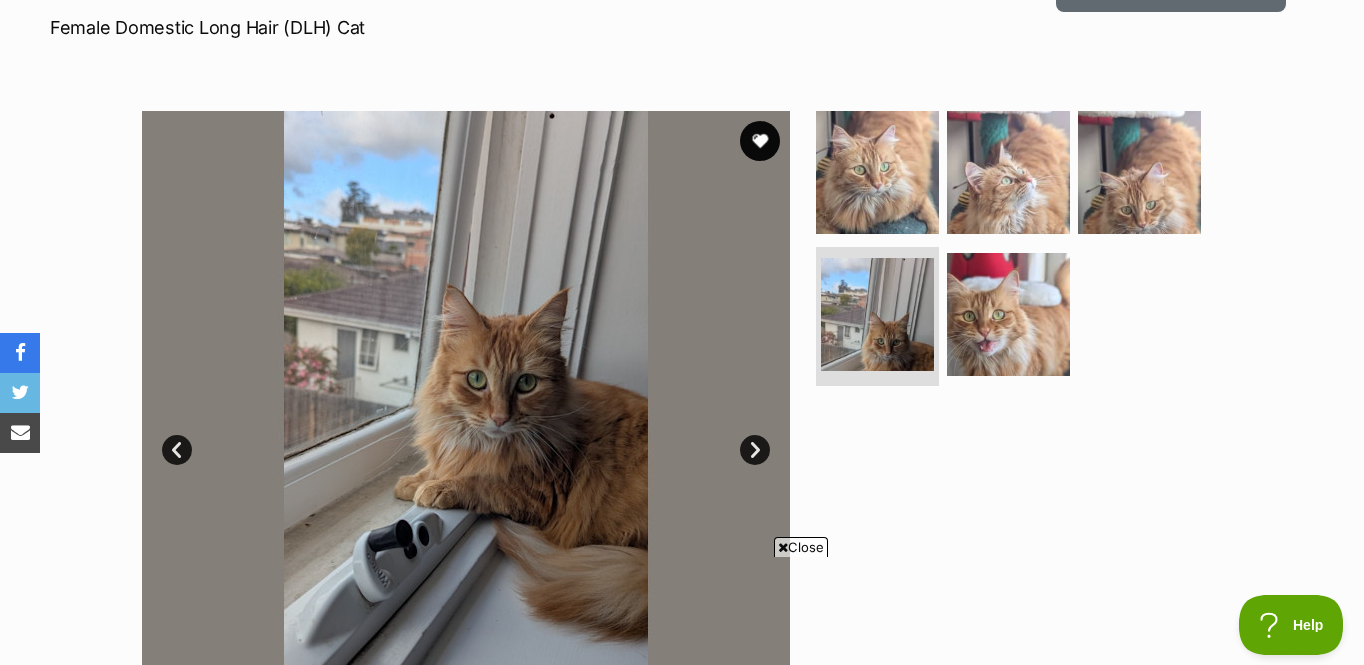 scroll, scrollTop: 0, scrollLeft: 0, axis: both 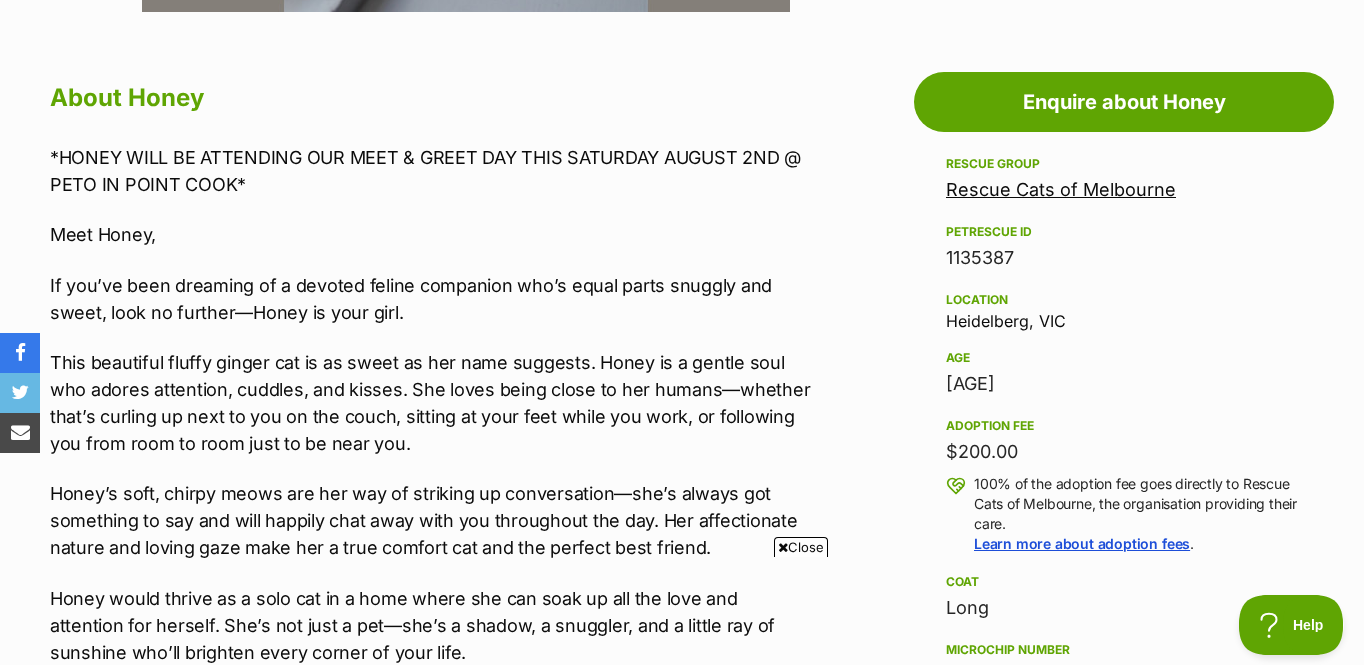 drag, startPoint x: 1013, startPoint y: 258, endPoint x: 937, endPoint y: 251, distance: 76.321686 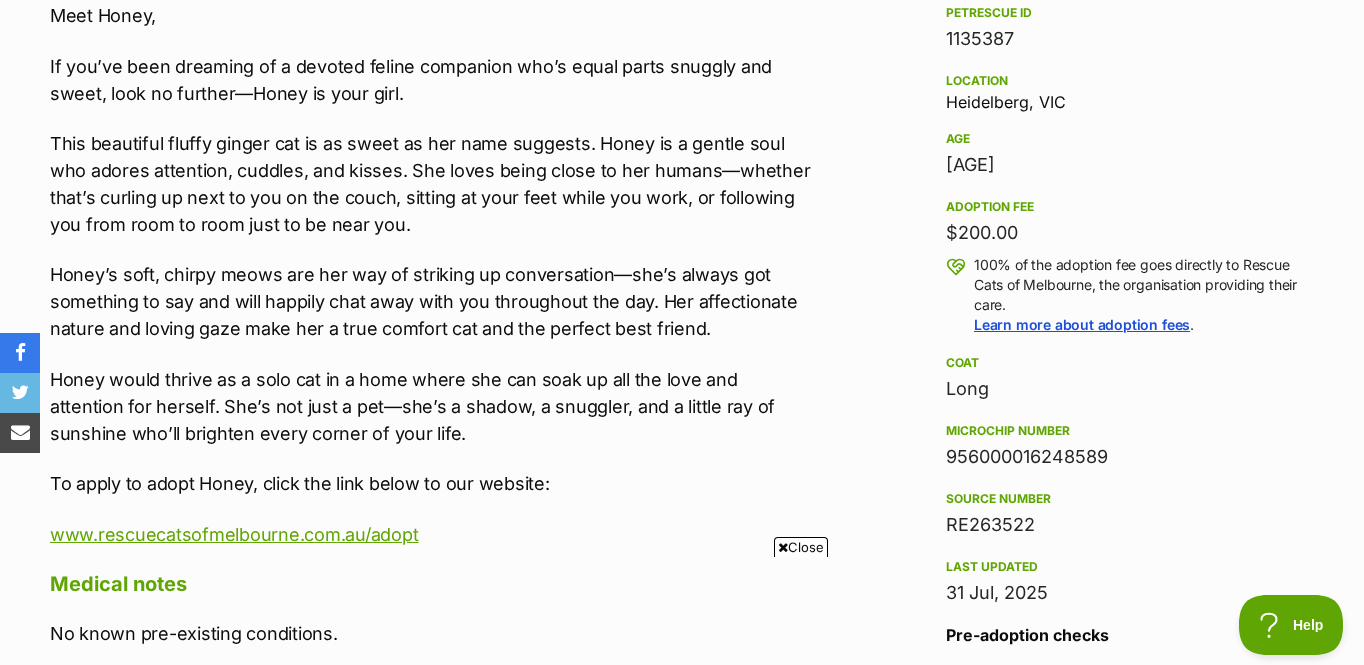 scroll, scrollTop: 0, scrollLeft: 0, axis: both 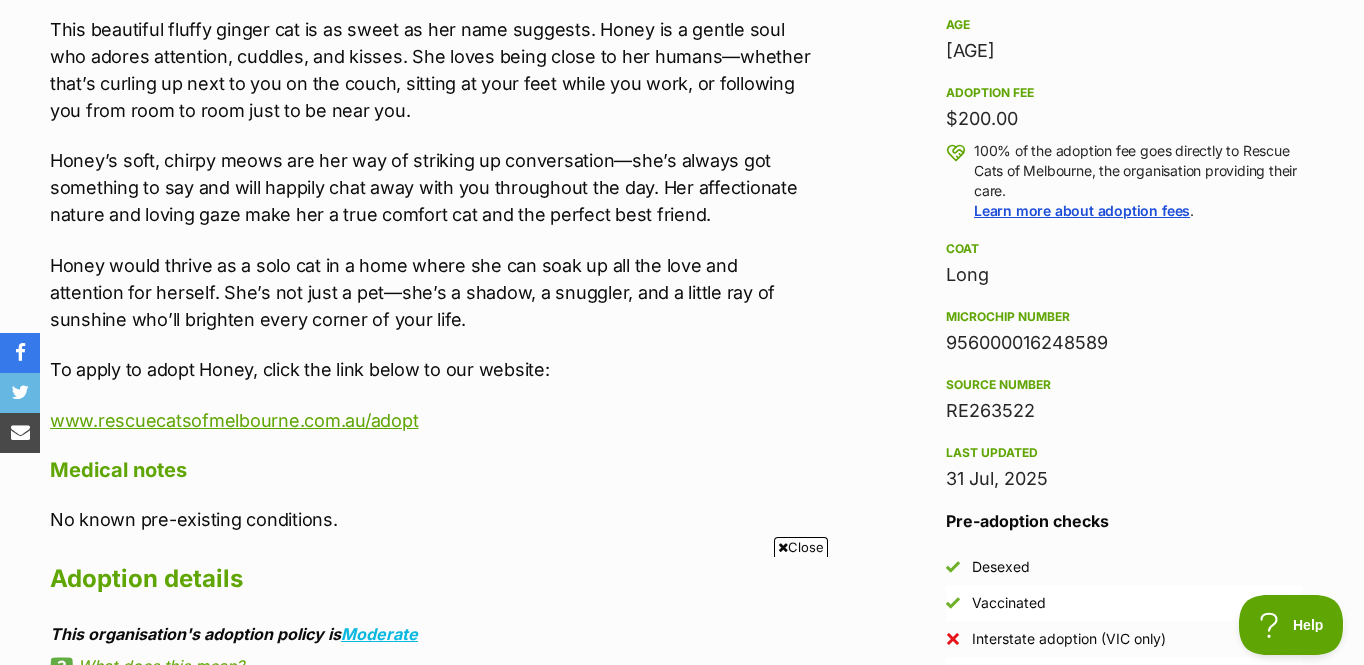 drag, startPoint x: 949, startPoint y: 343, endPoint x: 1125, endPoint y: 346, distance: 176.02557 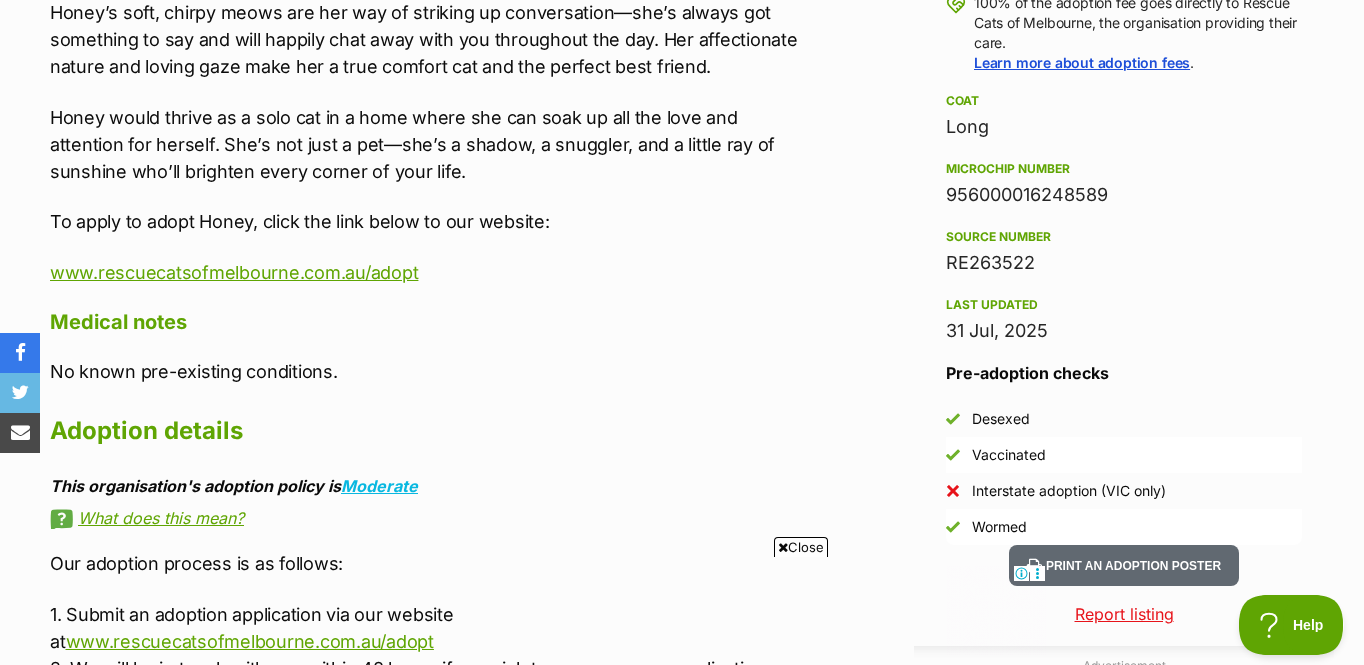 scroll, scrollTop: 1541, scrollLeft: 0, axis: vertical 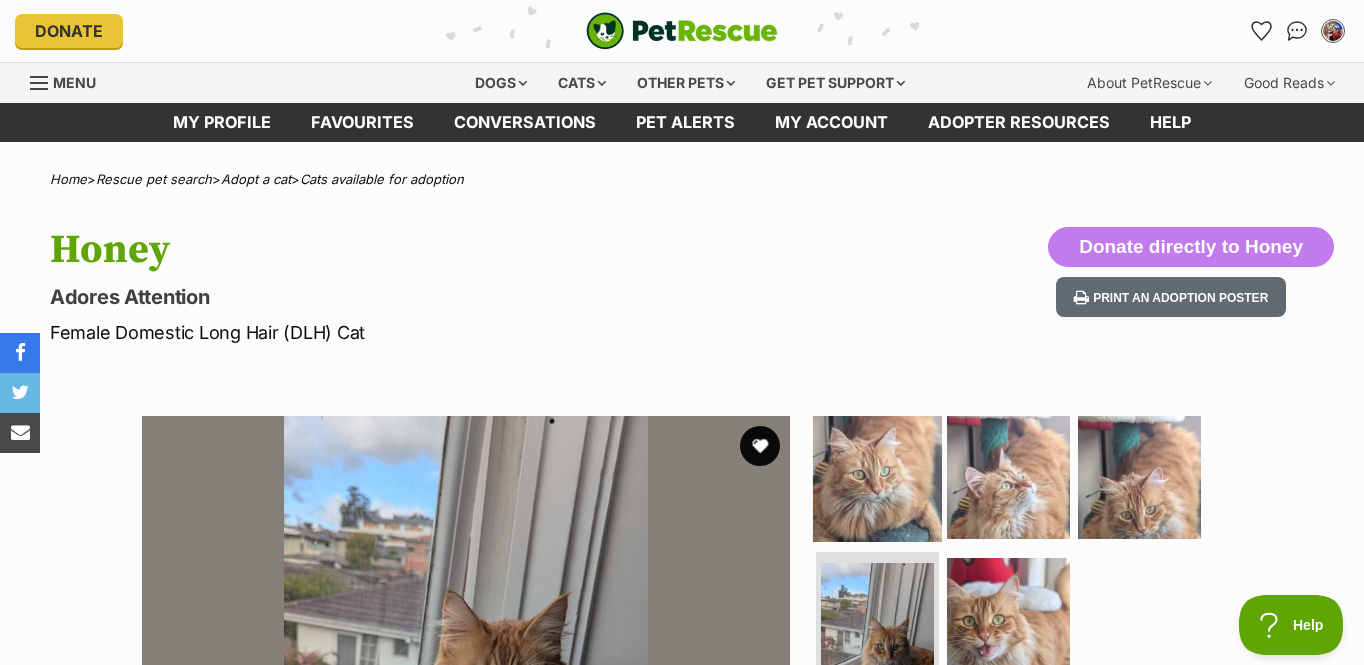 click at bounding box center (877, 477) 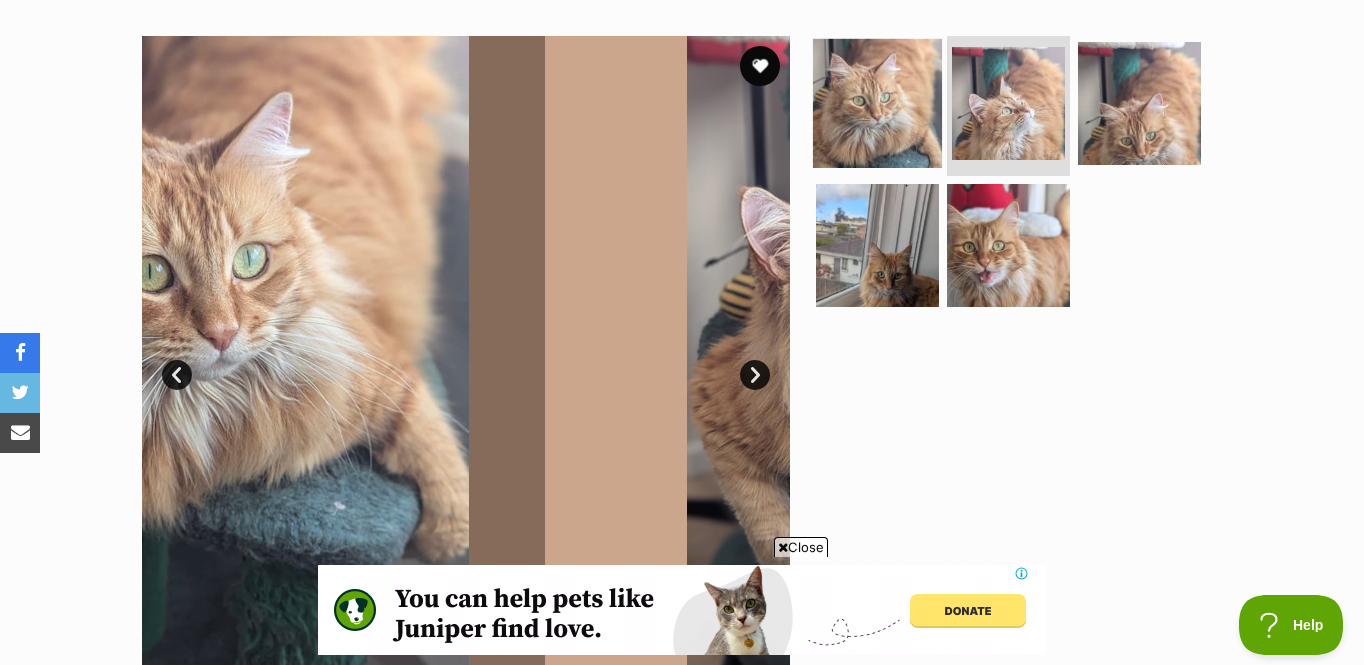 scroll, scrollTop: 0, scrollLeft: 0, axis: both 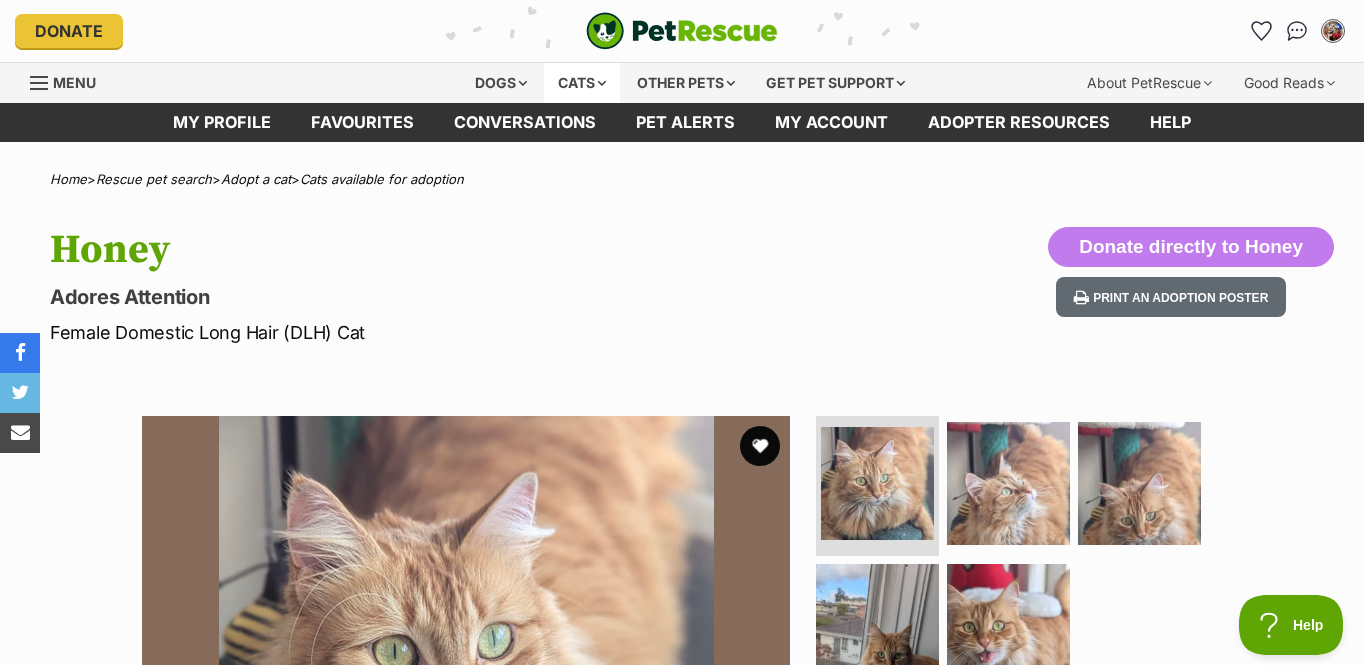 click on "Cats" at bounding box center [582, 83] 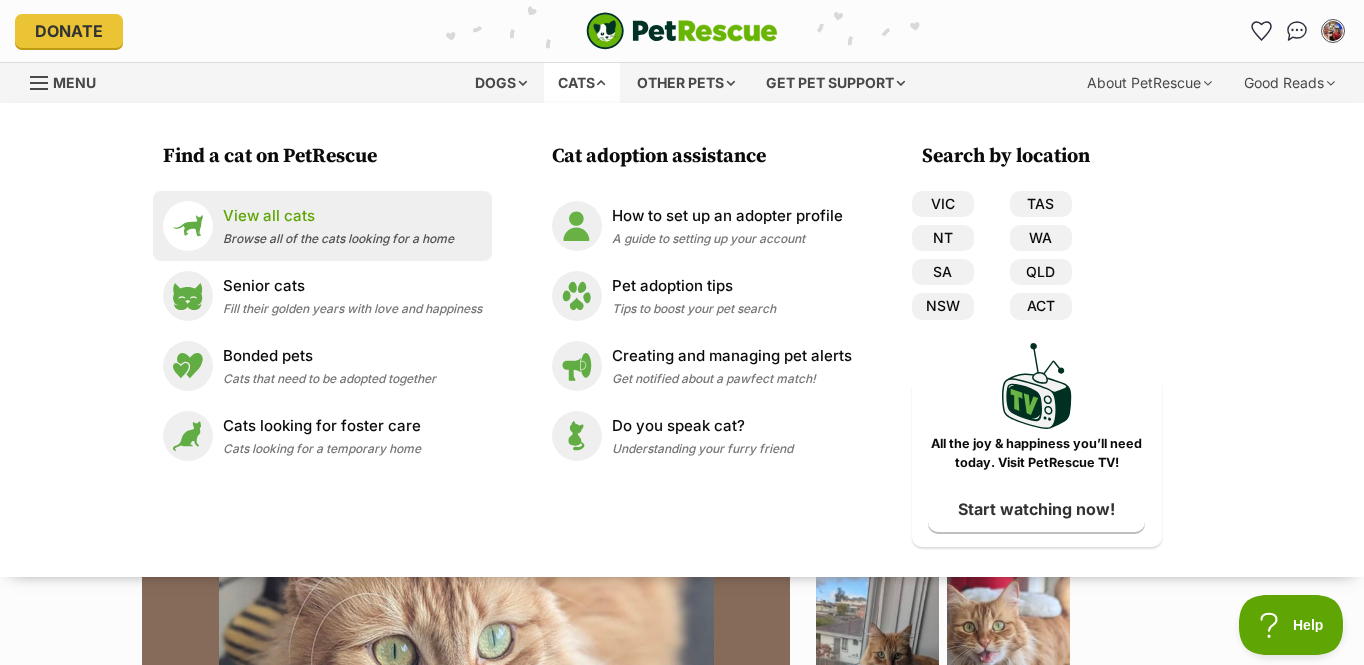 click on "View all cats" at bounding box center [338, 216] 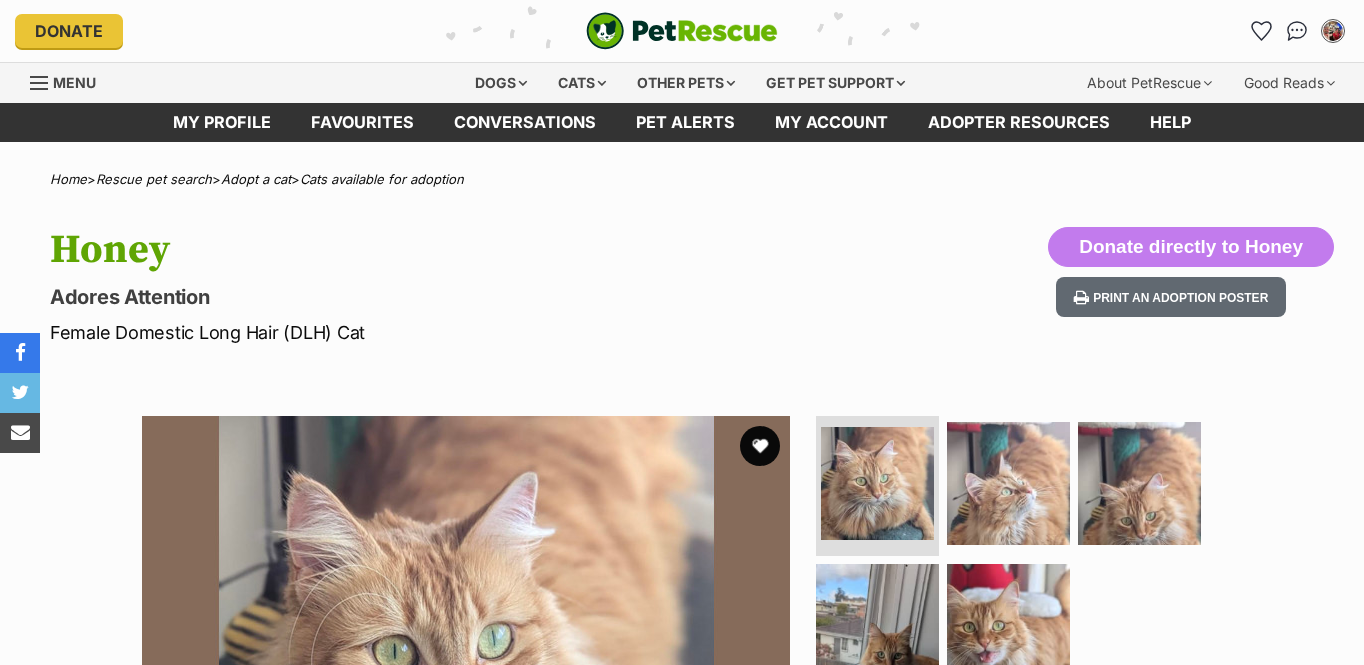 scroll, scrollTop: 0, scrollLeft: 0, axis: both 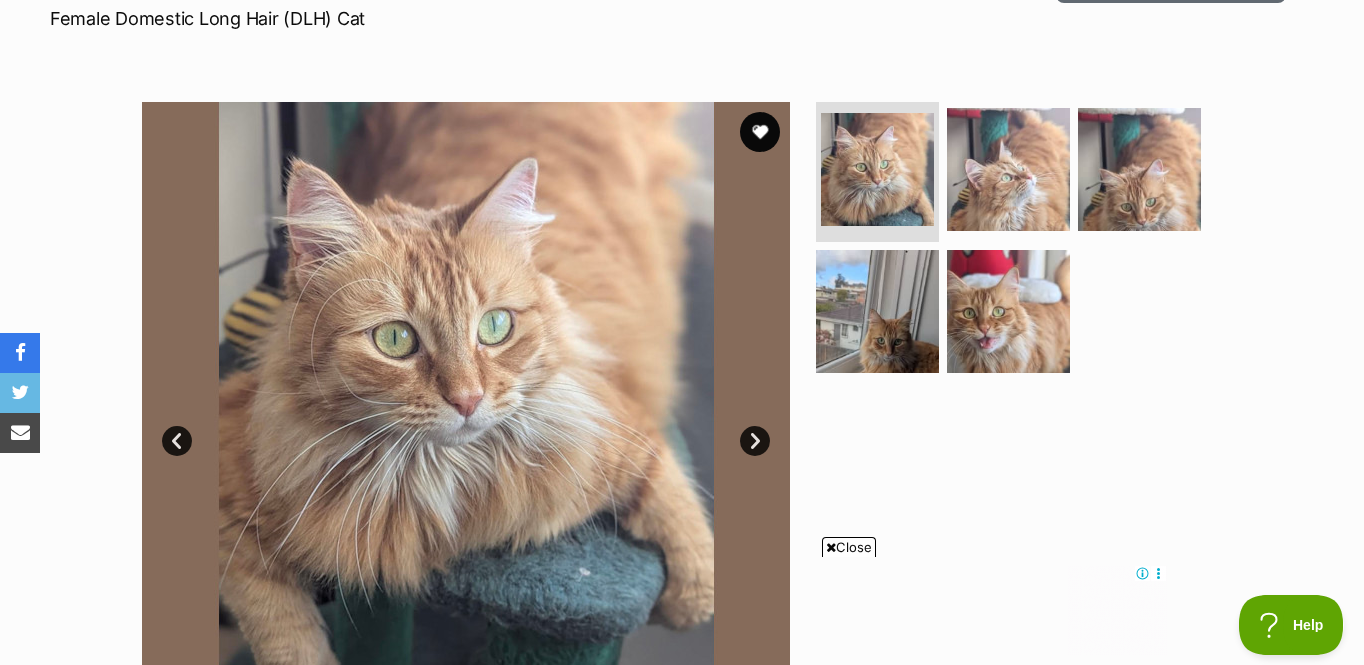 click on "Next" at bounding box center (755, 441) 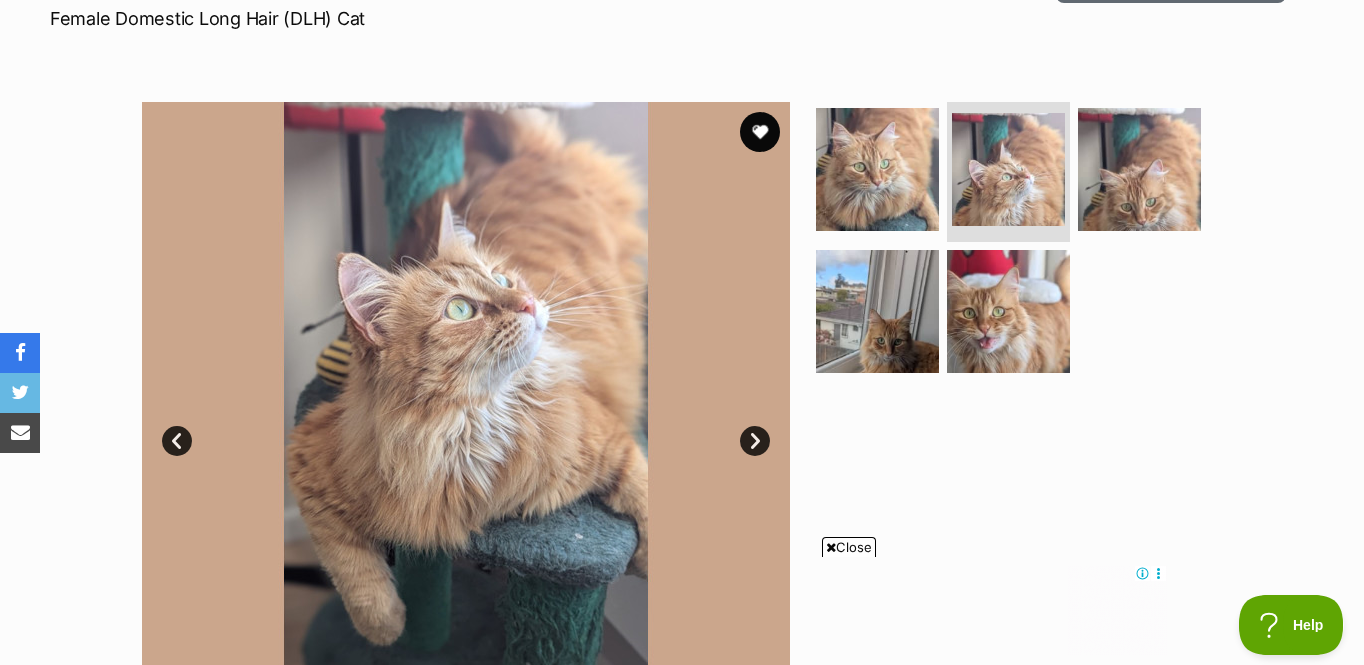 scroll, scrollTop: 0, scrollLeft: 0, axis: both 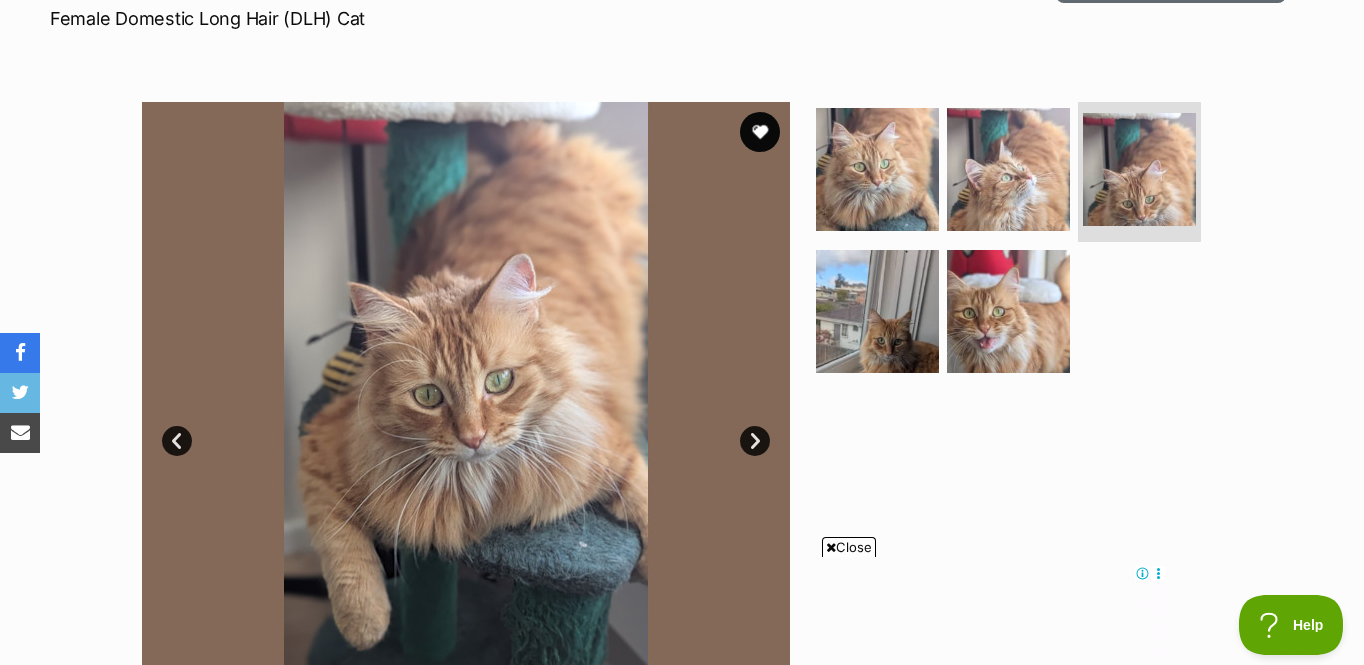 click on "Next" at bounding box center (755, 441) 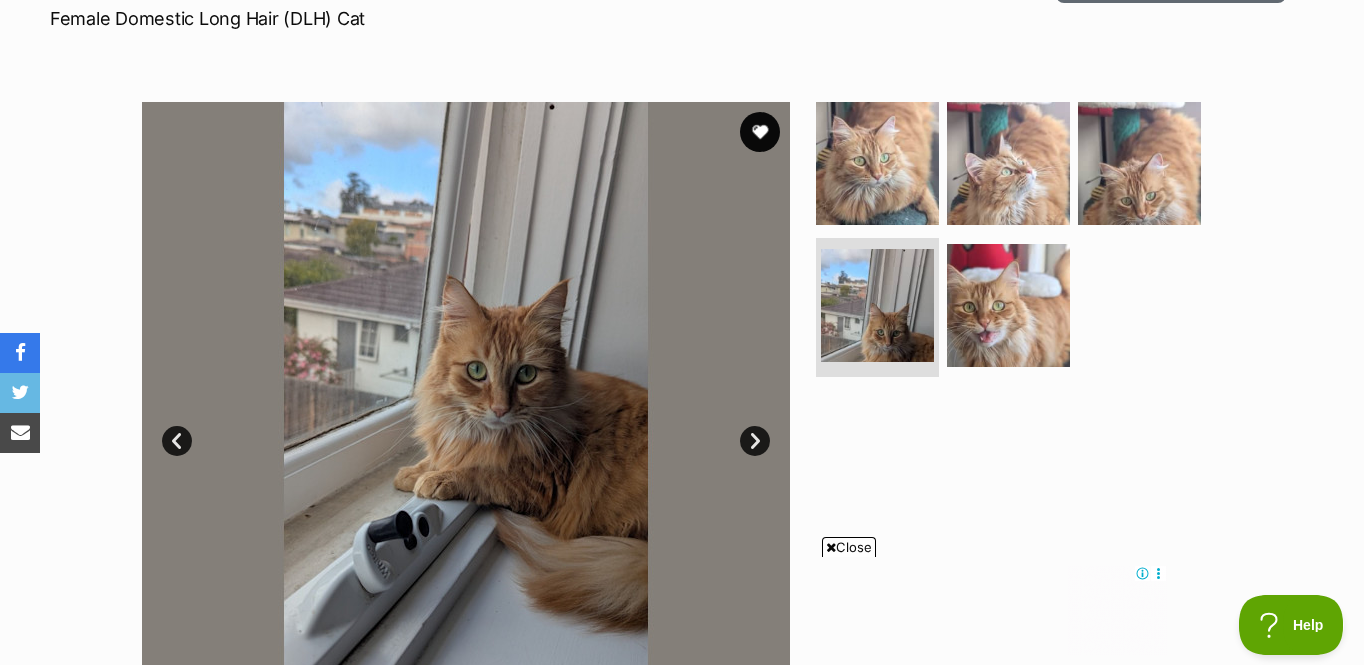 click on "Next" at bounding box center (755, 441) 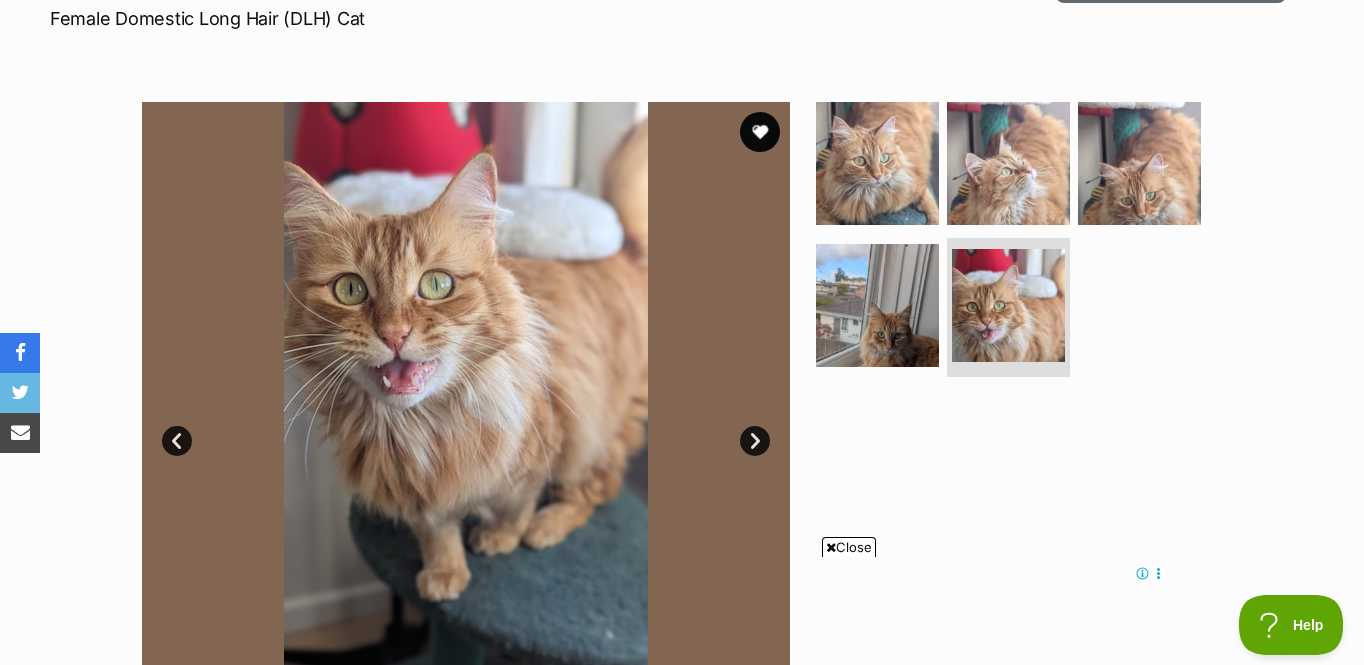 click on "Next" at bounding box center [755, 441] 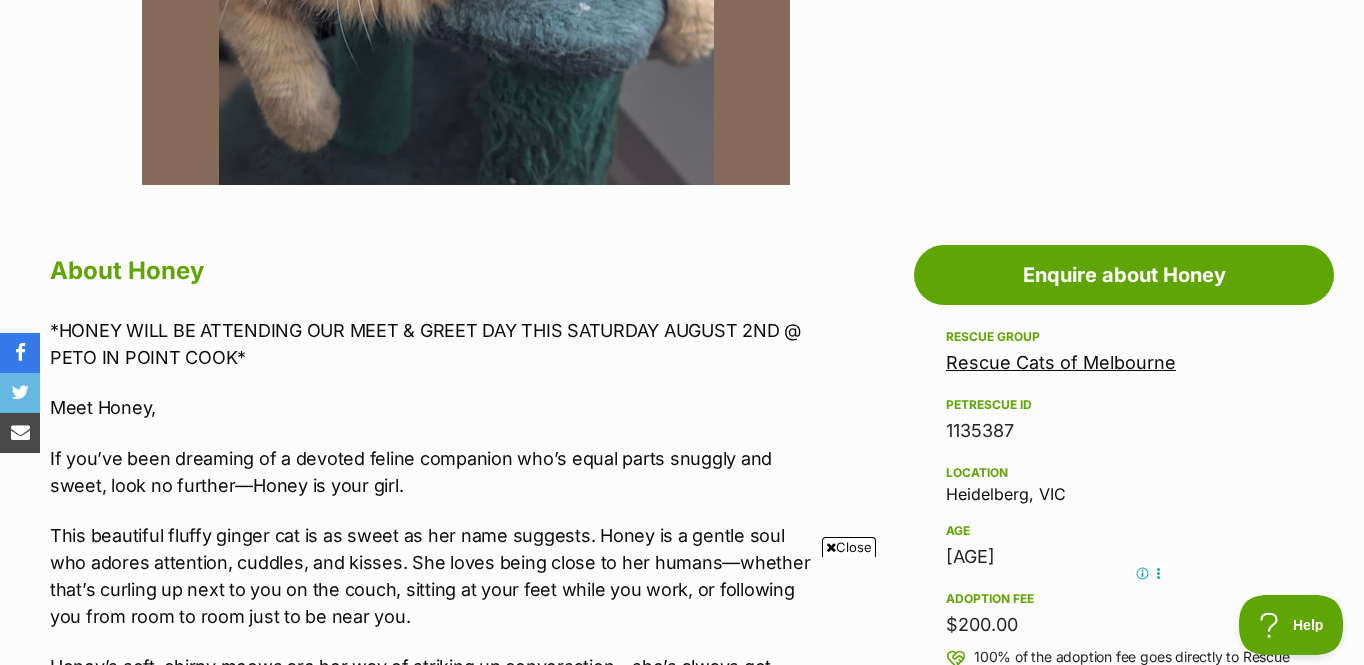 scroll, scrollTop: 1084, scrollLeft: 0, axis: vertical 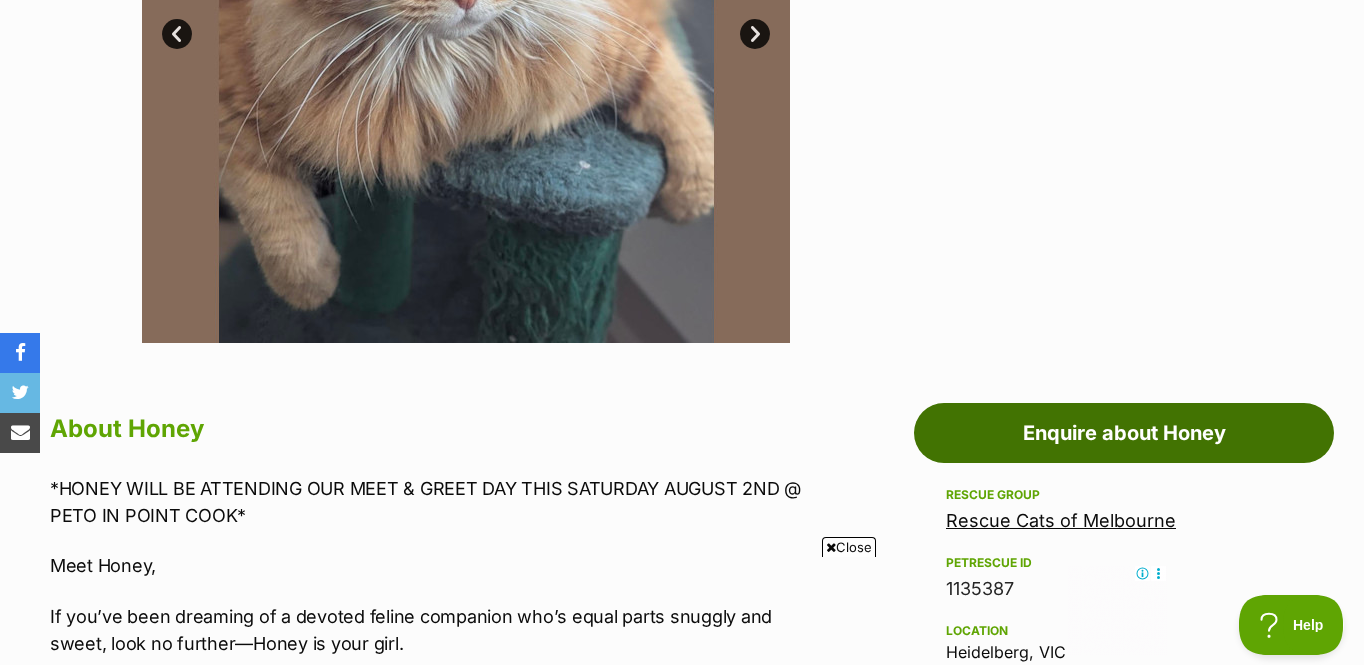 click on "Enquire about Honey" at bounding box center [1124, 433] 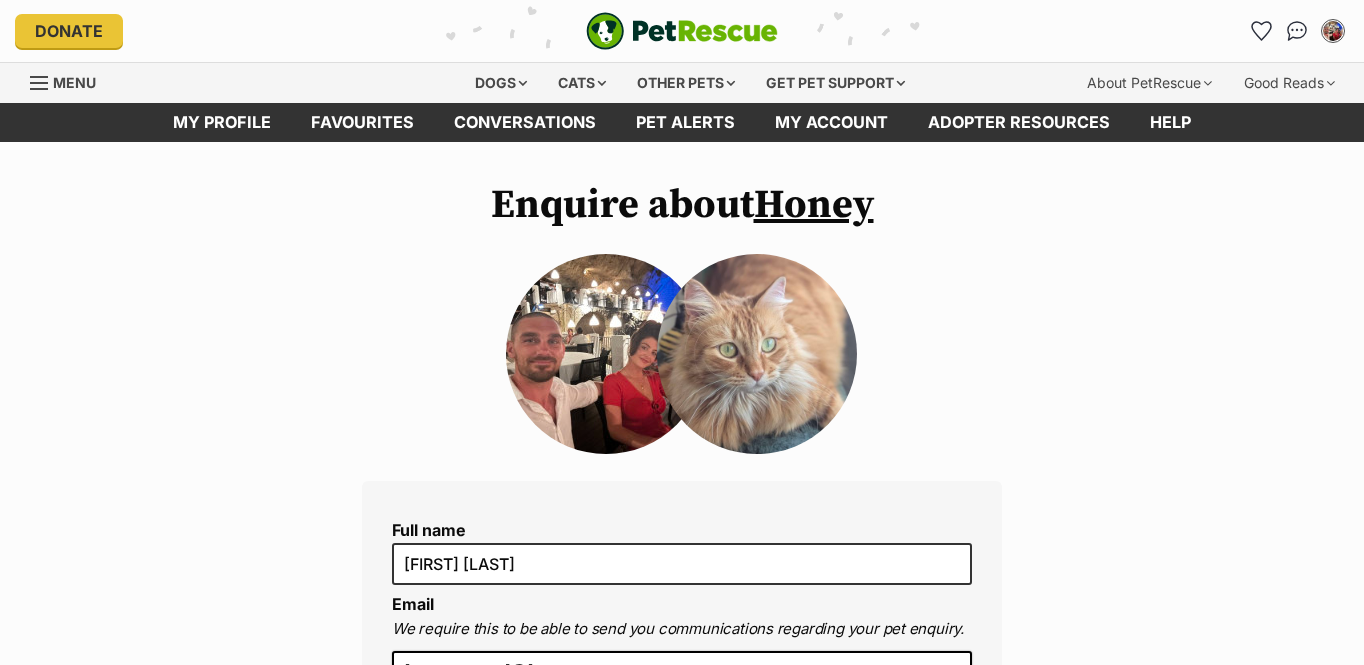 scroll, scrollTop: 0, scrollLeft: 0, axis: both 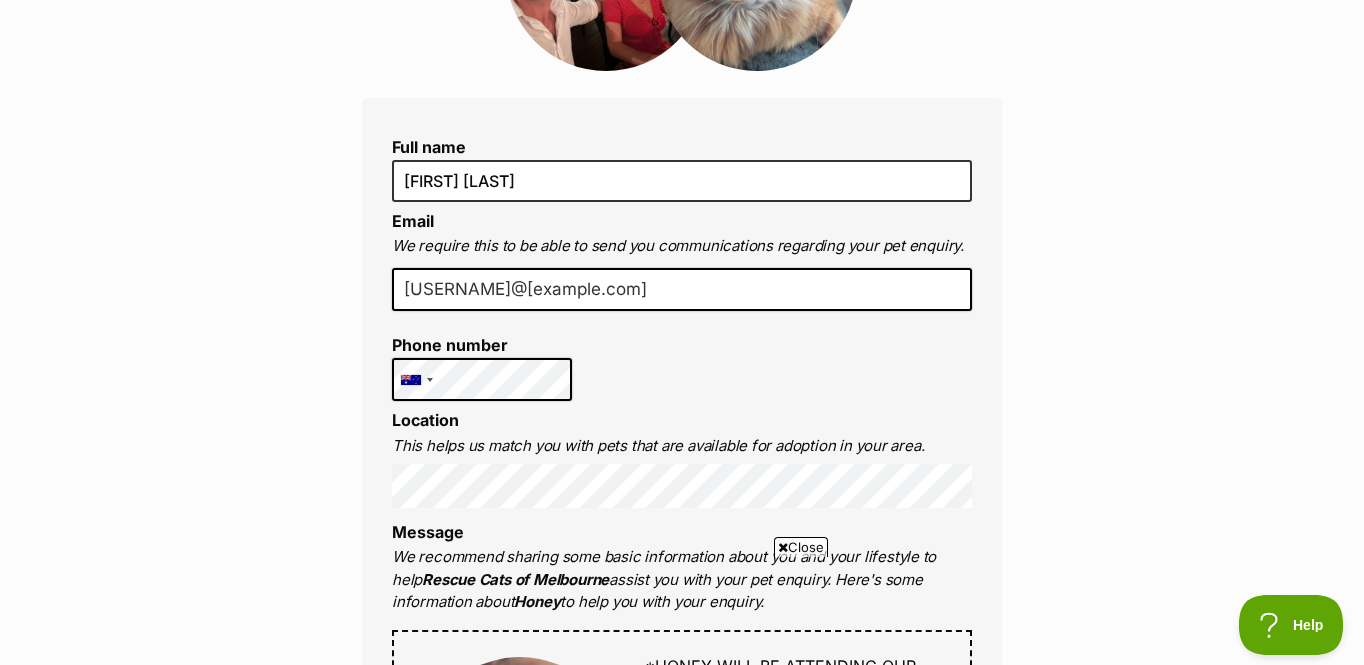 click at bounding box center [783, 547] 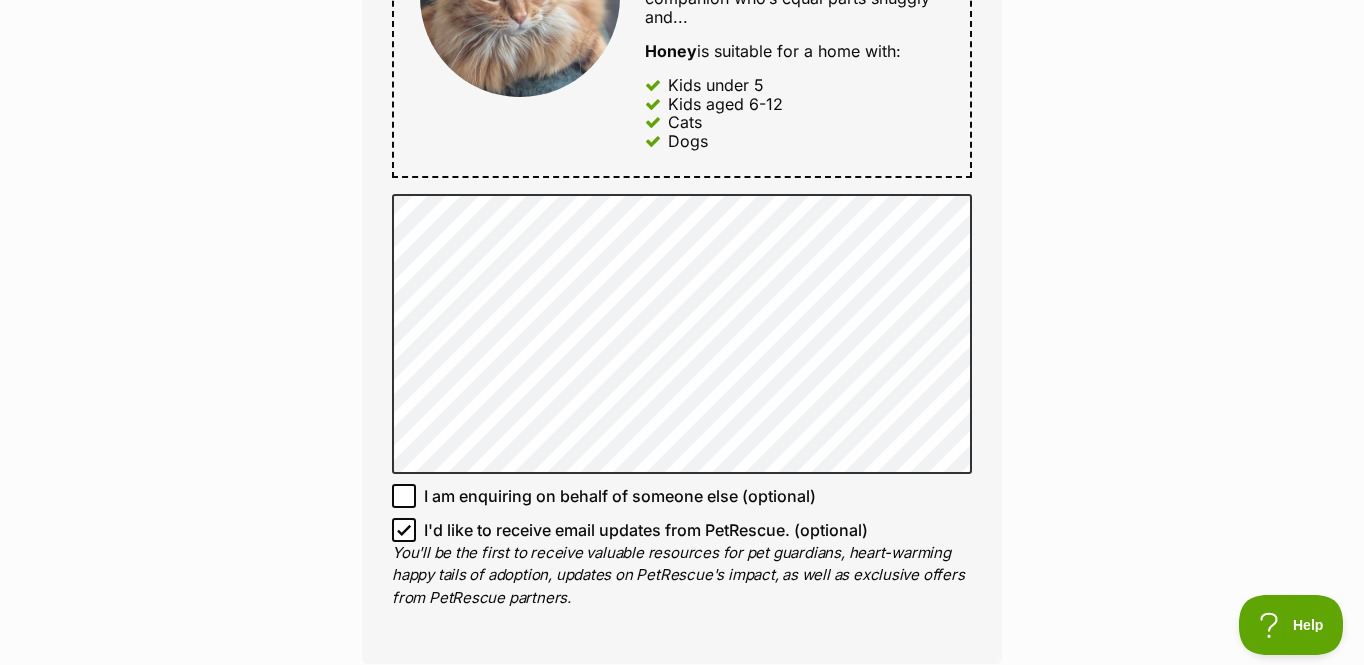 scroll, scrollTop: 1141, scrollLeft: 0, axis: vertical 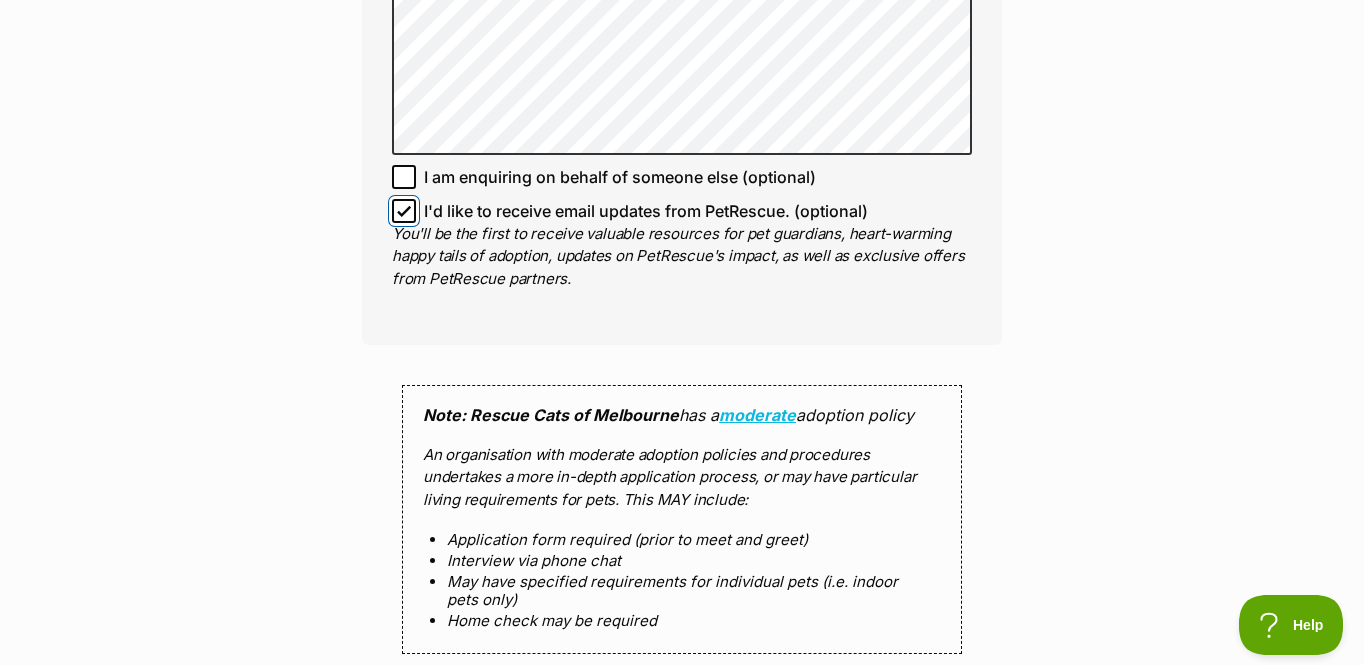 click on "I'd like to receive email updates from PetRescue. (optional)" at bounding box center (404, 211) 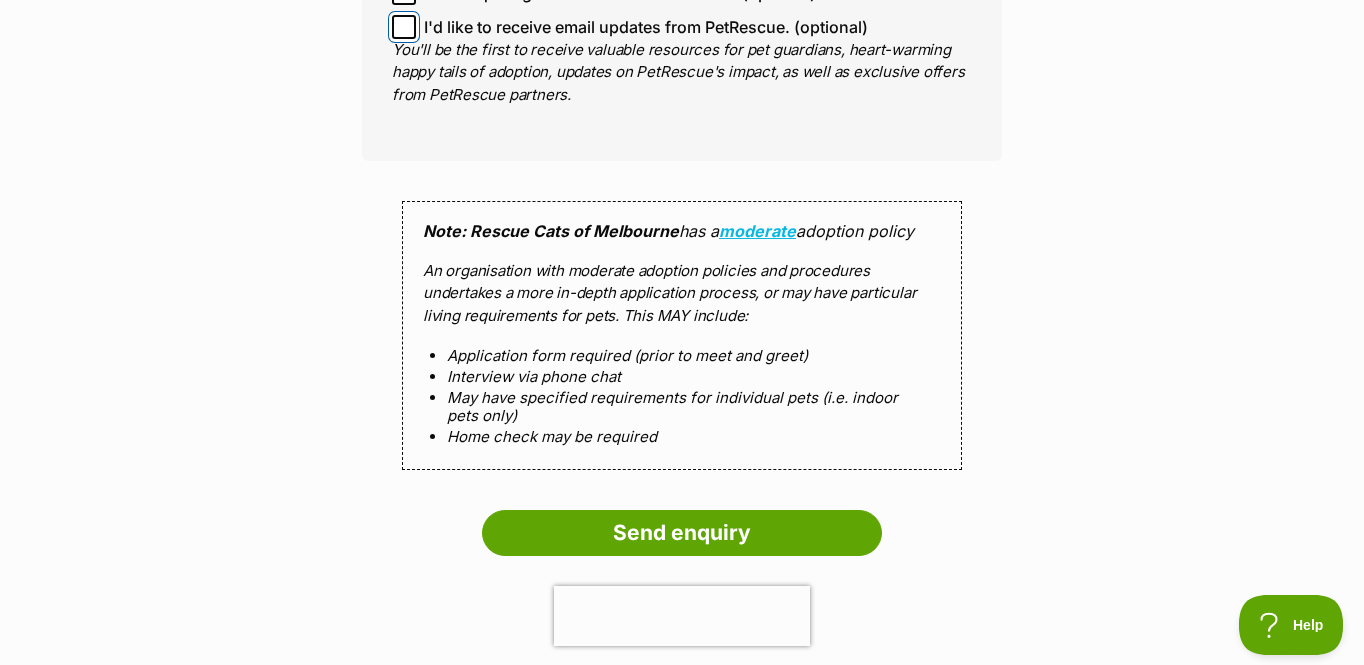 scroll, scrollTop: 1706, scrollLeft: 0, axis: vertical 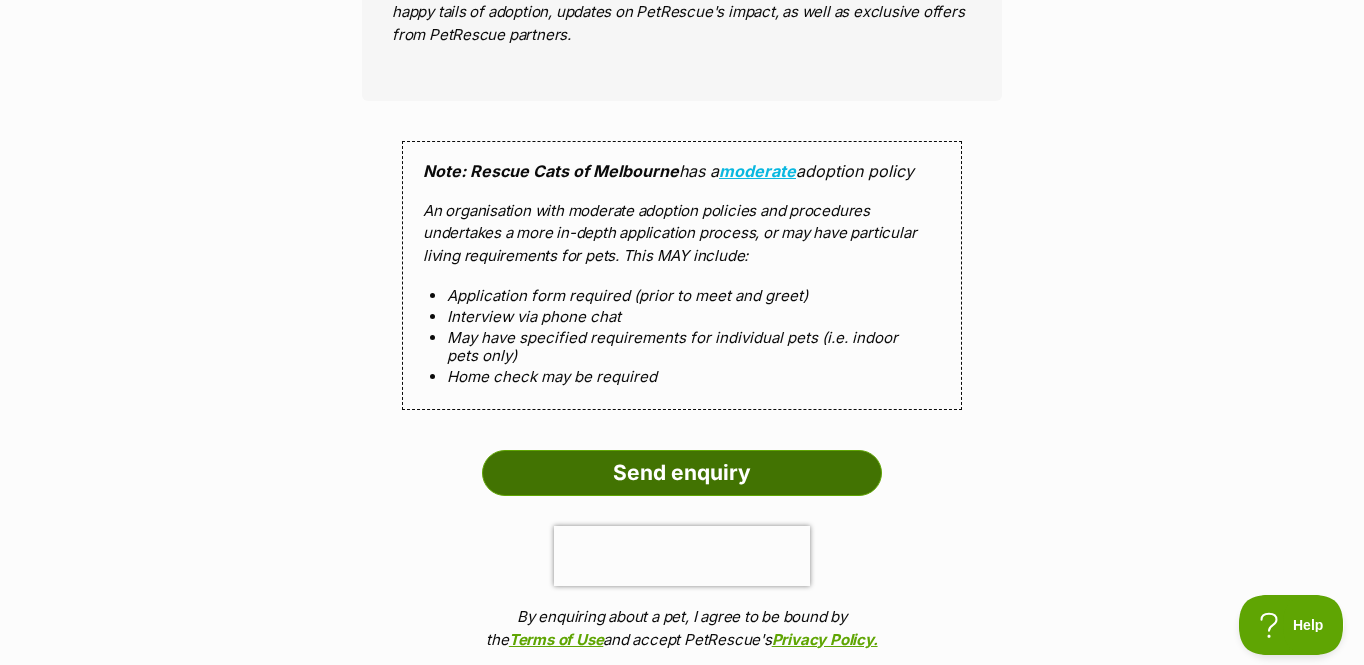 click on "Send enquiry" at bounding box center (682, 473) 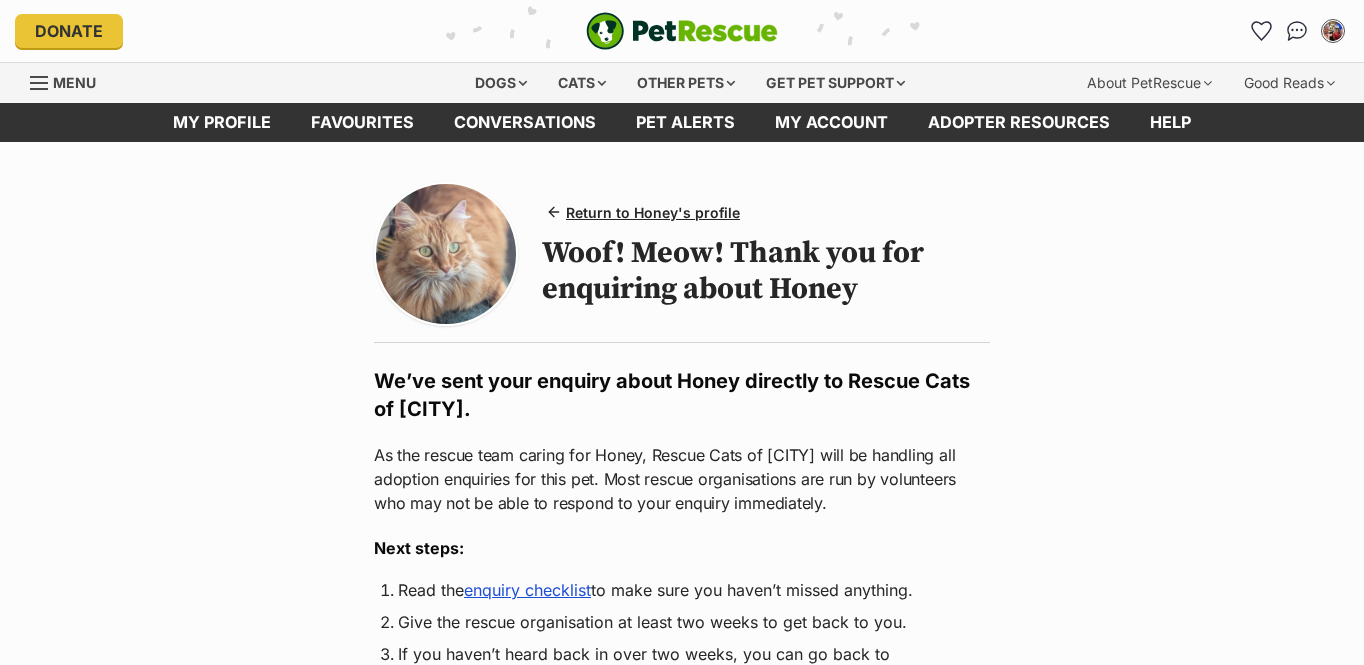 scroll, scrollTop: 0, scrollLeft: 0, axis: both 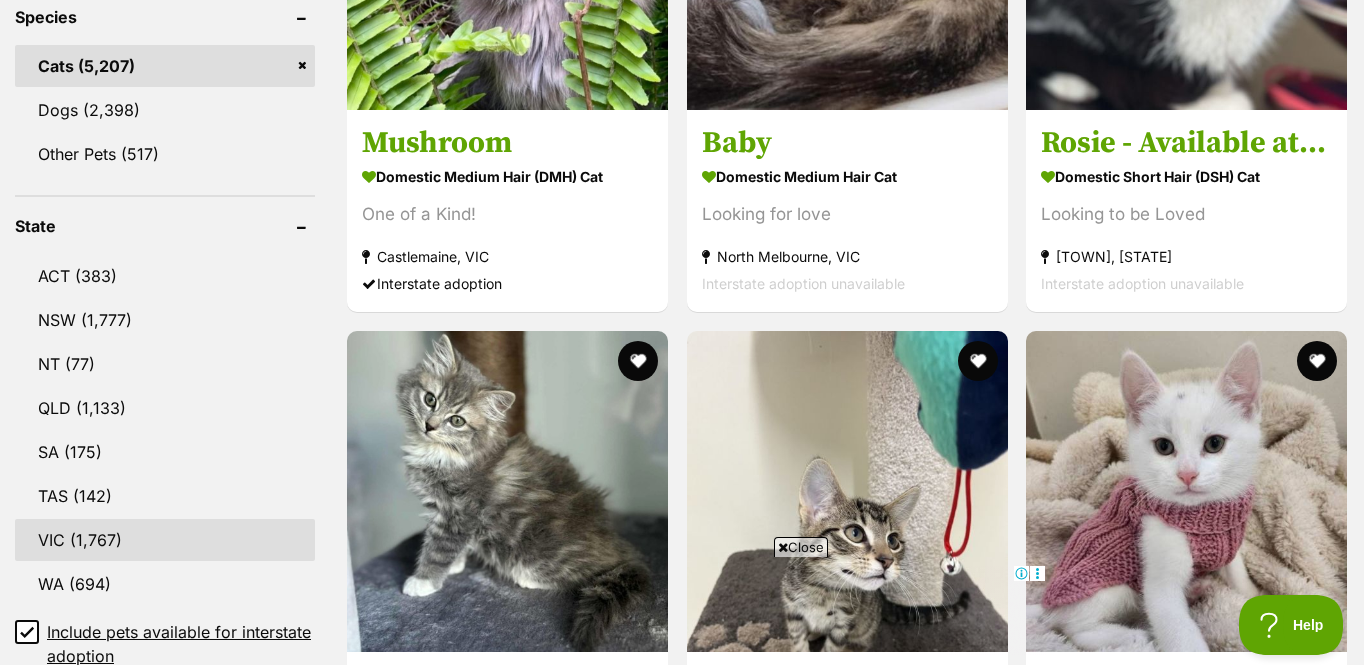 click on "VIC (1,767)" at bounding box center [165, 540] 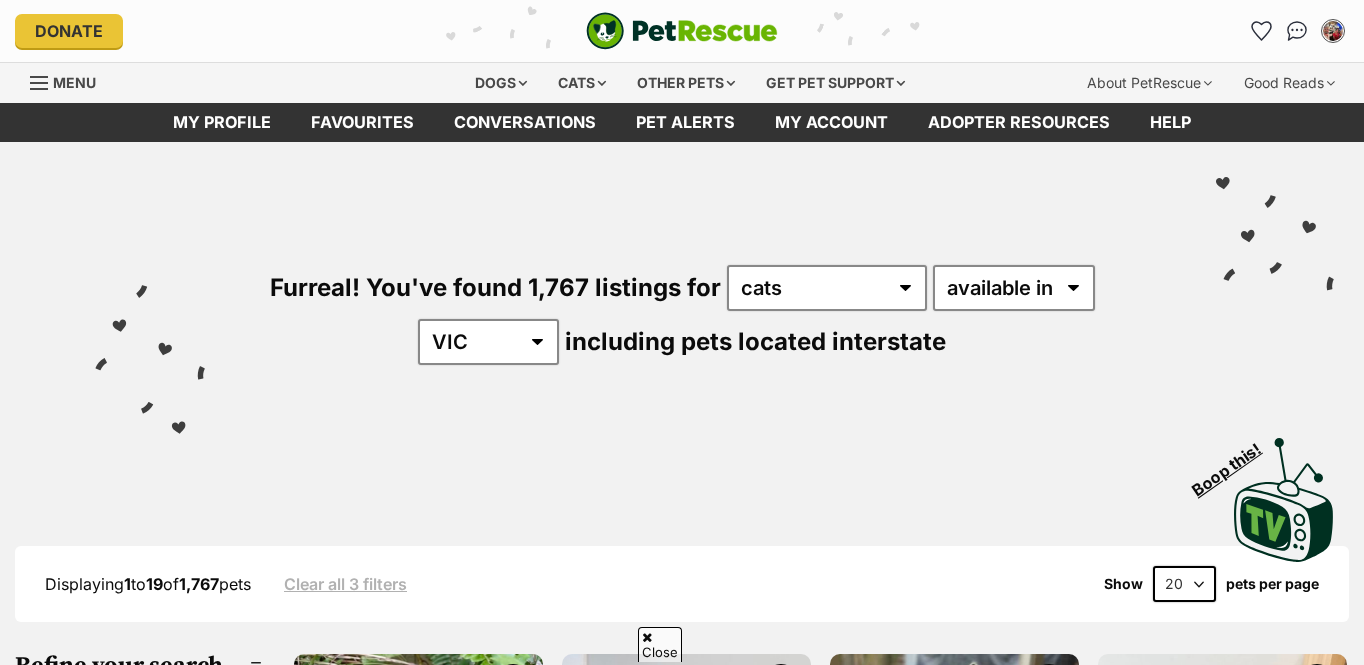 scroll, scrollTop: 255, scrollLeft: 0, axis: vertical 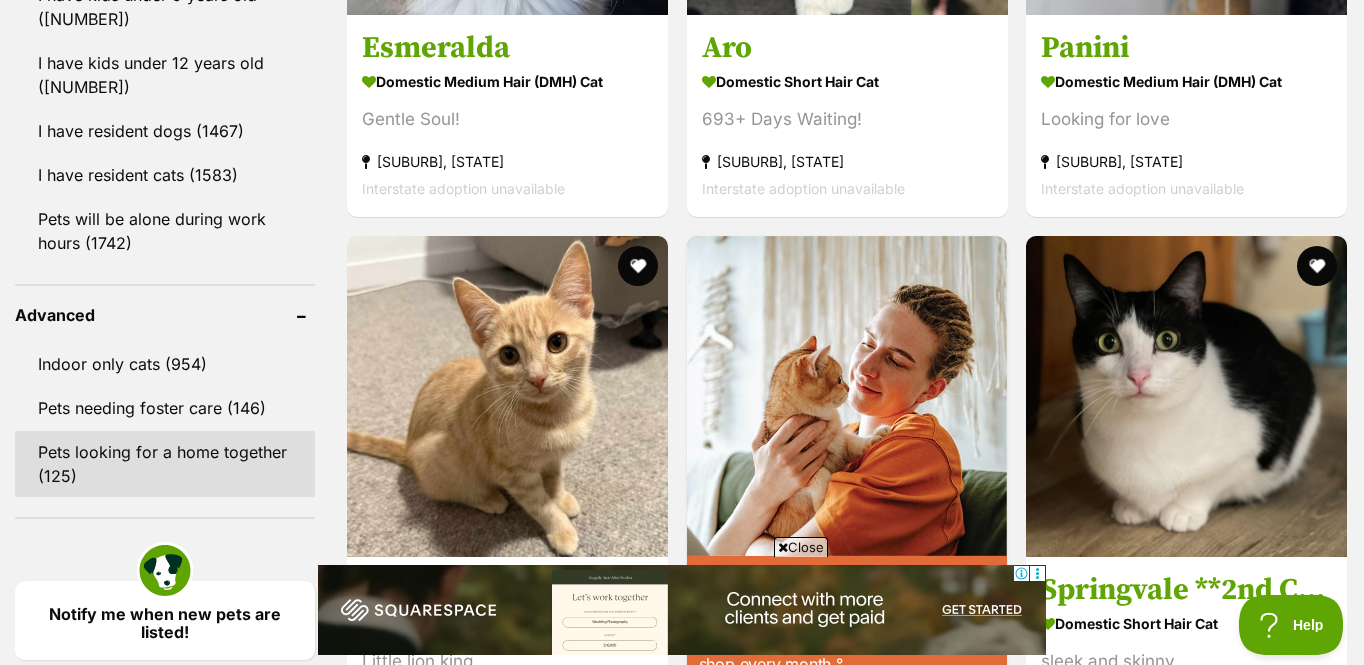 click on "Pets looking for a home together (125)" at bounding box center [165, 464] 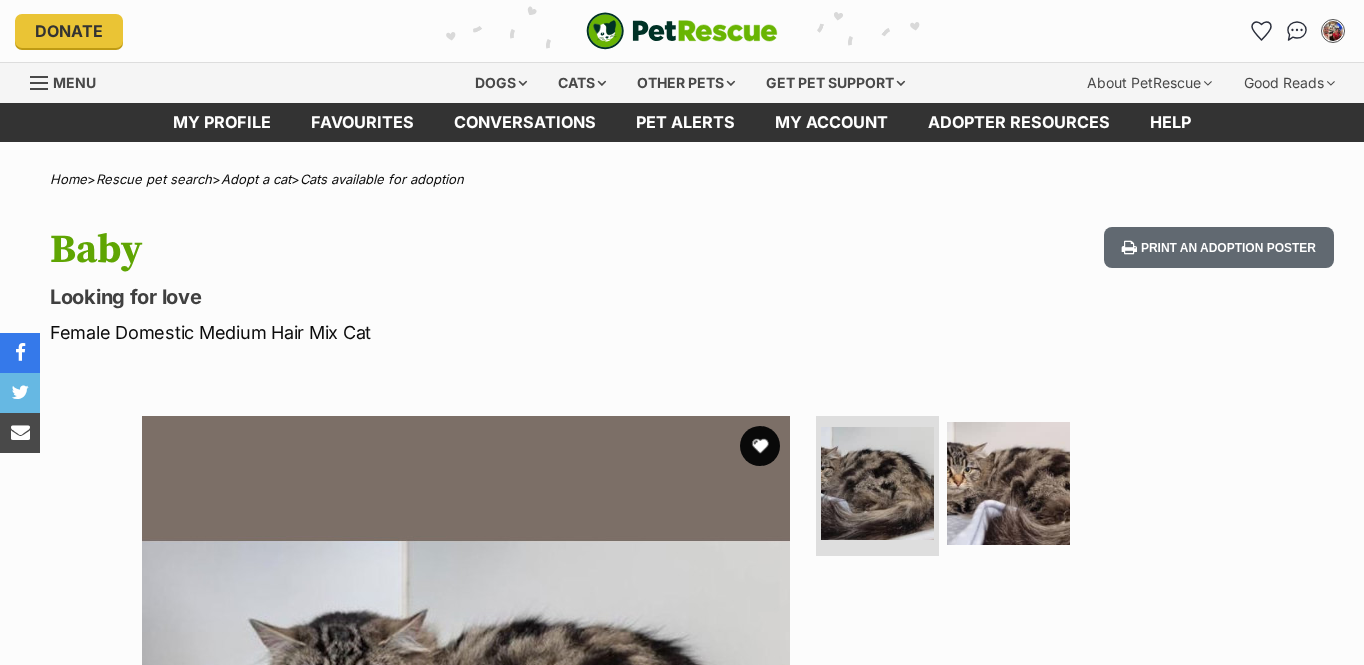 scroll, scrollTop: 0, scrollLeft: 0, axis: both 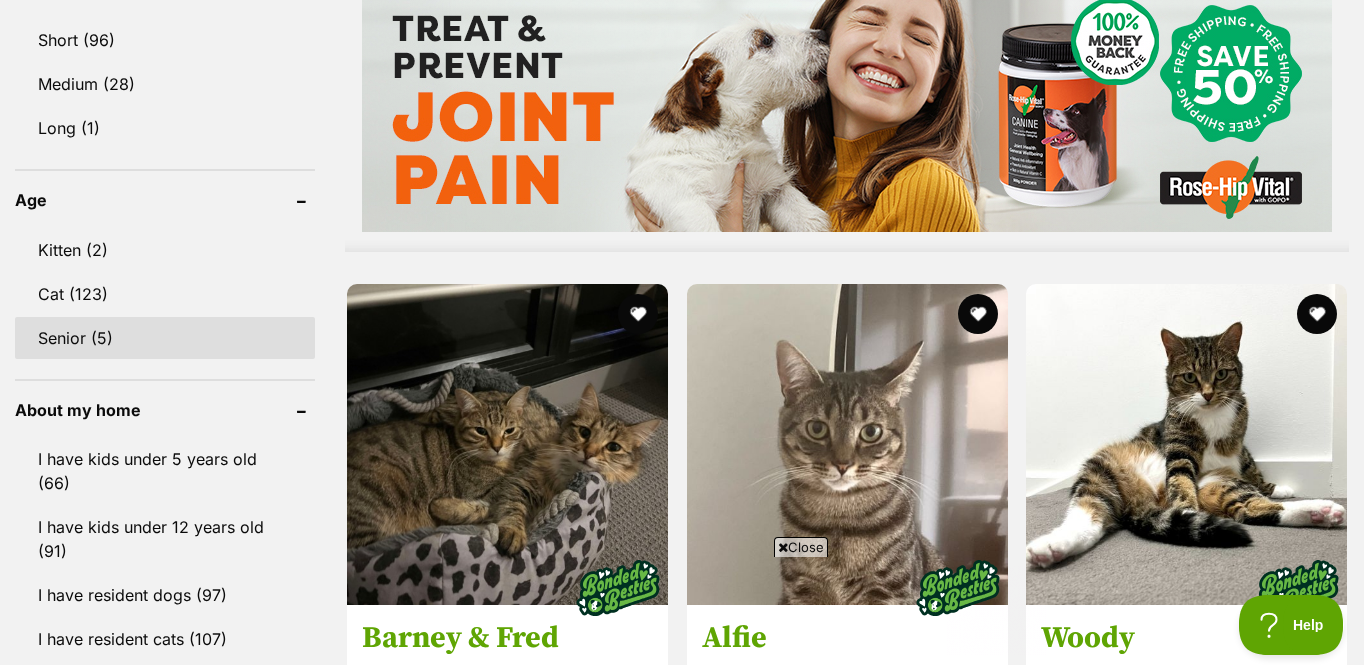 click on "Senior (5)" at bounding box center [165, 338] 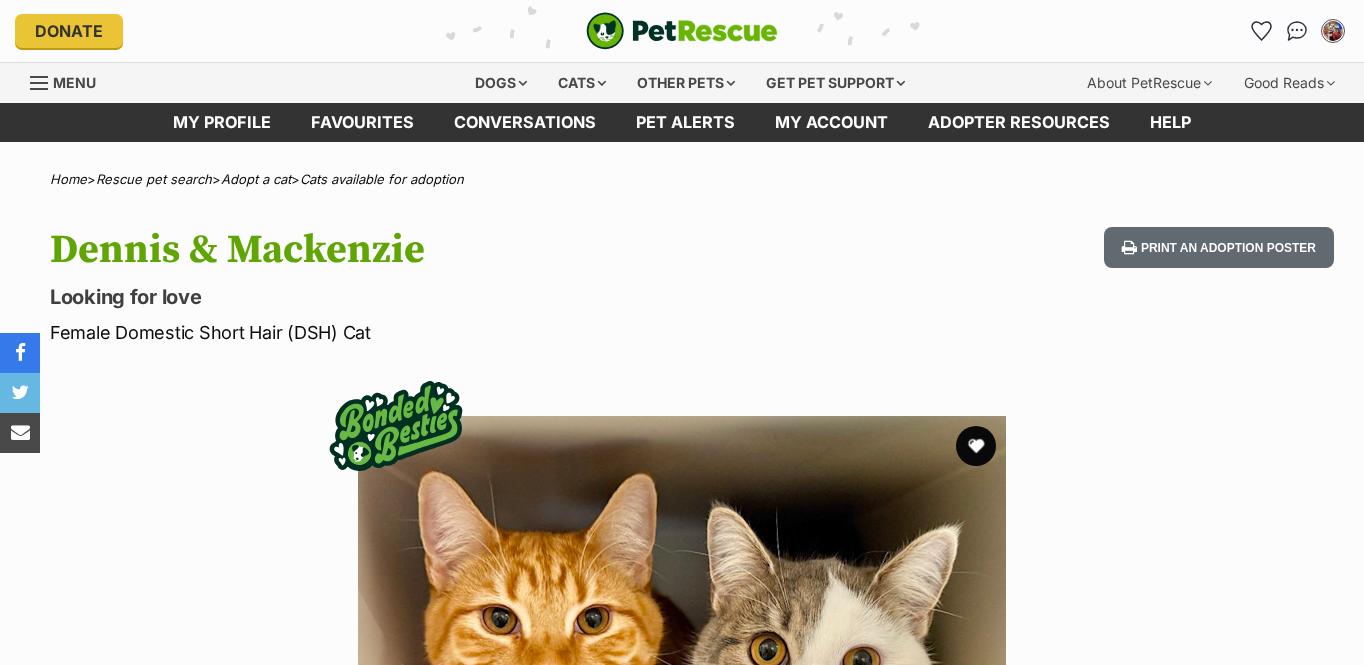 scroll, scrollTop: 0, scrollLeft: 0, axis: both 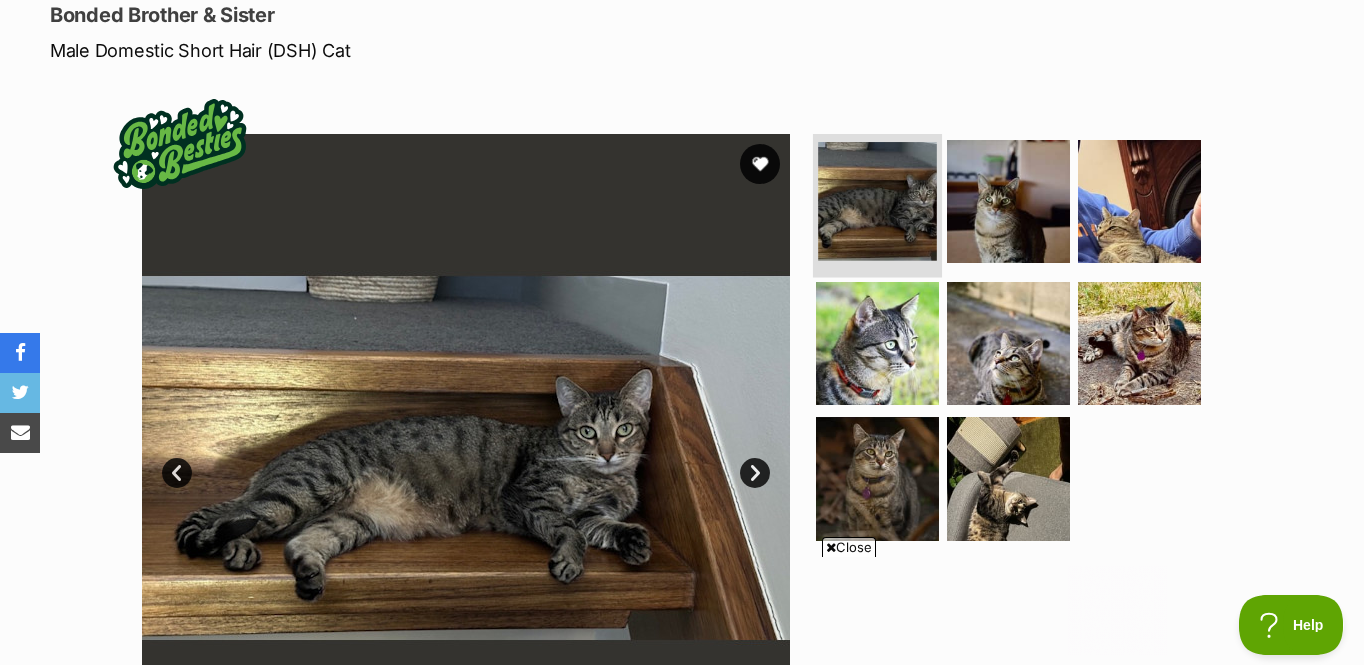 click at bounding box center [877, 201] 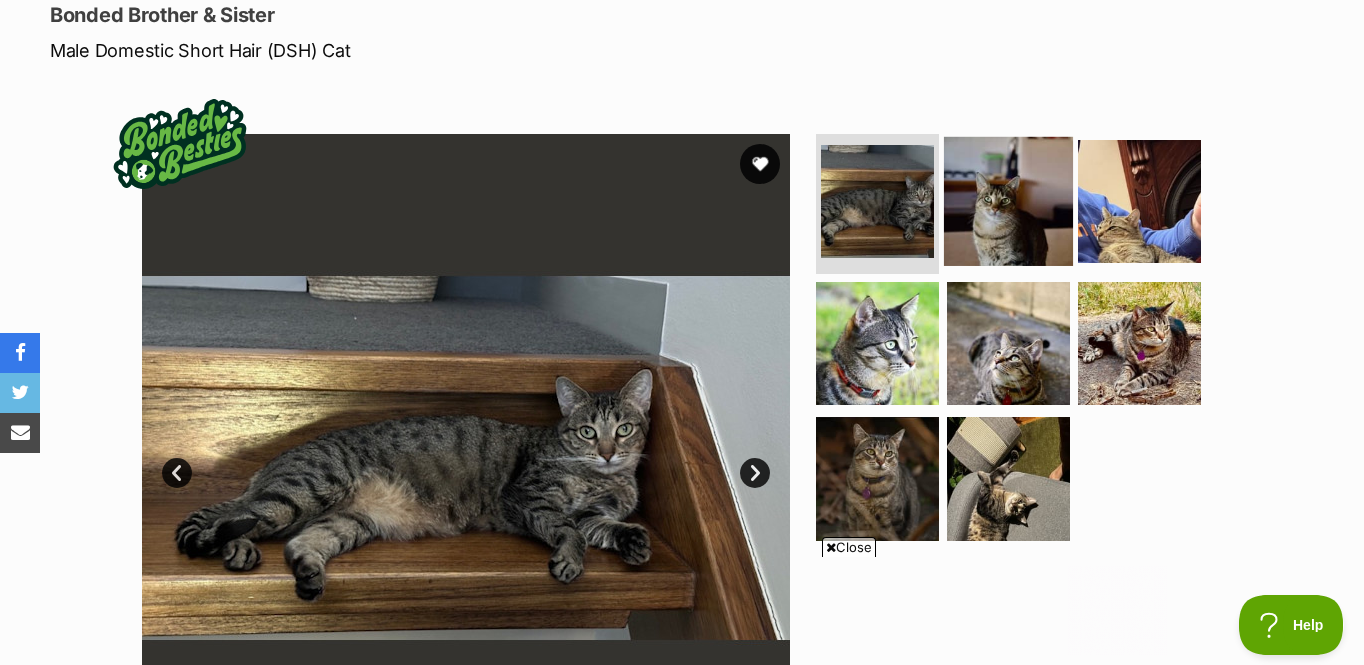 click at bounding box center [1008, 201] 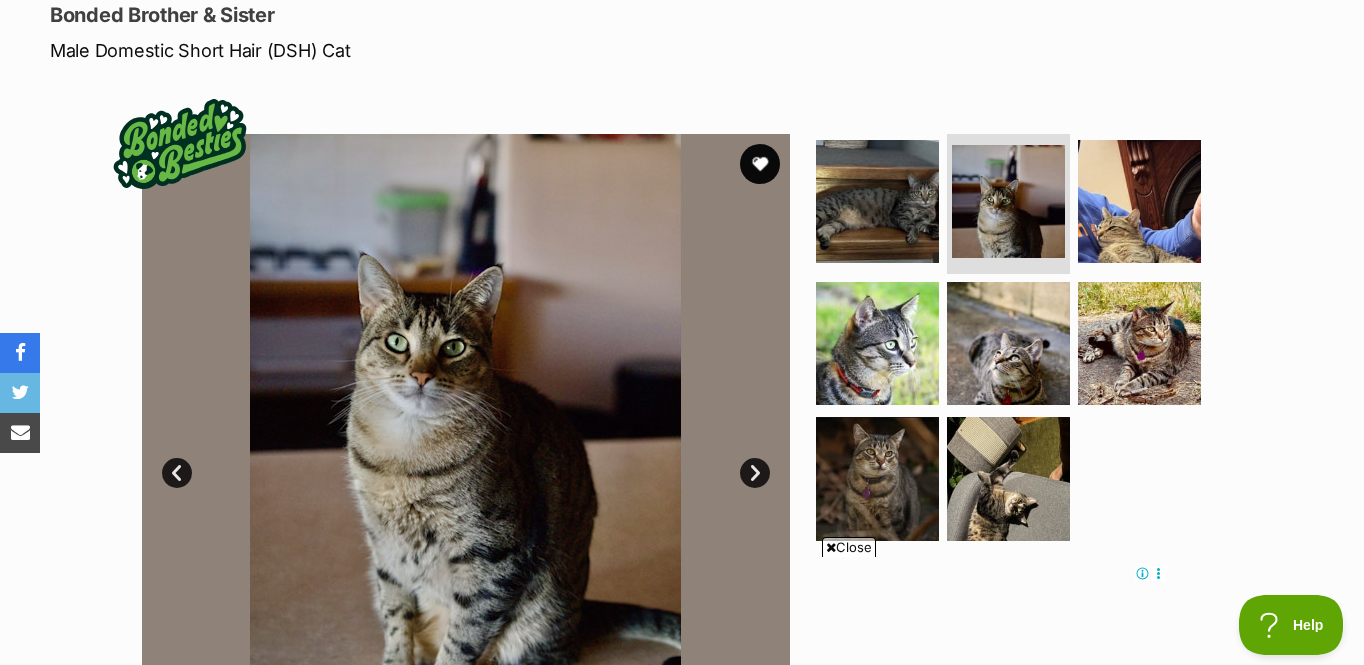 click at bounding box center [1017, 343] 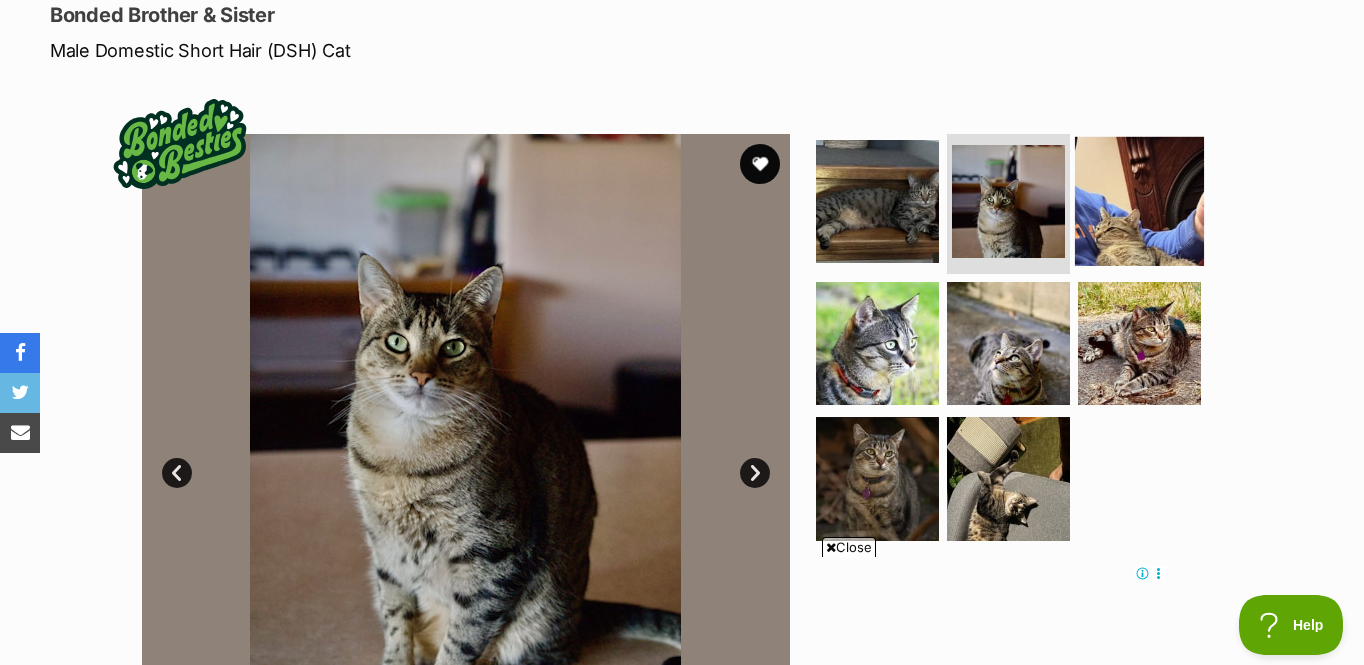 click at bounding box center (1139, 201) 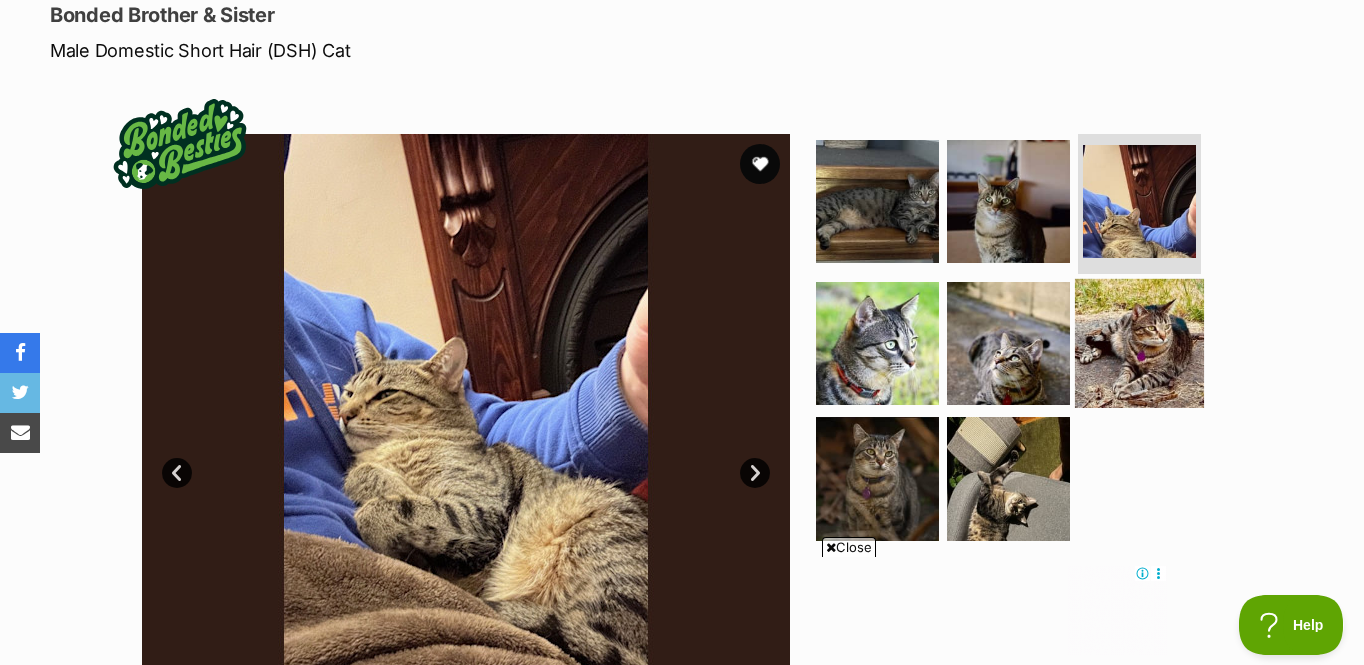 click at bounding box center (1139, 342) 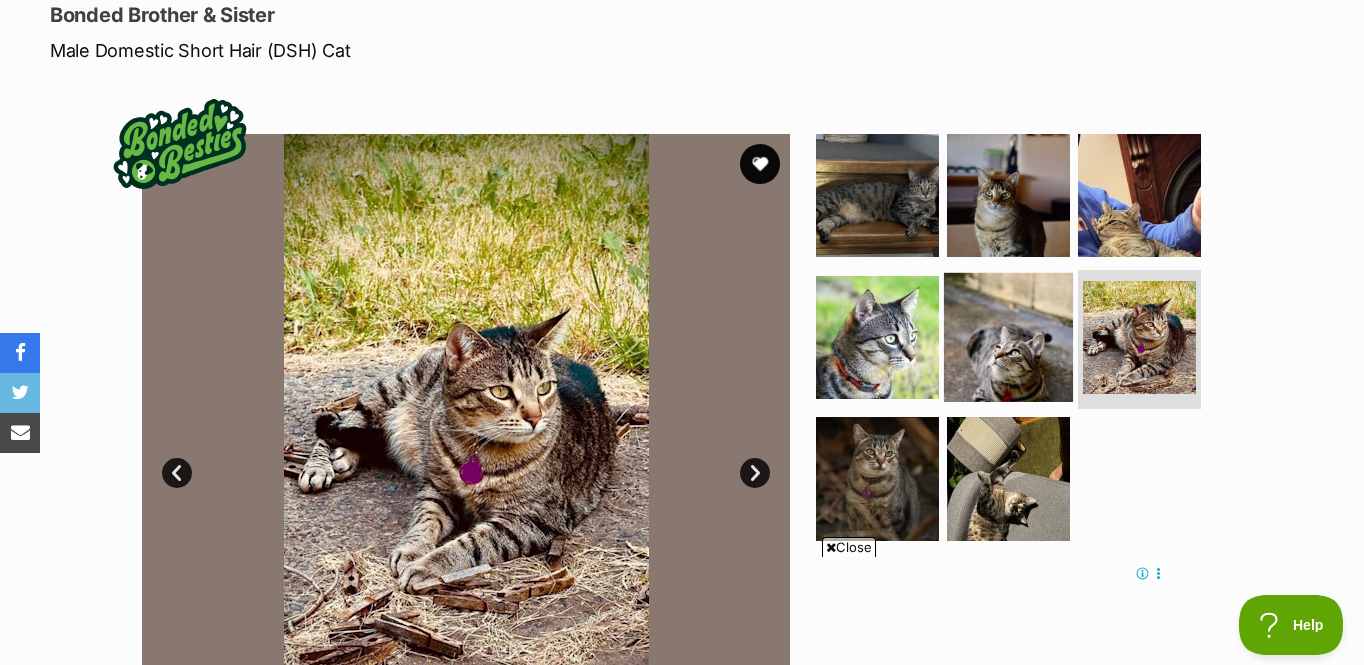 click at bounding box center [1008, 336] 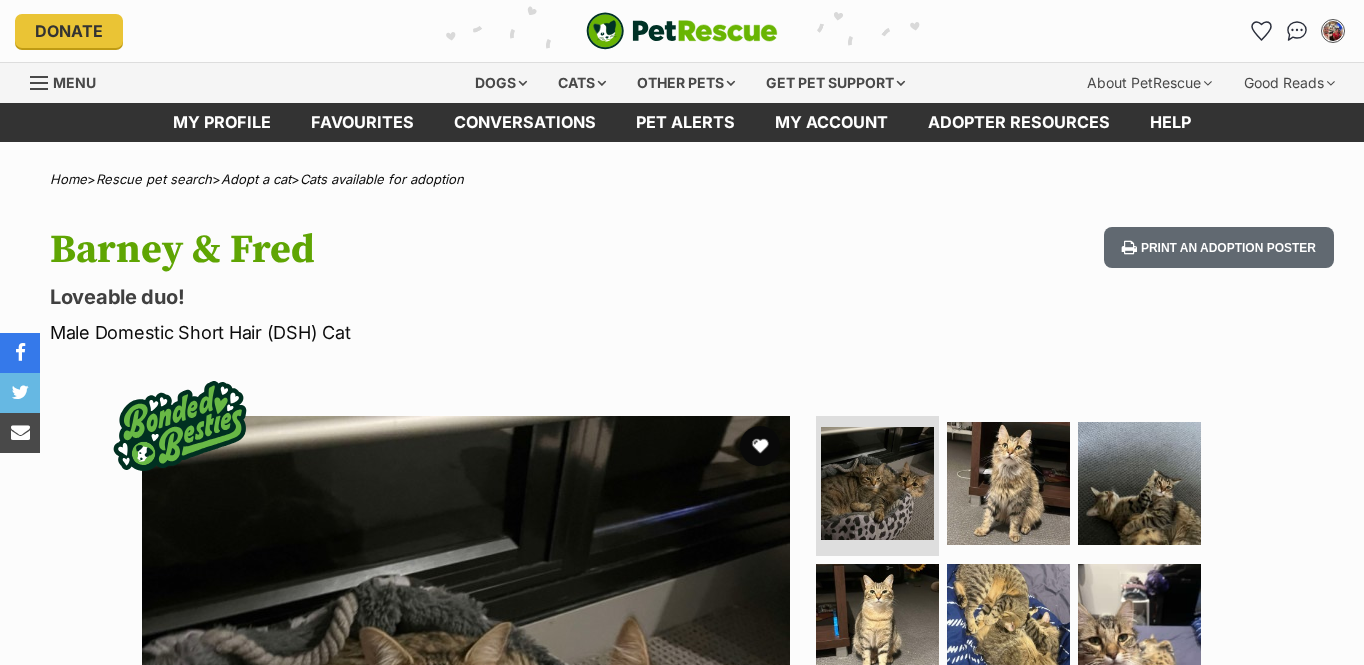 scroll, scrollTop: 0, scrollLeft: 0, axis: both 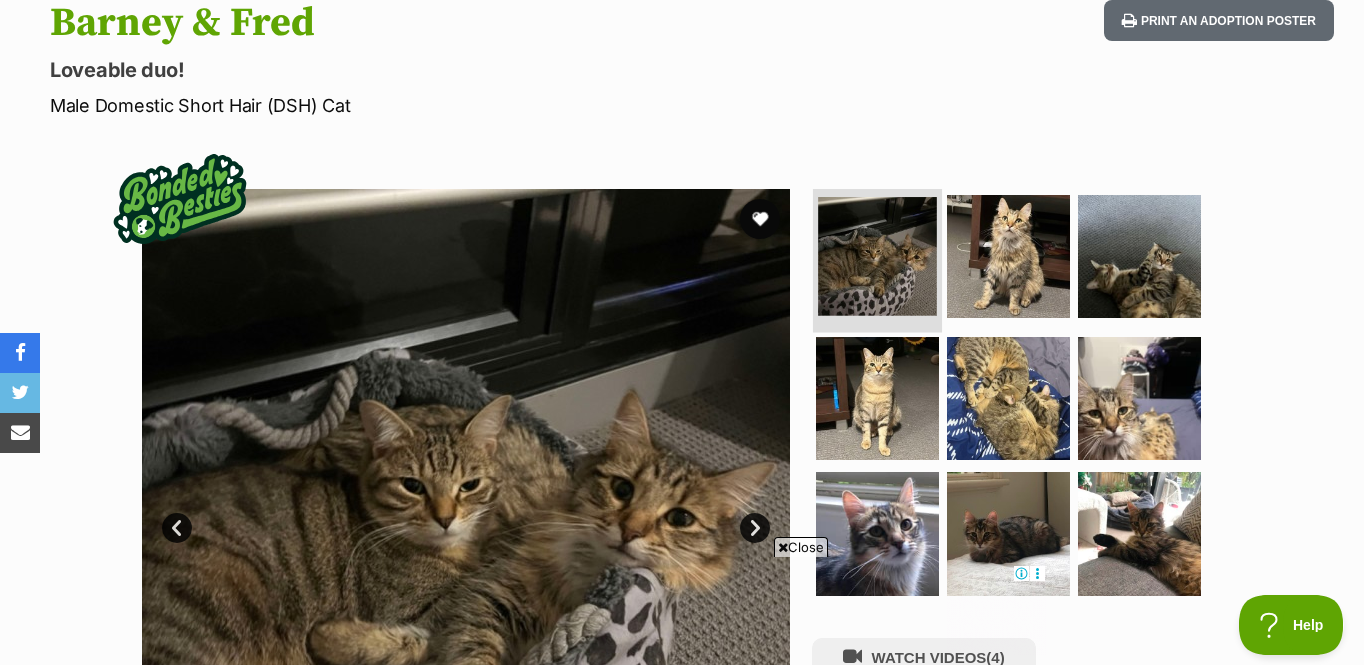 click at bounding box center [877, 256] 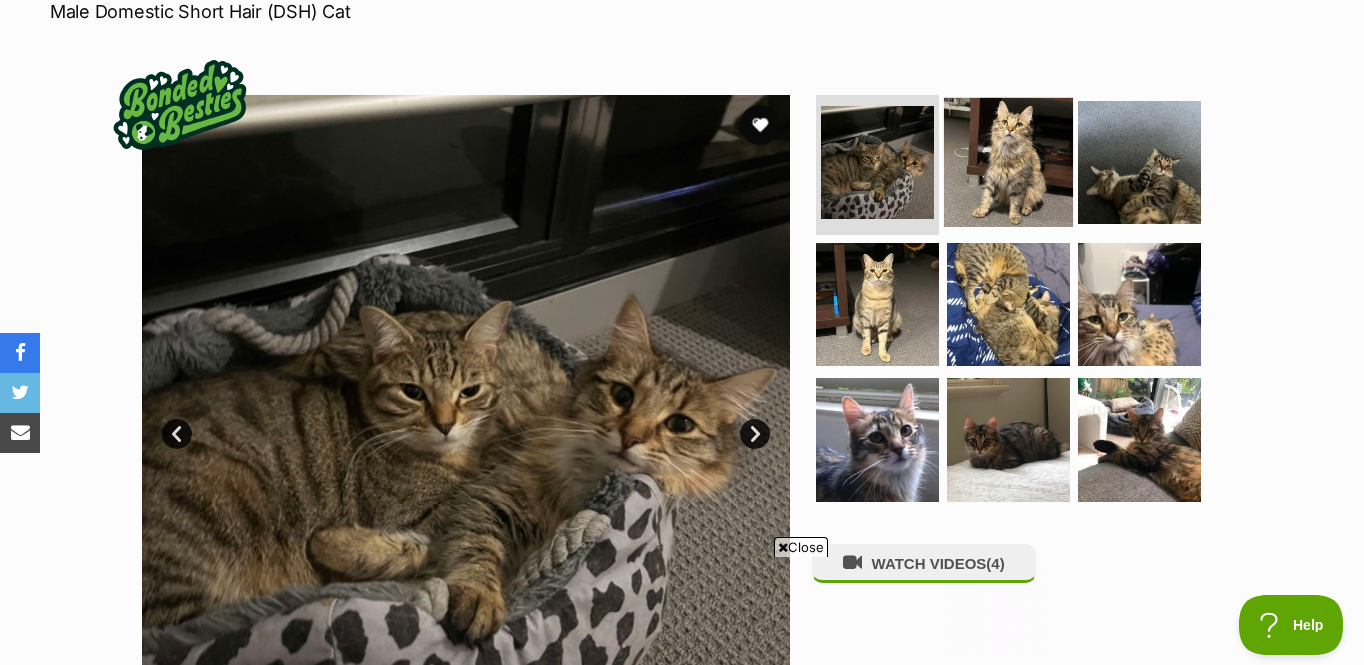 scroll, scrollTop: 325, scrollLeft: 0, axis: vertical 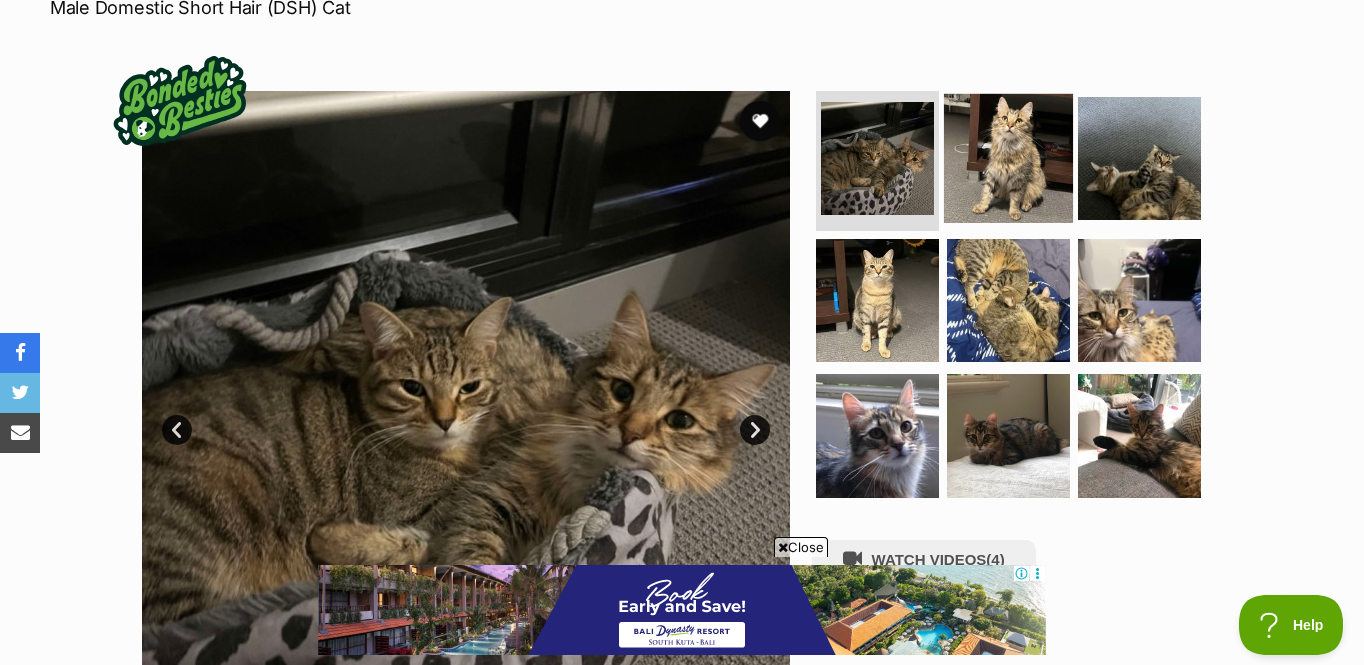 click at bounding box center (1008, 158) 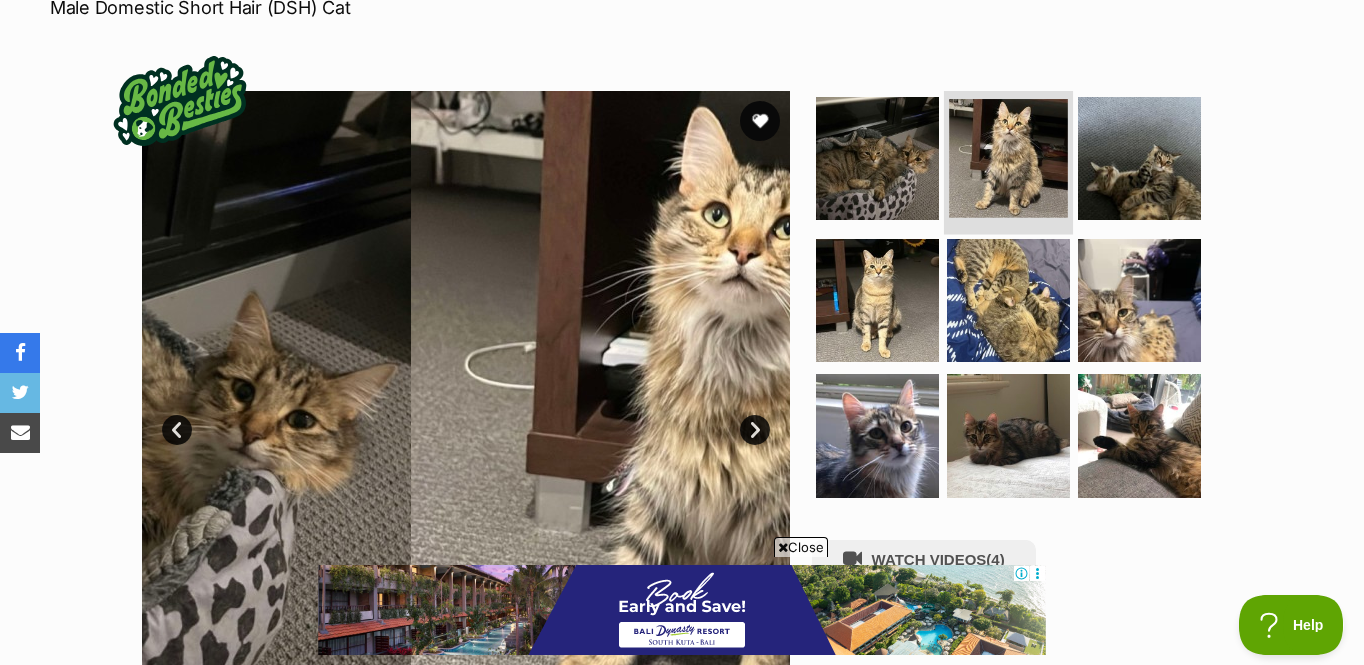 scroll, scrollTop: 0, scrollLeft: 0, axis: both 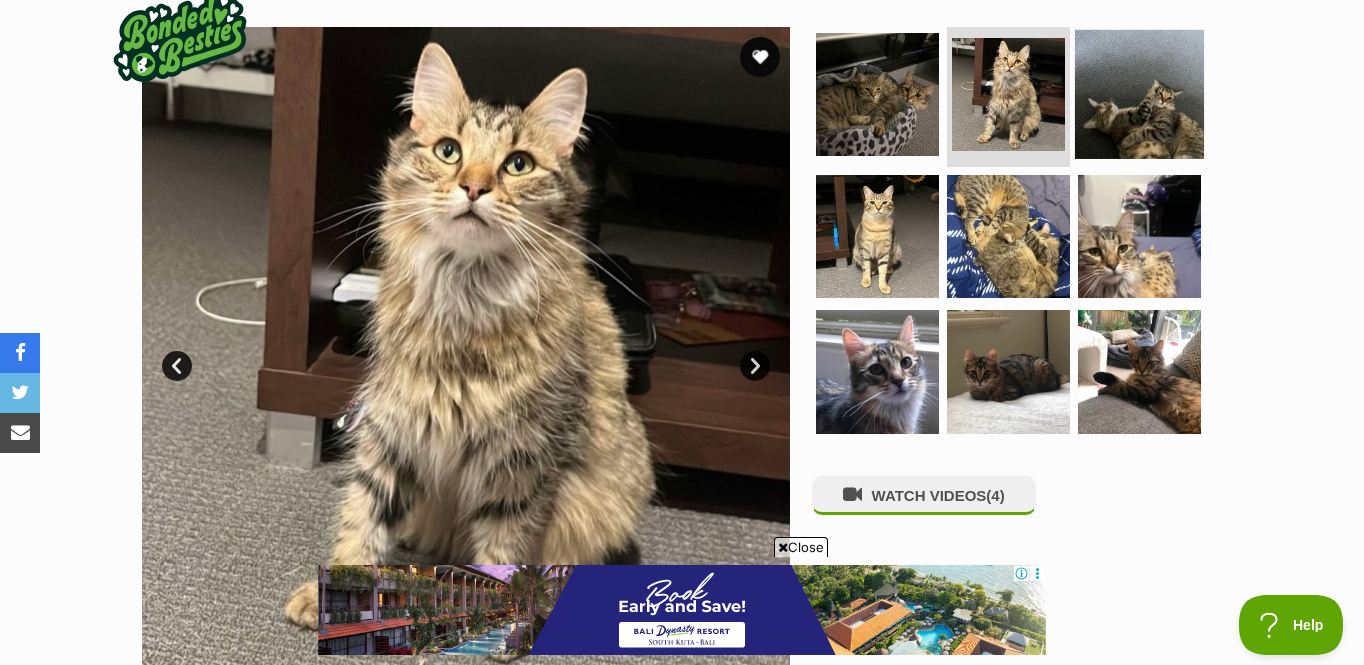 click at bounding box center [1139, 94] 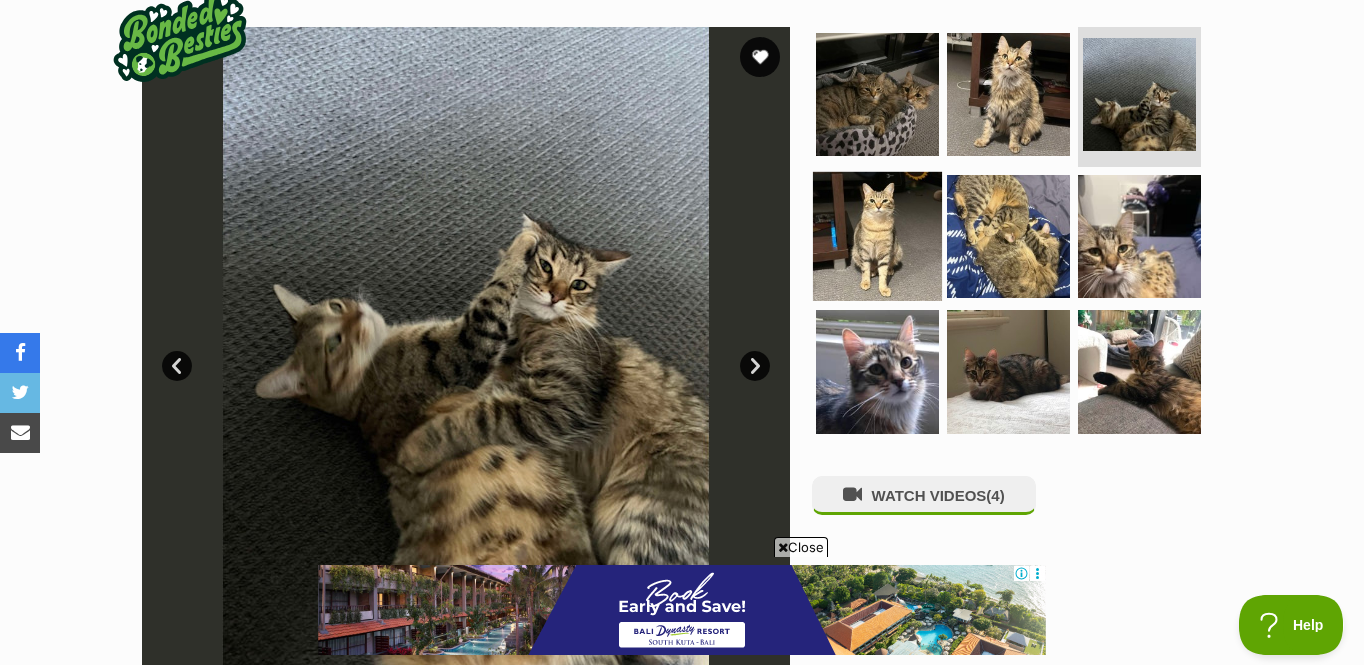 click at bounding box center (877, 235) 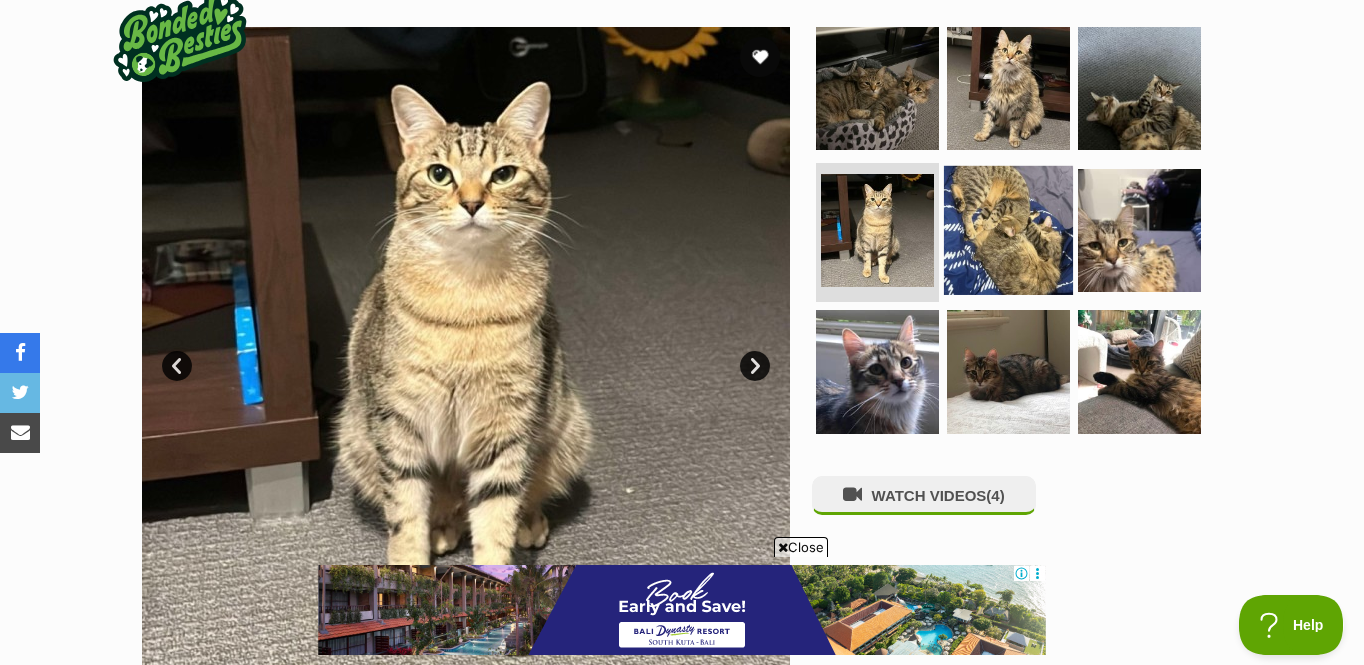 click at bounding box center [1008, 229] 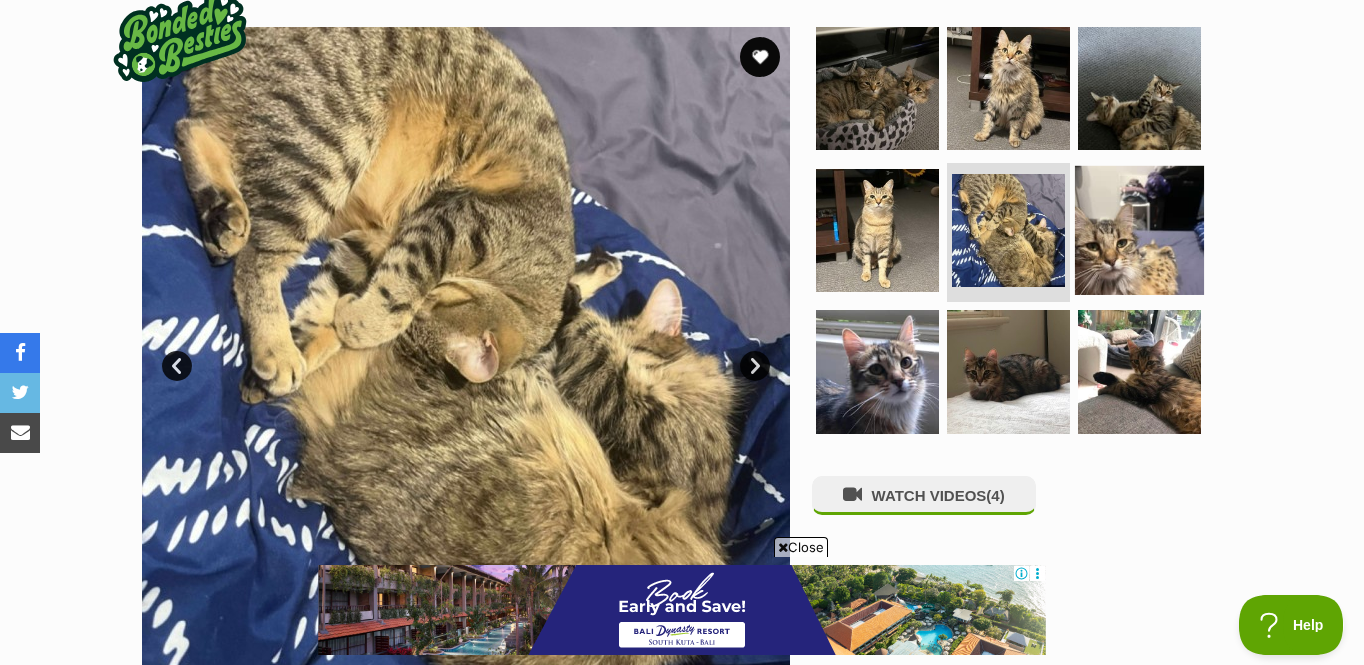 click at bounding box center (1139, 229) 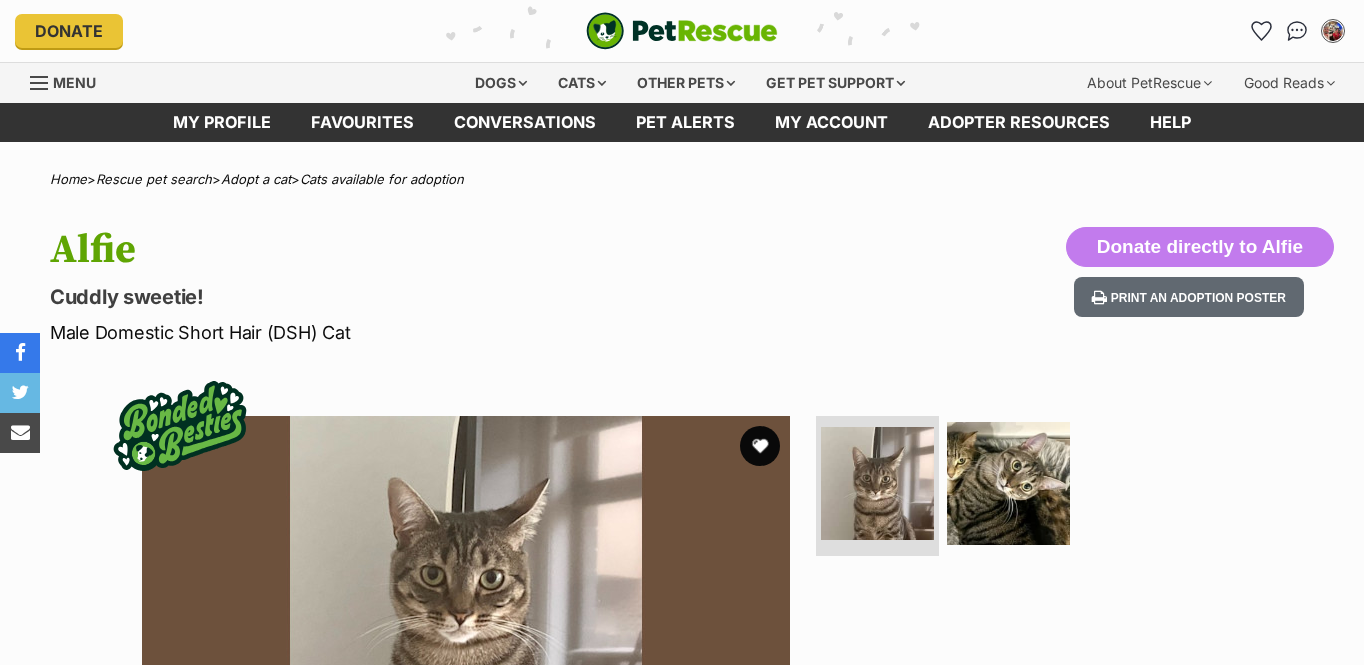 scroll, scrollTop: 0, scrollLeft: 0, axis: both 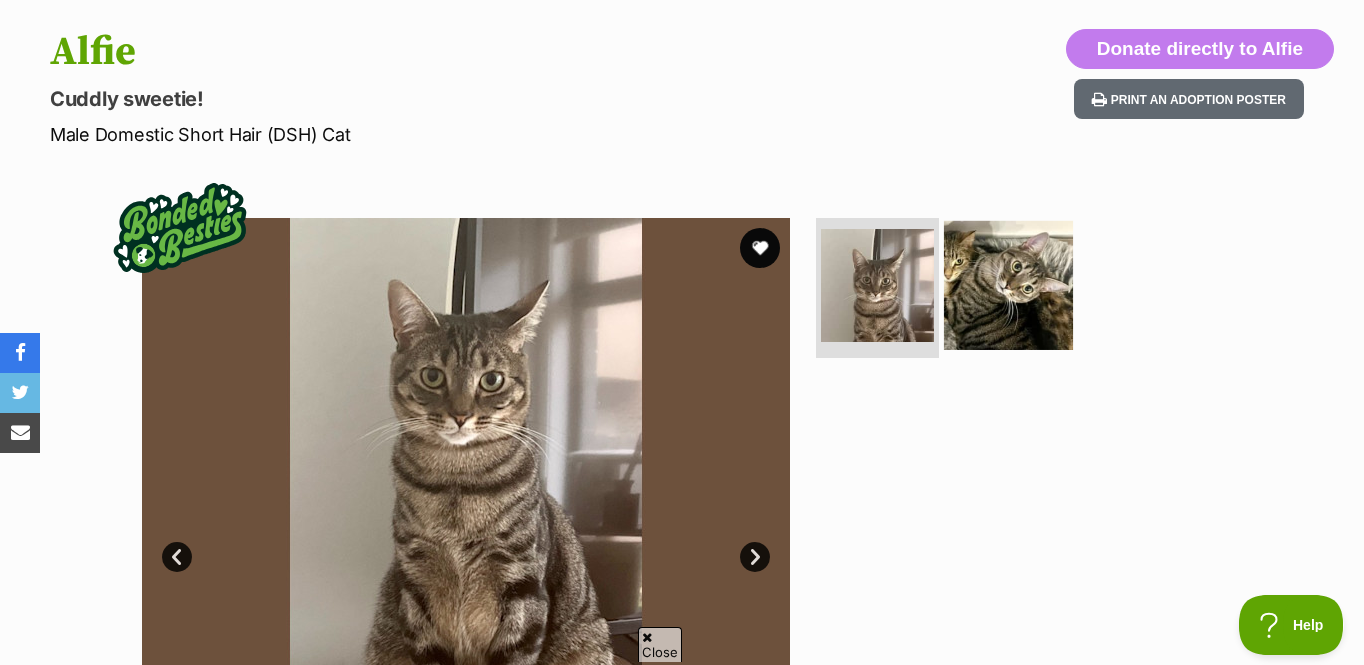 click at bounding box center [1008, 285] 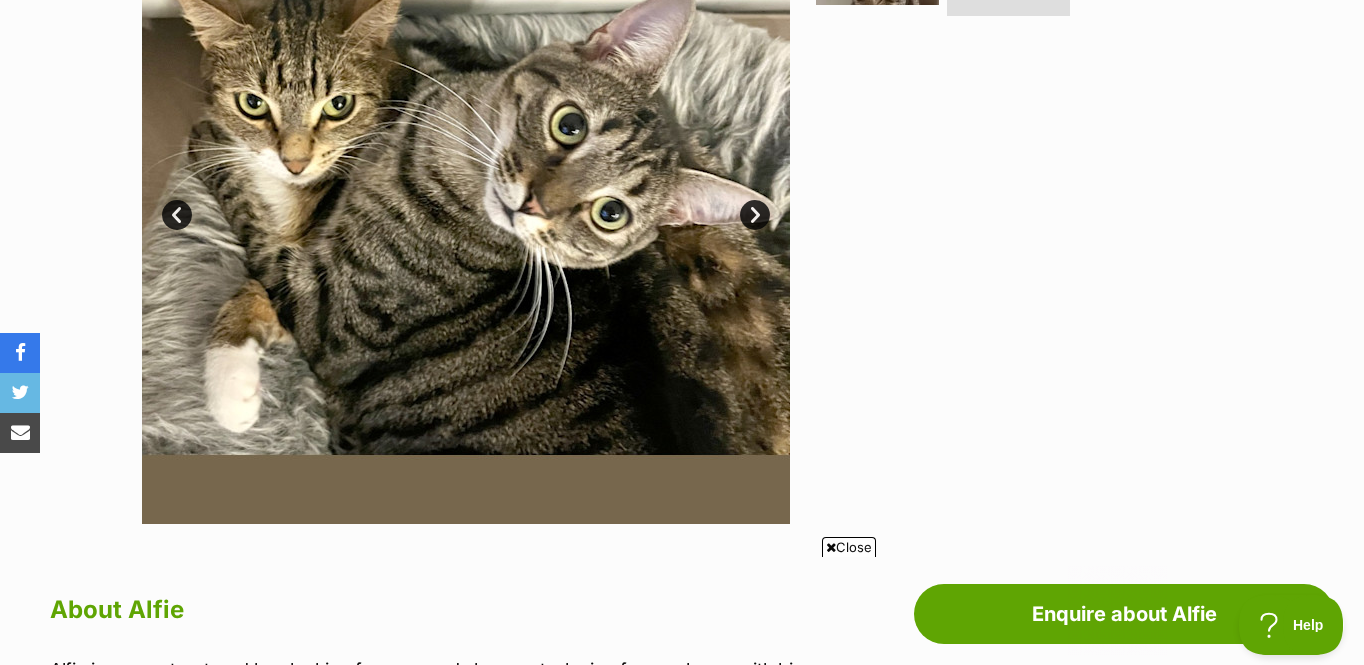 scroll, scrollTop: 539, scrollLeft: 0, axis: vertical 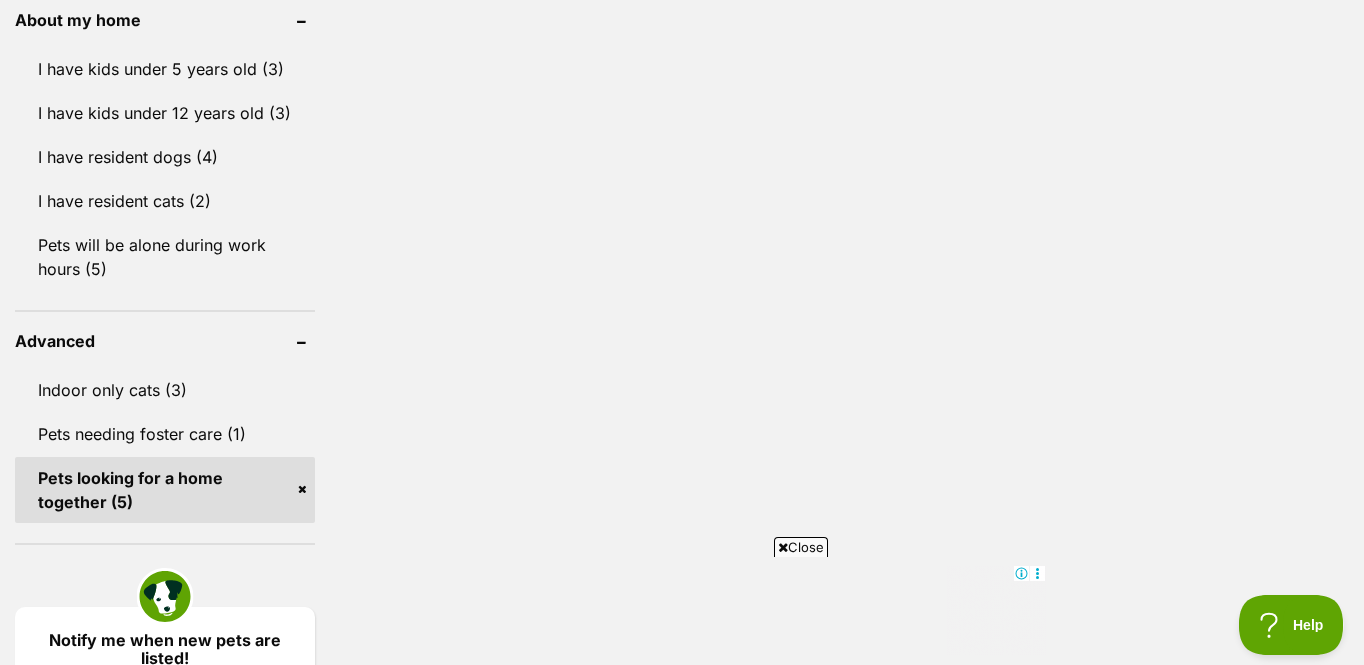 click on "Pets looking for a home together (5)" at bounding box center [165, 490] 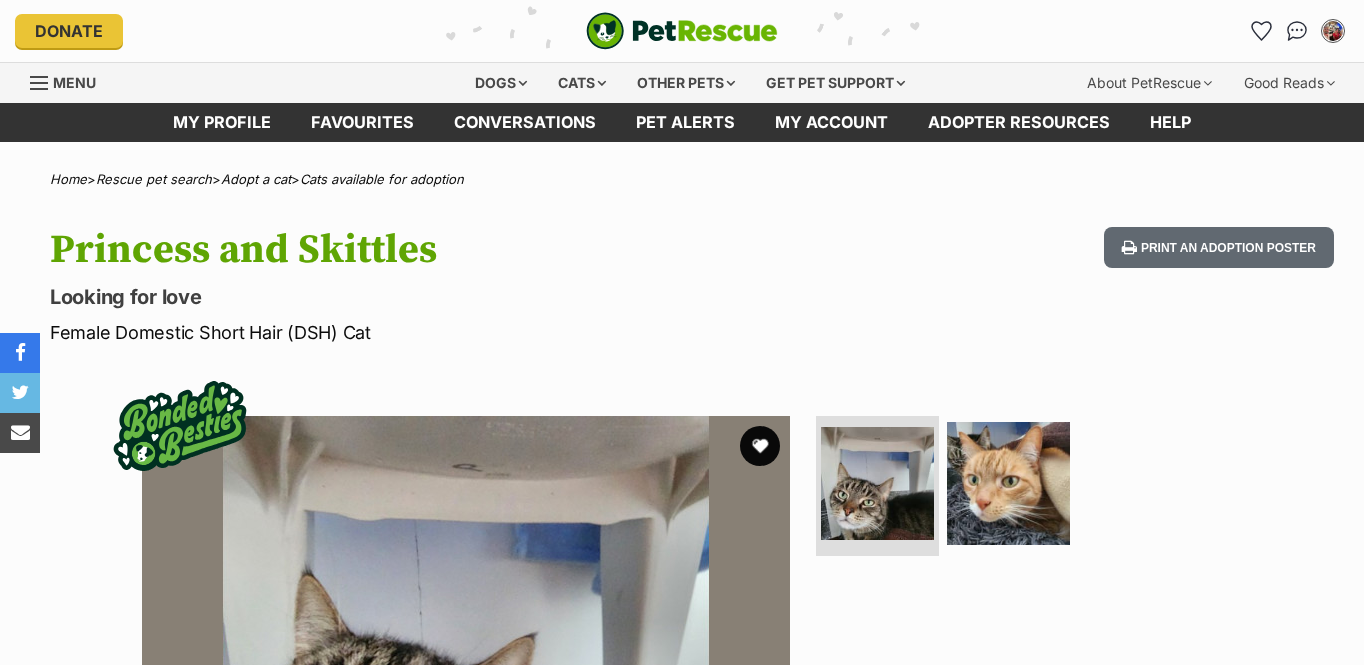 scroll, scrollTop: 0, scrollLeft: 0, axis: both 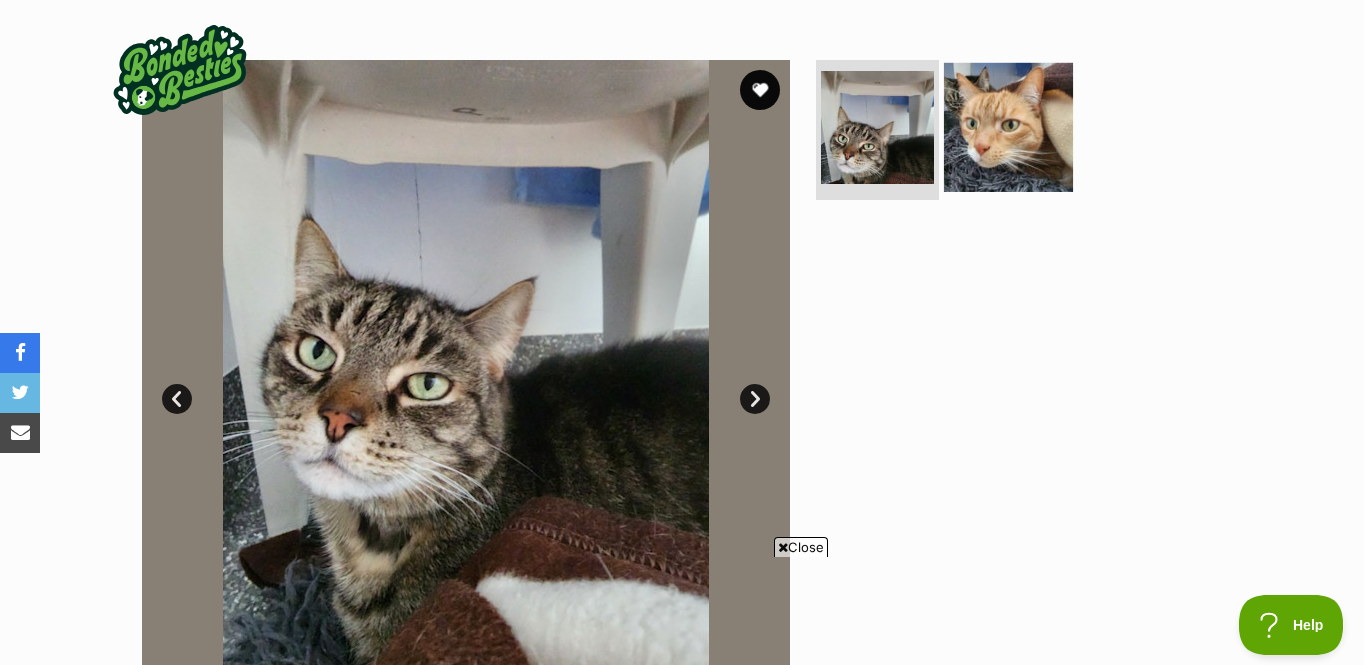 click at bounding box center [1008, 127] 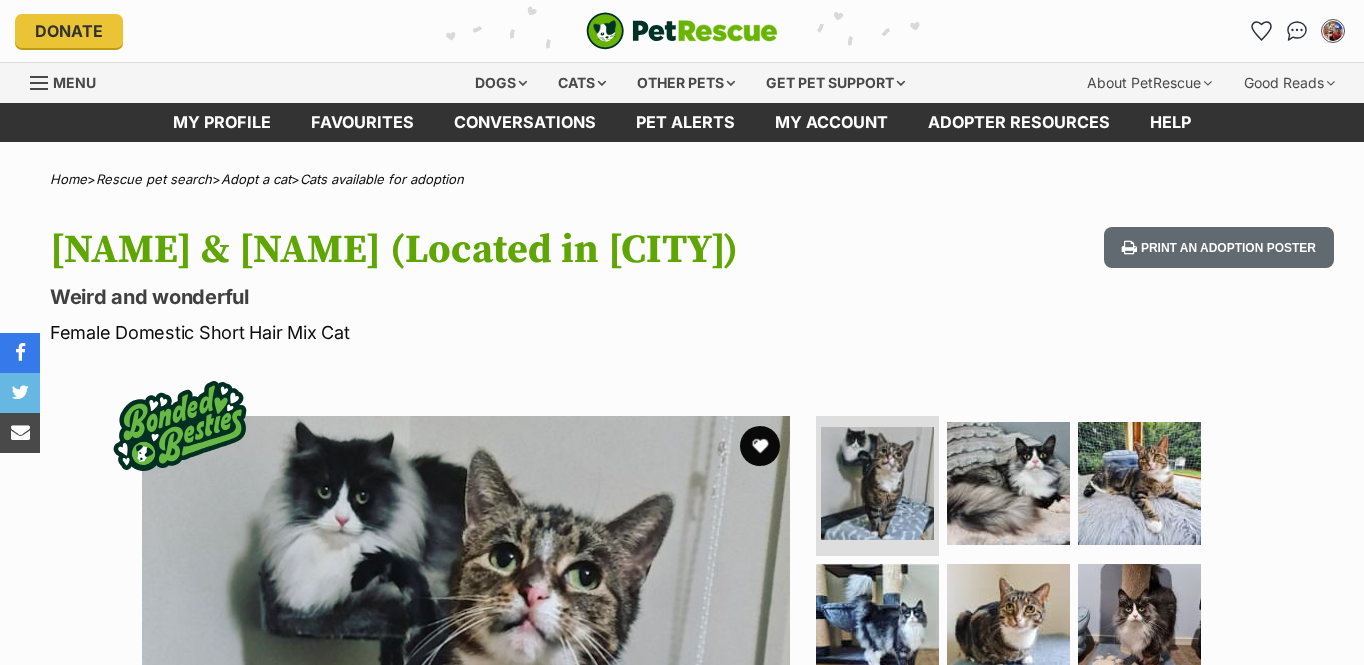 scroll, scrollTop: 0, scrollLeft: 0, axis: both 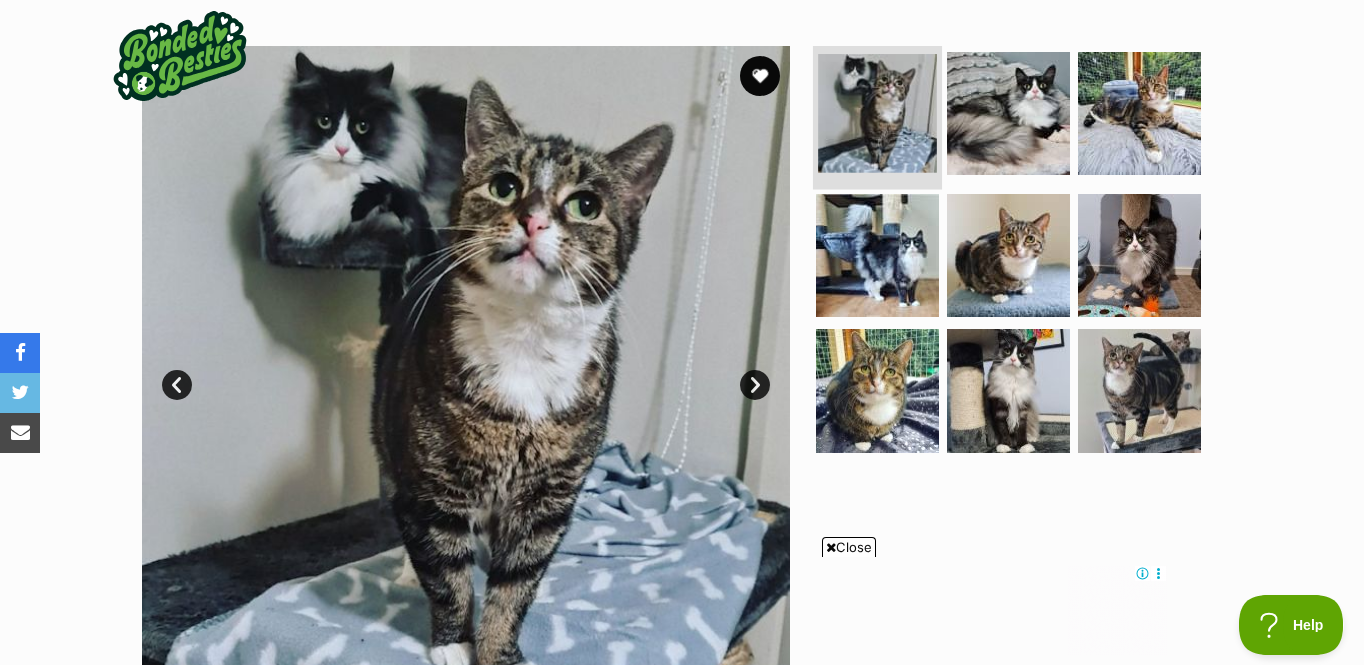 click at bounding box center (877, 113) 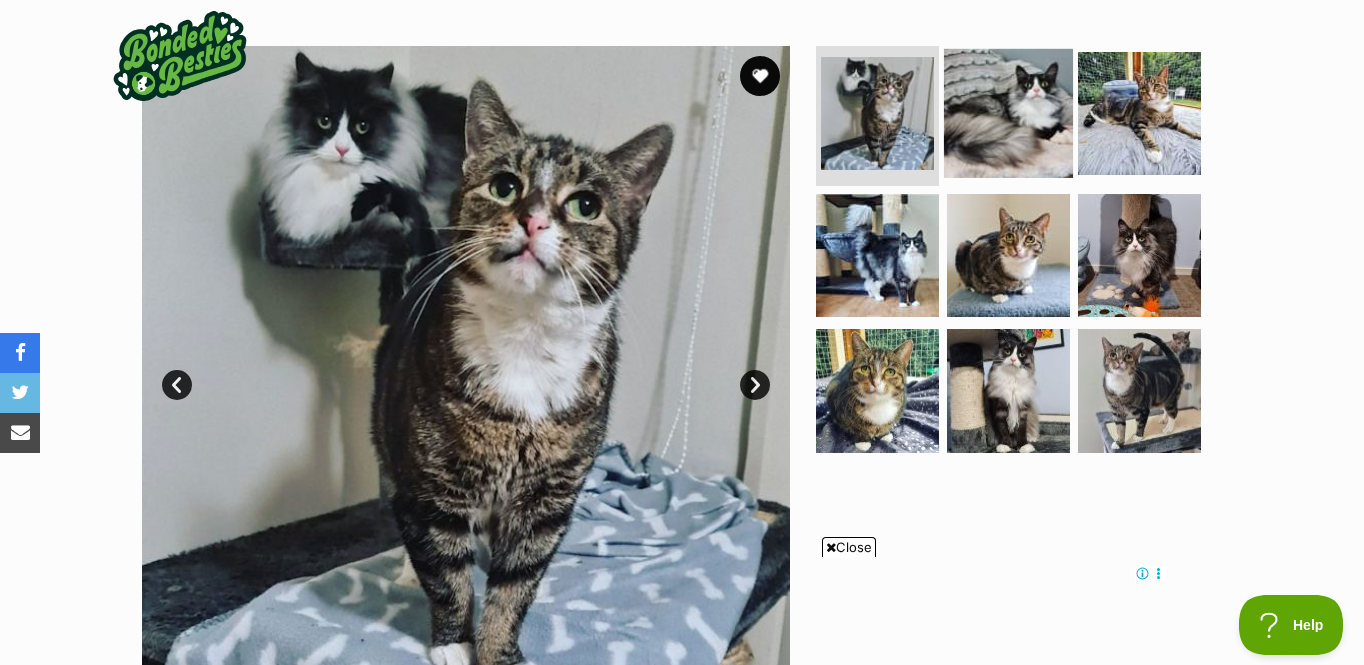 click at bounding box center (1008, 113) 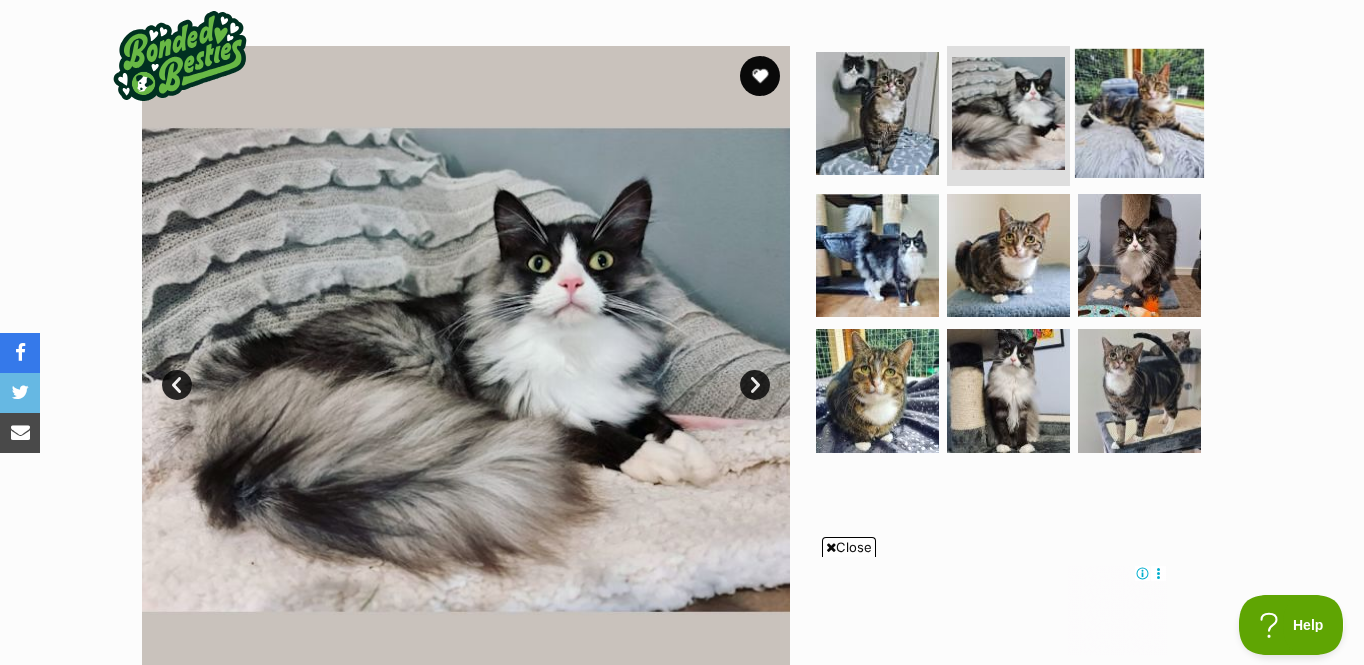 click at bounding box center (1139, 113) 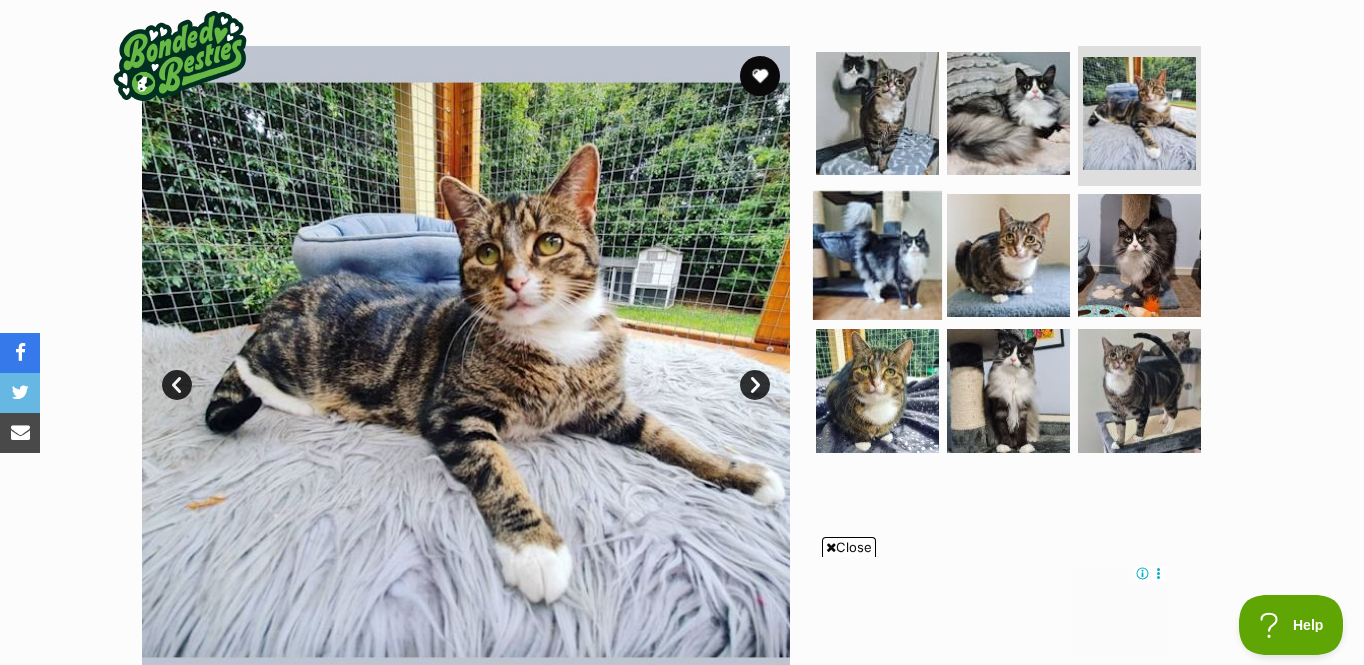 click at bounding box center [877, 254] 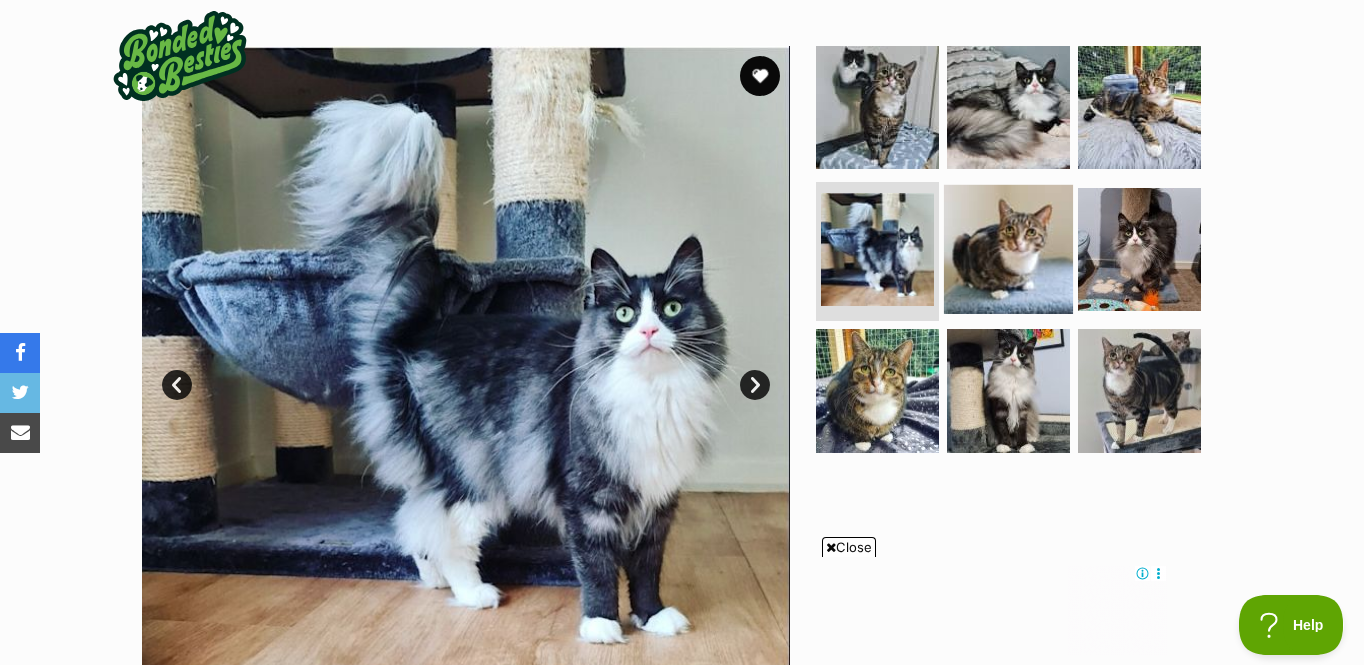 click at bounding box center (1008, 248) 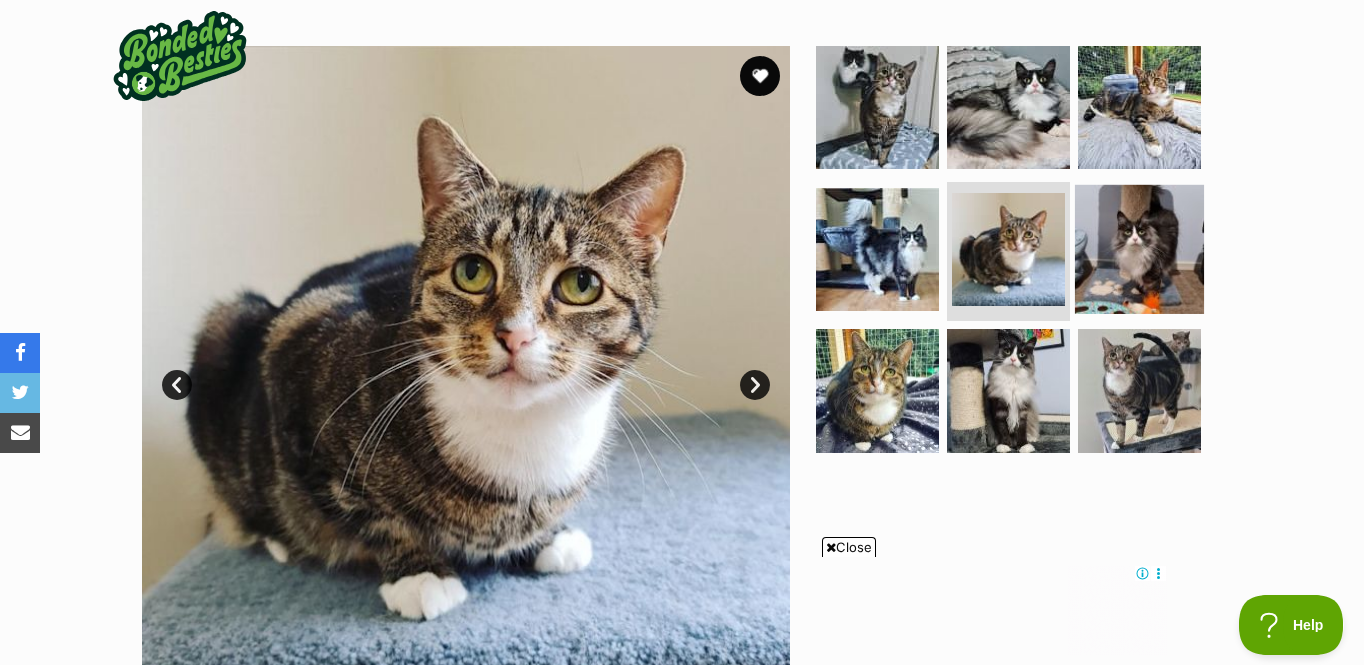 click at bounding box center [1139, 248] 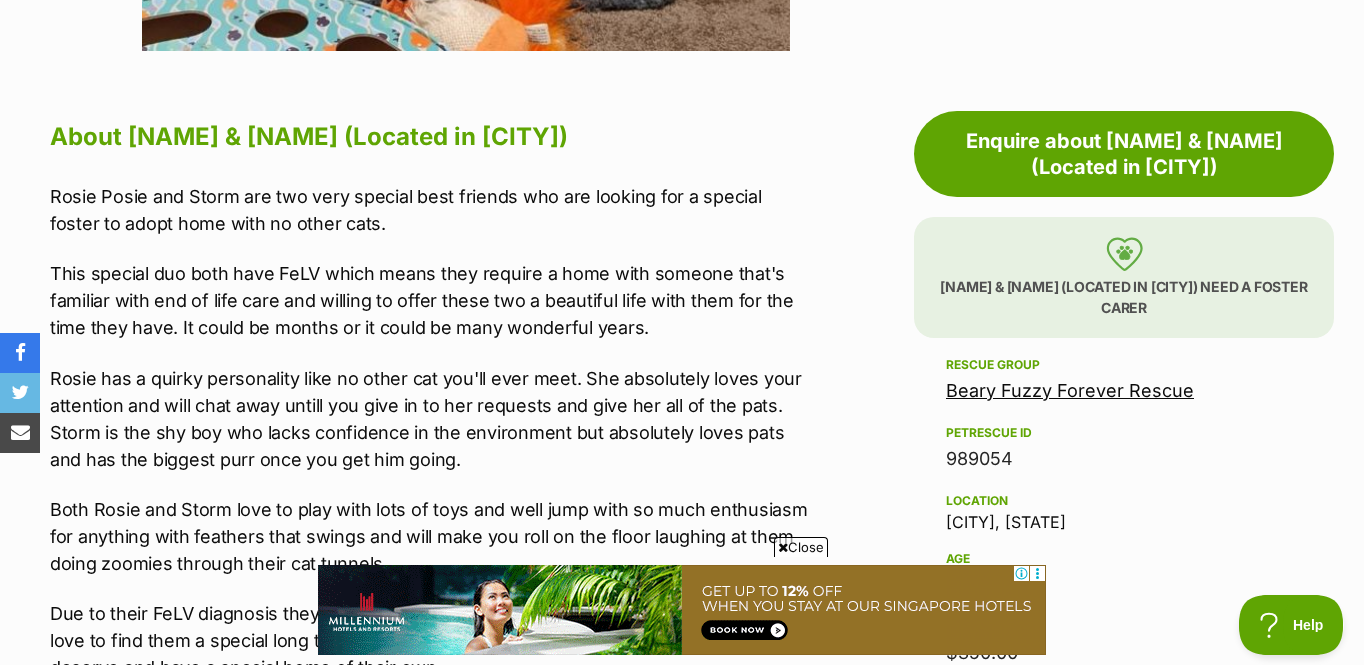 scroll, scrollTop: 1304, scrollLeft: 0, axis: vertical 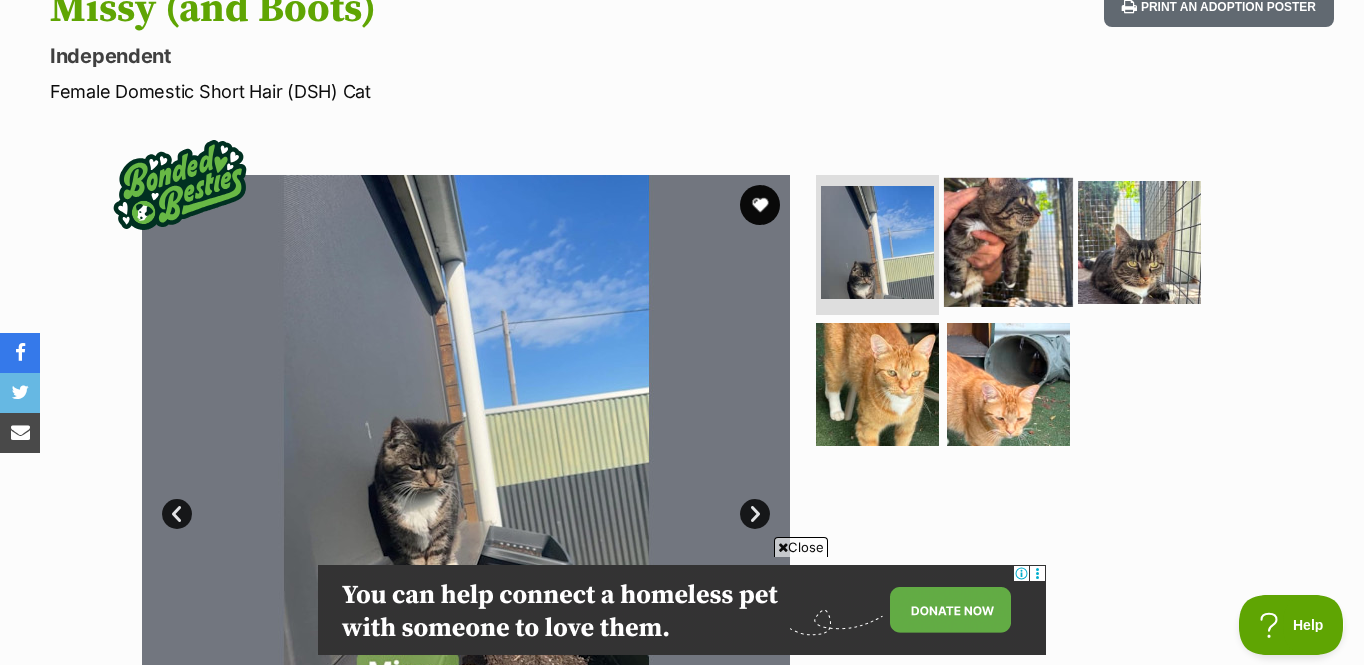 click at bounding box center [1008, 242] 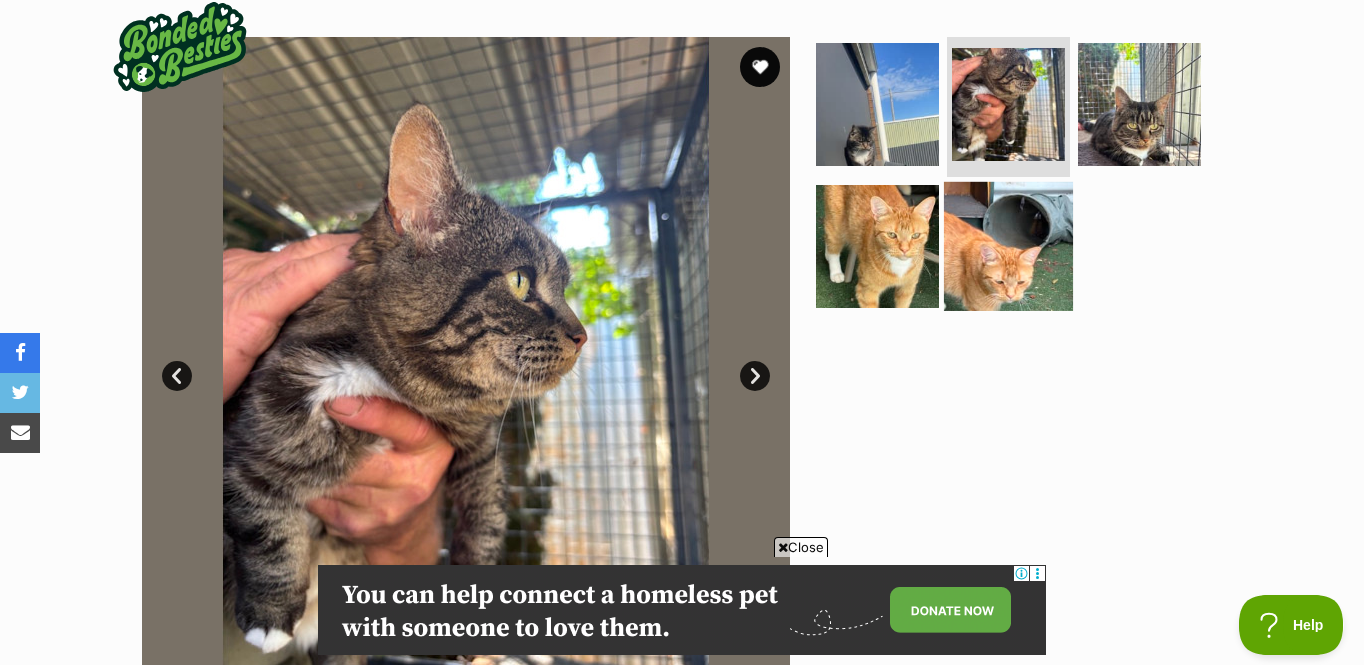 scroll, scrollTop: 384, scrollLeft: 0, axis: vertical 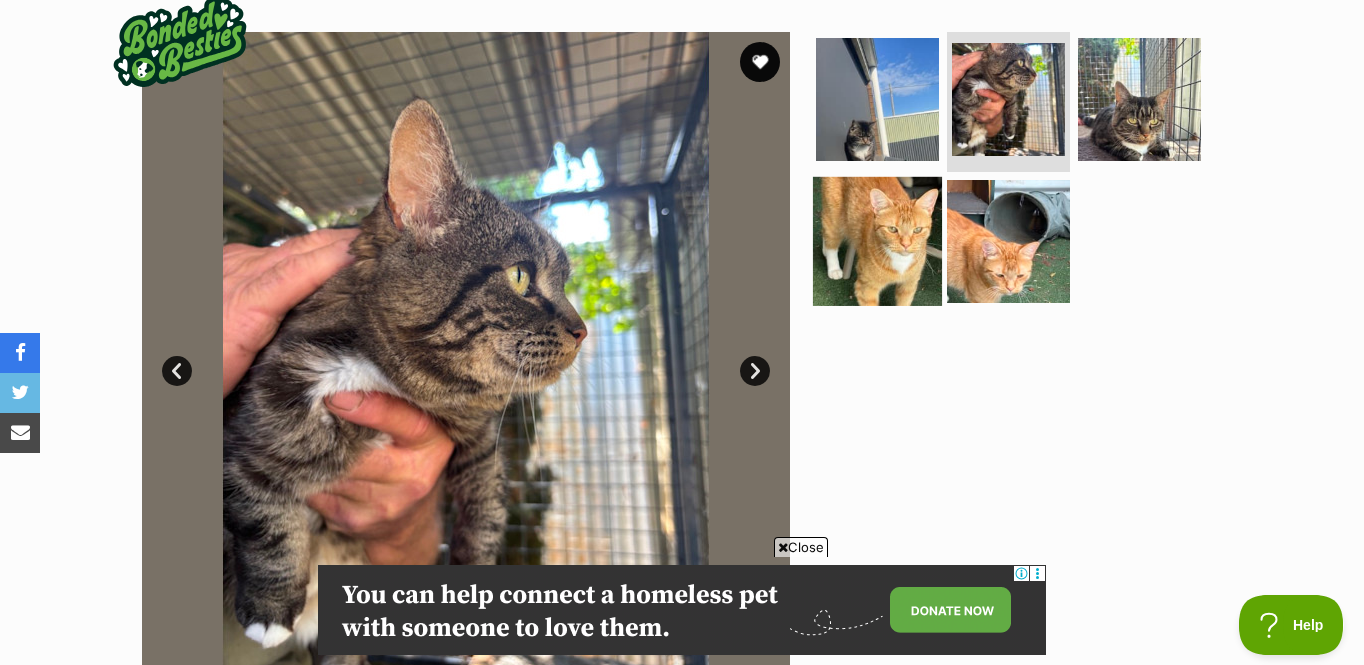 click at bounding box center [877, 240] 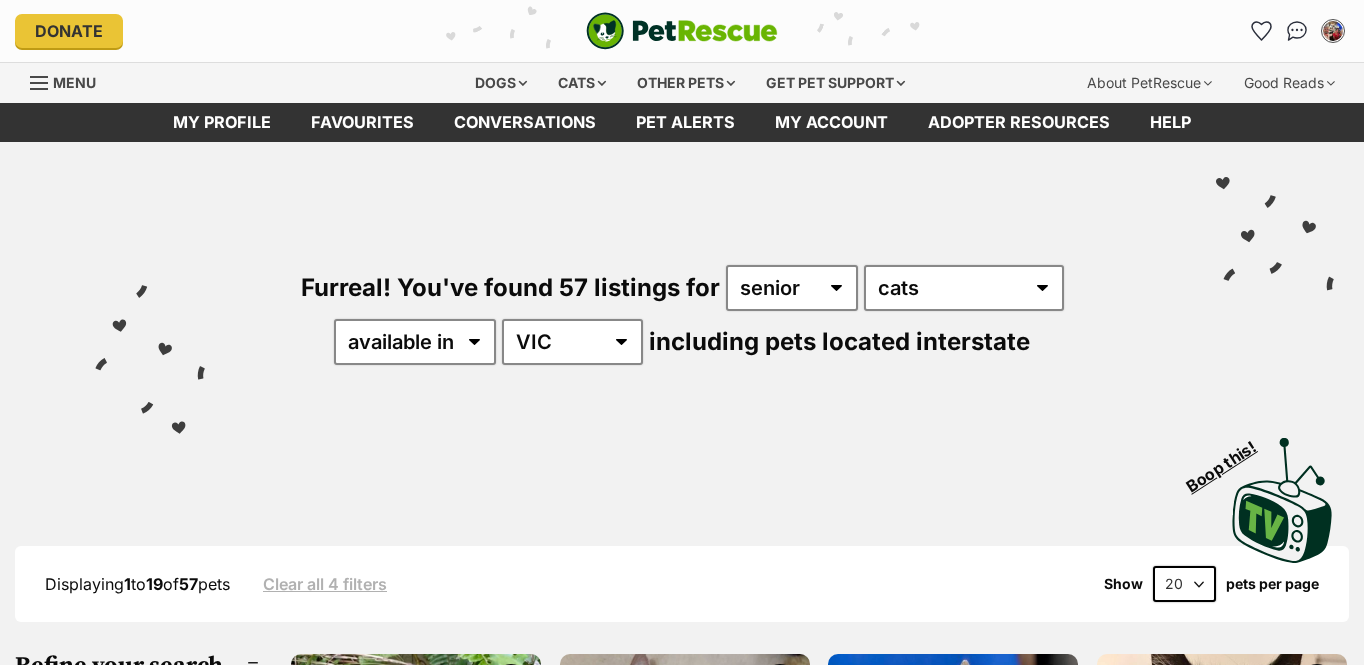 scroll, scrollTop: 0, scrollLeft: 0, axis: both 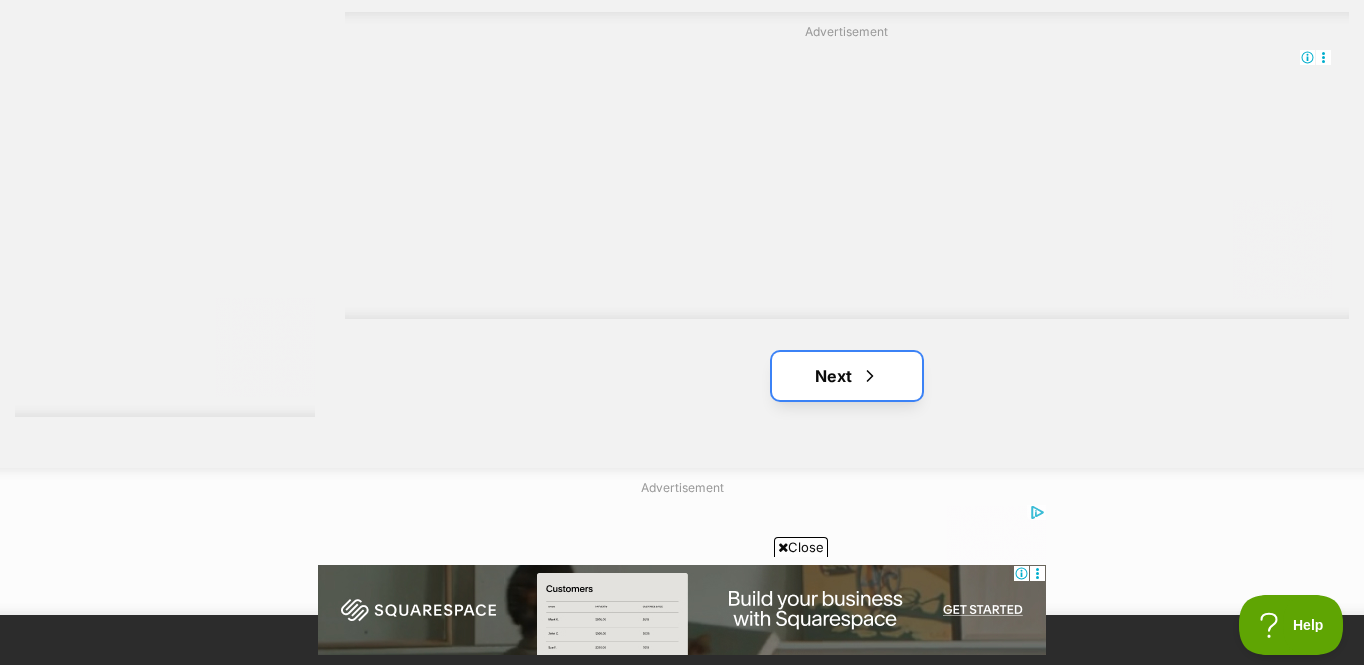 click on "Next" at bounding box center (847, 376) 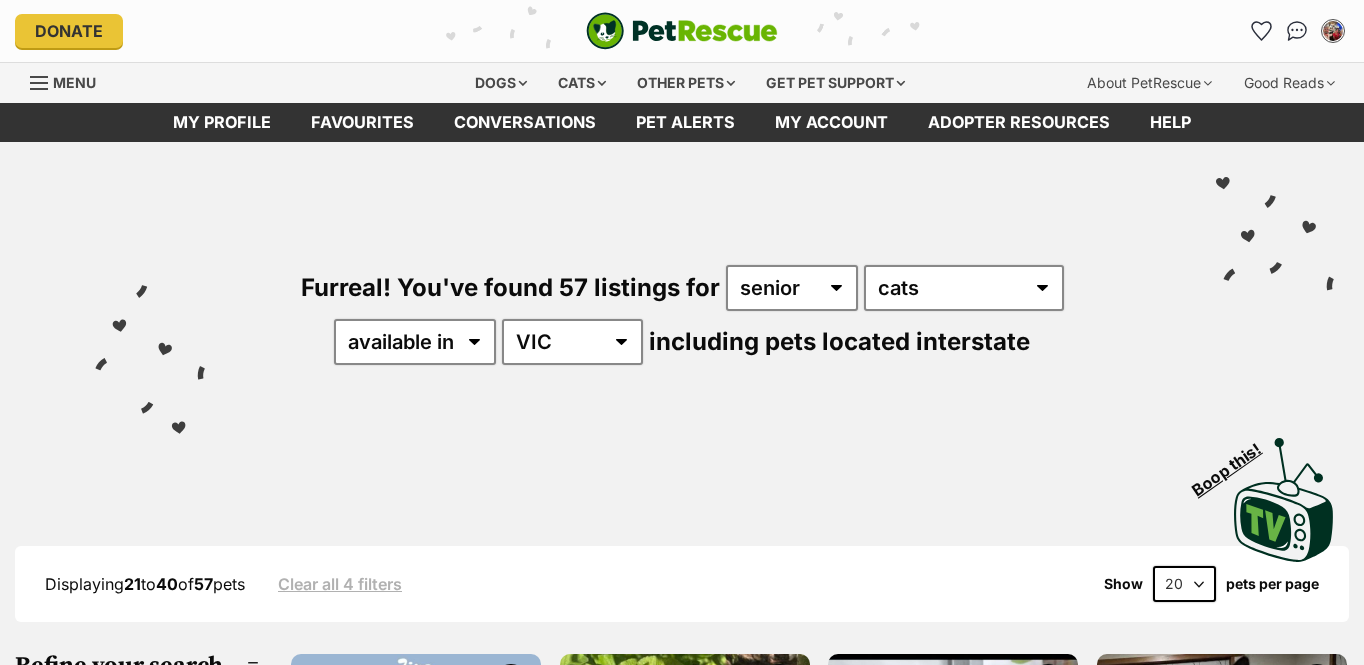 scroll, scrollTop: 0, scrollLeft: 0, axis: both 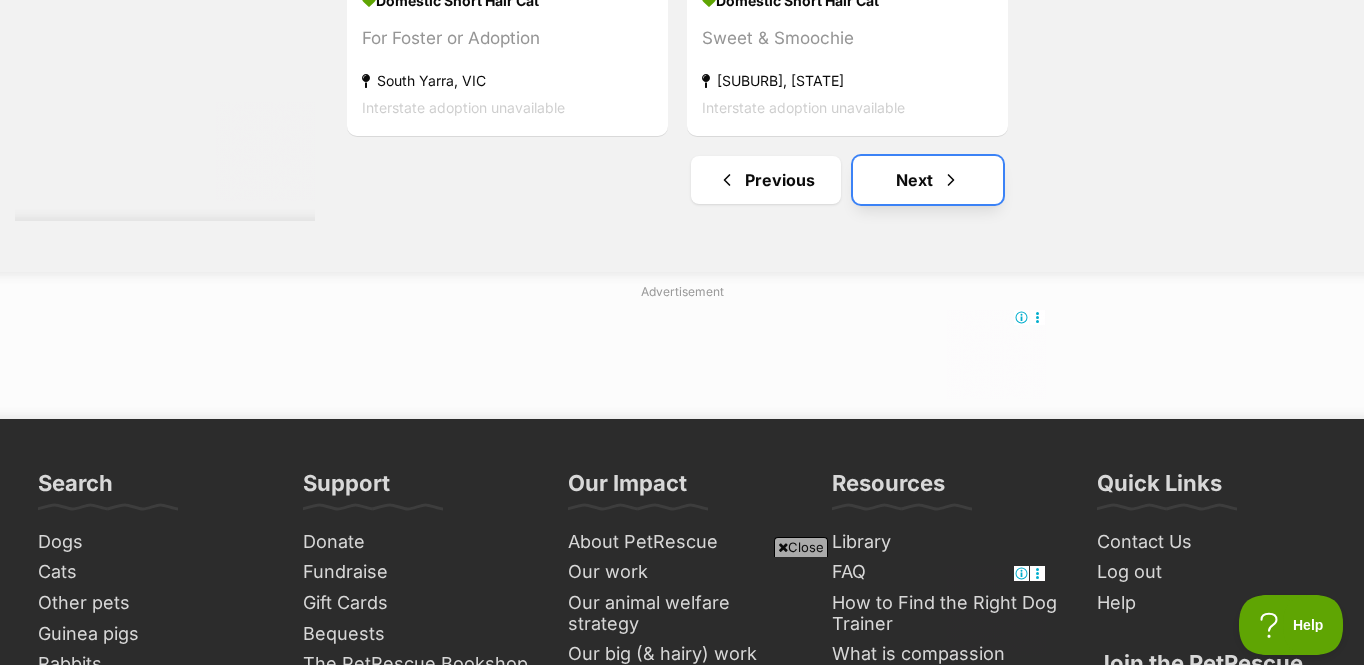 click on "Next" at bounding box center (928, 180) 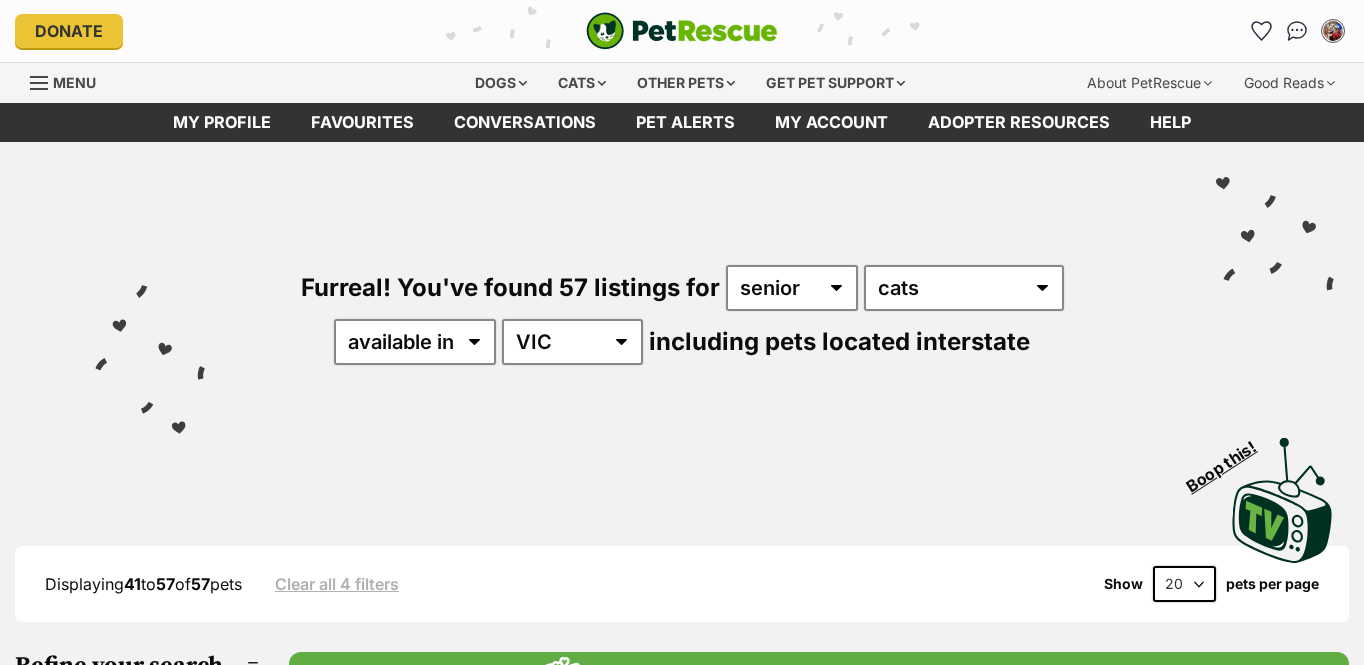 scroll, scrollTop: 0, scrollLeft: 0, axis: both 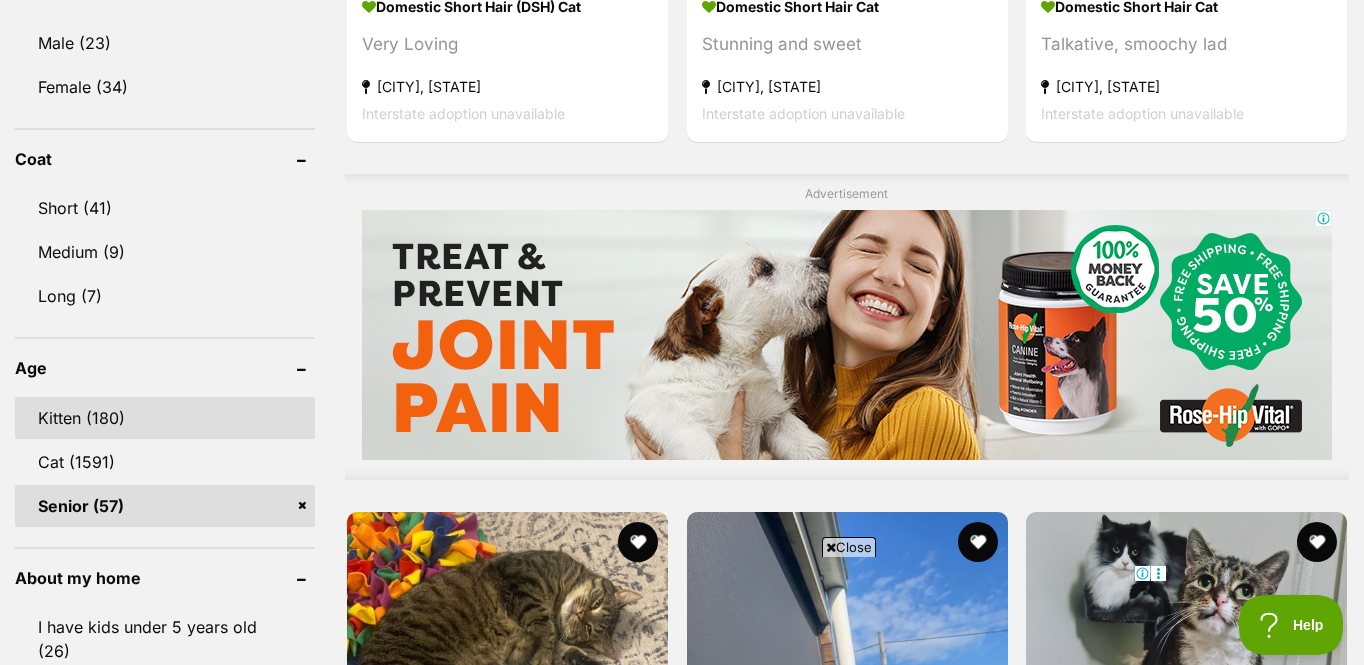 click on "Kitten (180)" at bounding box center [165, 418] 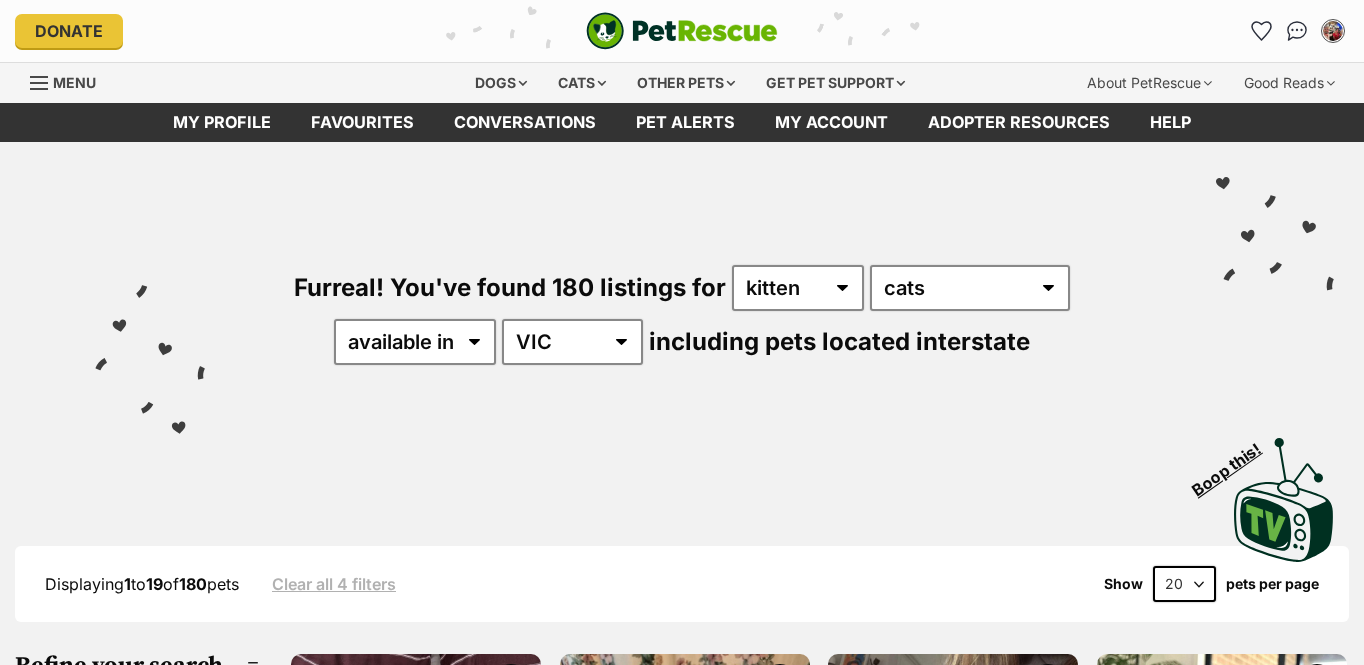 scroll, scrollTop: 0, scrollLeft: 0, axis: both 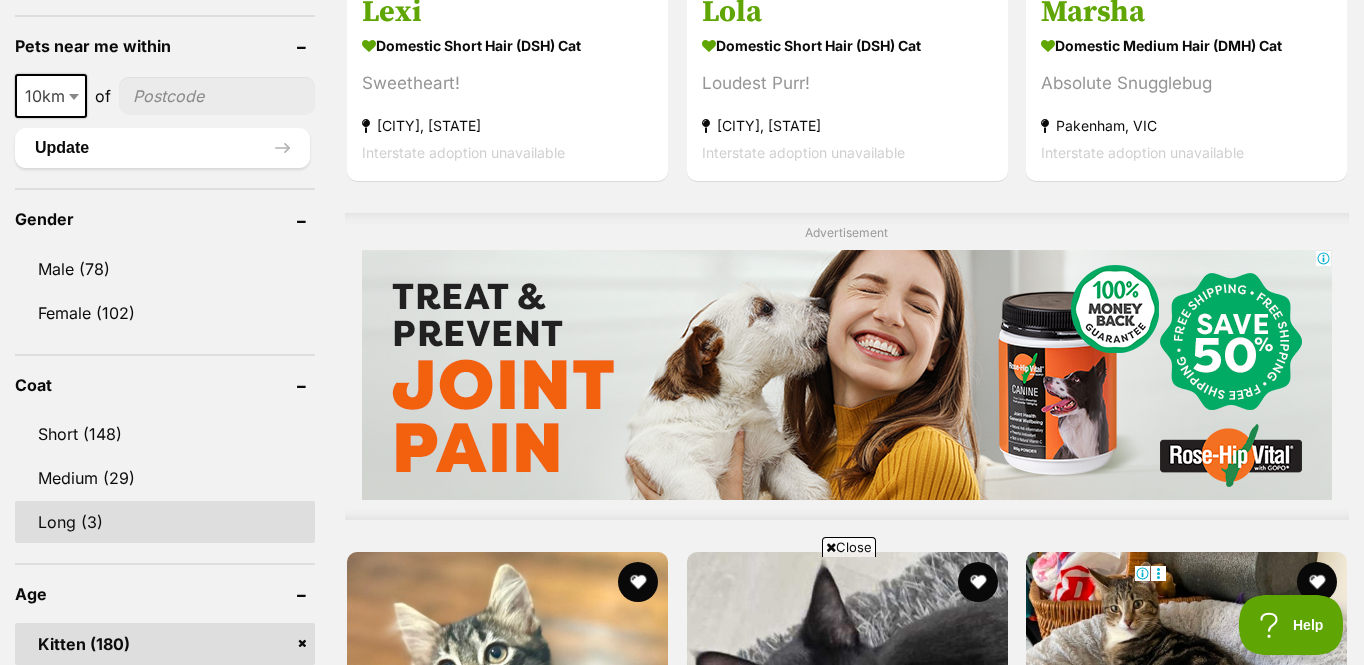 click on "Long (3)" at bounding box center (165, 522) 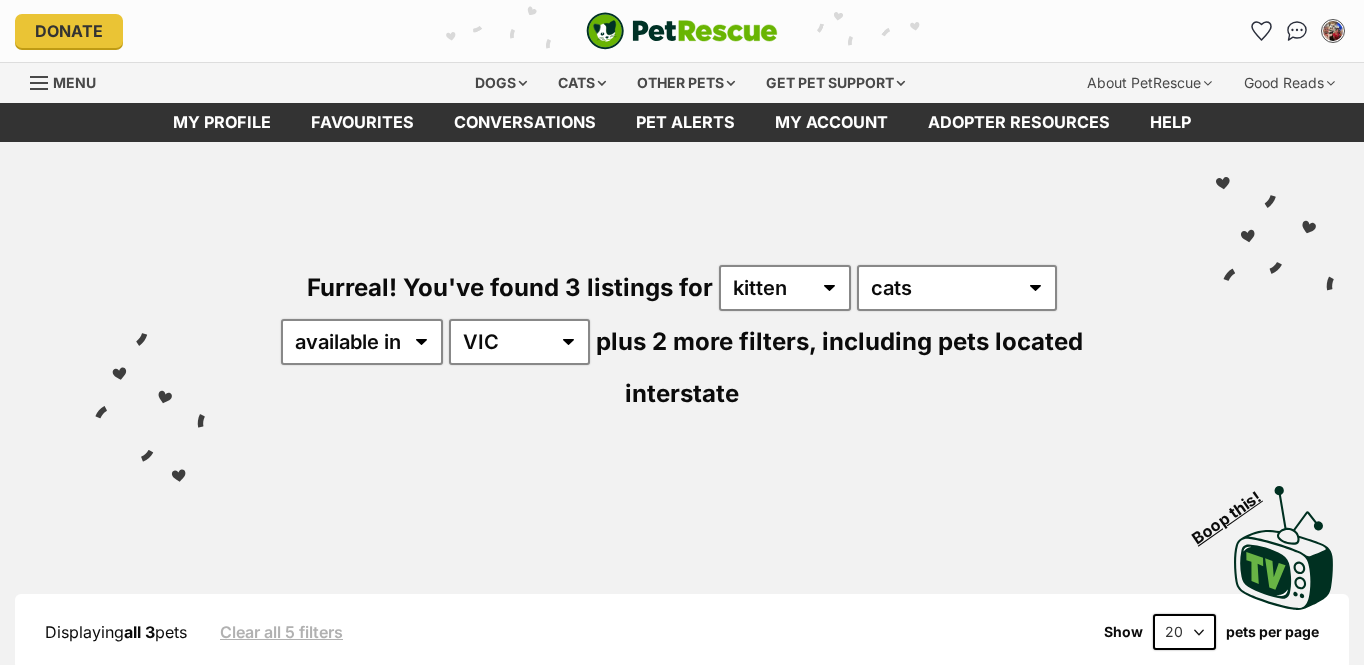 scroll, scrollTop: 0, scrollLeft: 0, axis: both 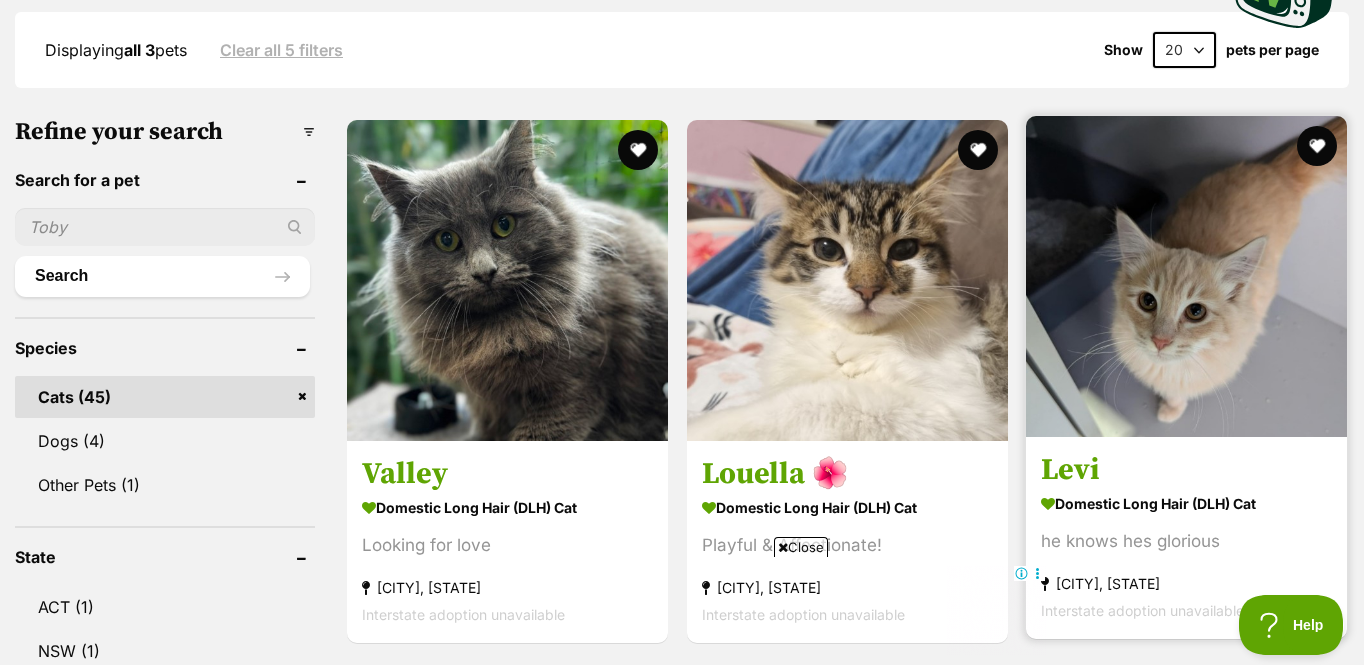click at bounding box center (1186, 276) 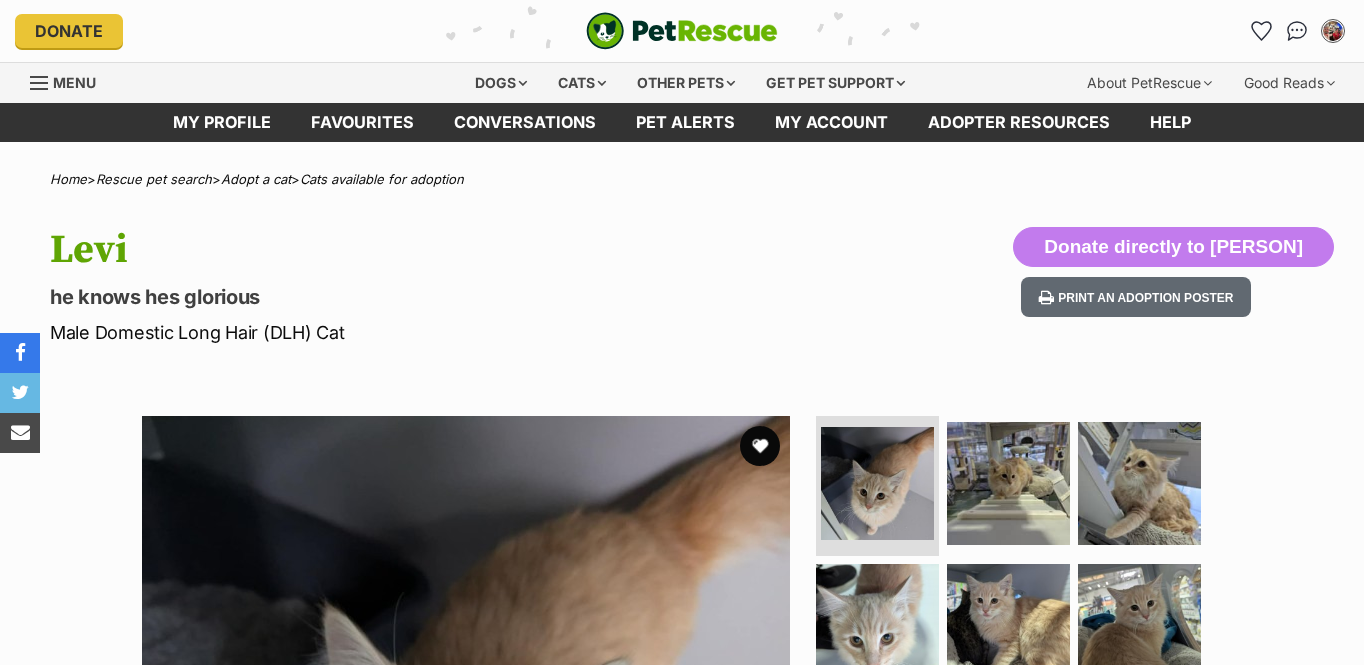 scroll, scrollTop: 0, scrollLeft: 0, axis: both 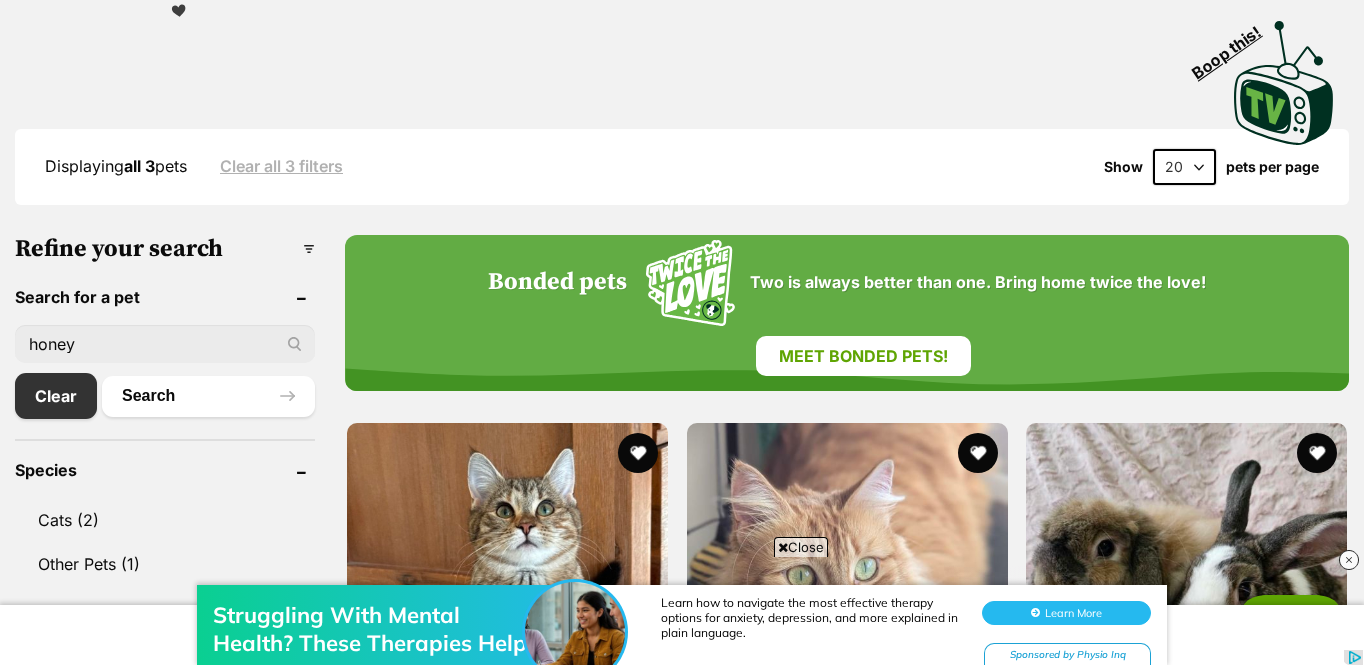 drag, startPoint x: 172, startPoint y: 353, endPoint x: -20, endPoint y: 340, distance: 192.4396 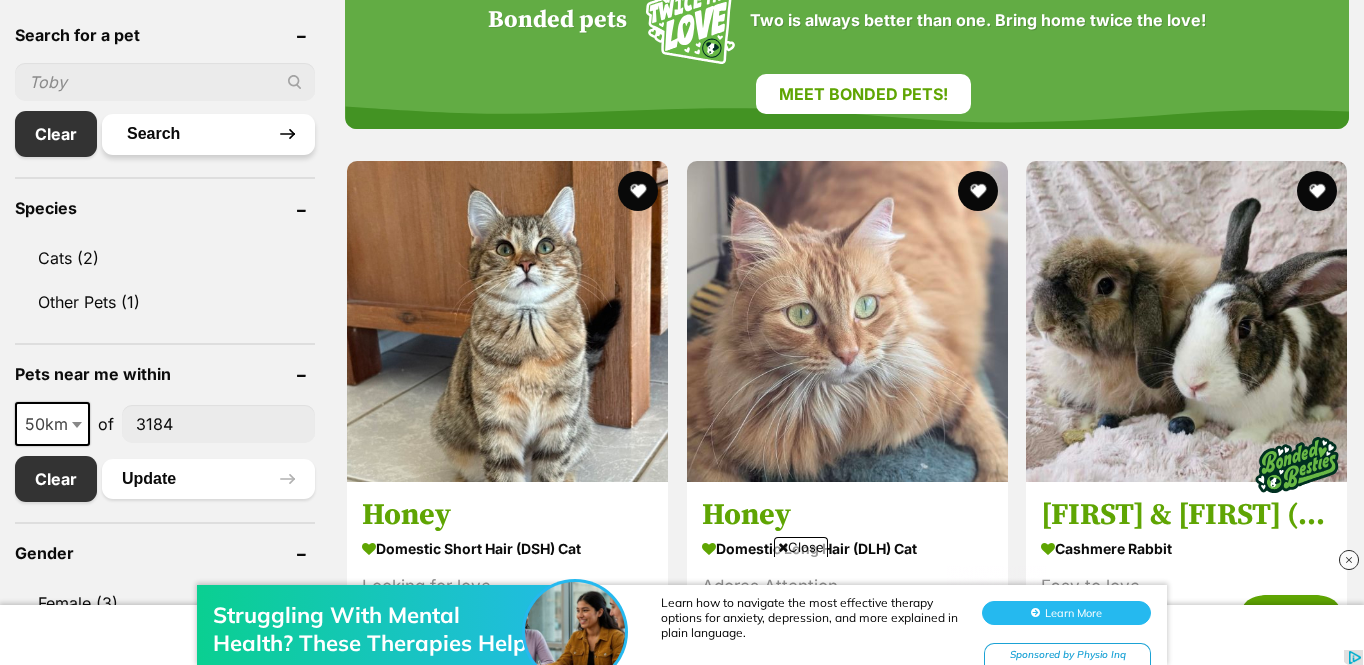 scroll, scrollTop: 675, scrollLeft: 0, axis: vertical 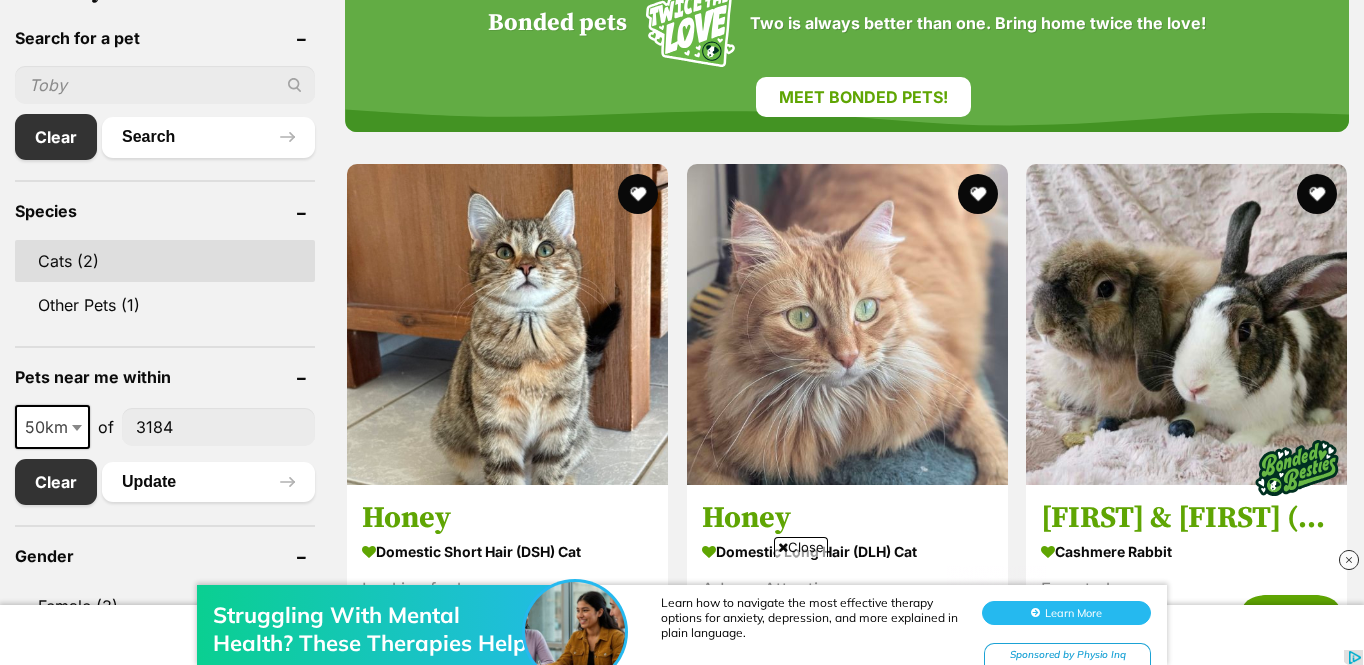 type 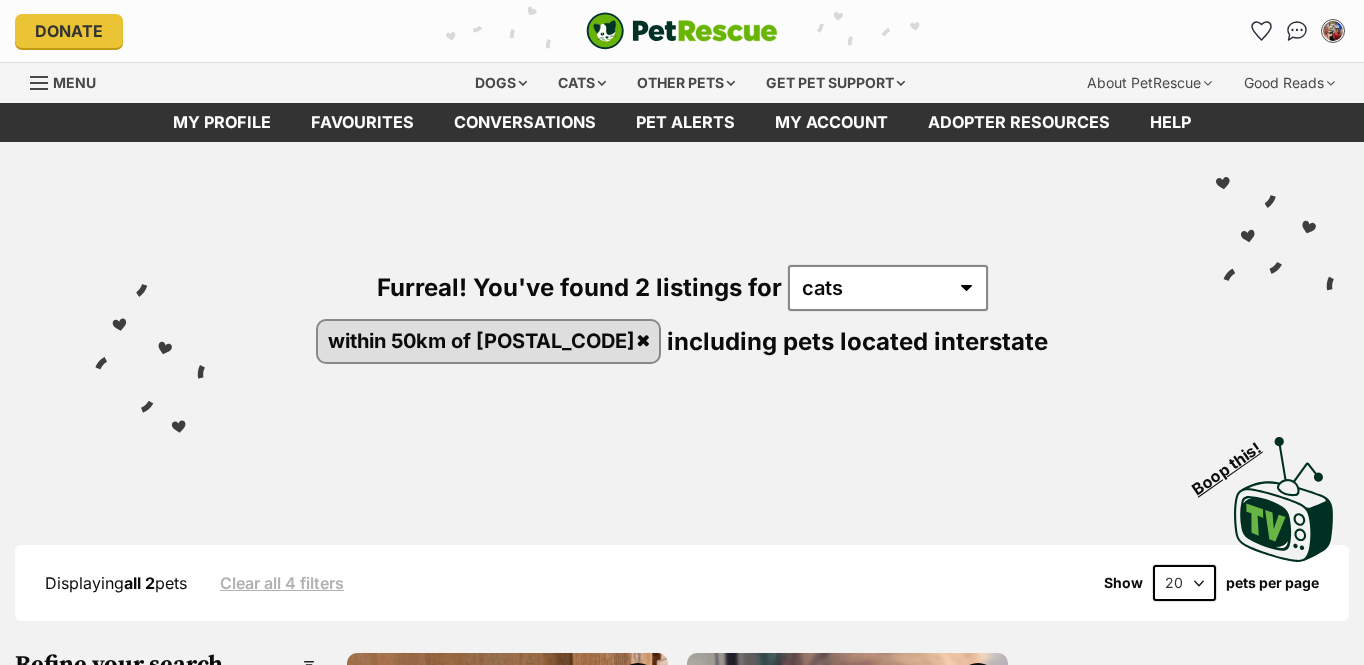 scroll, scrollTop: 0, scrollLeft: 0, axis: both 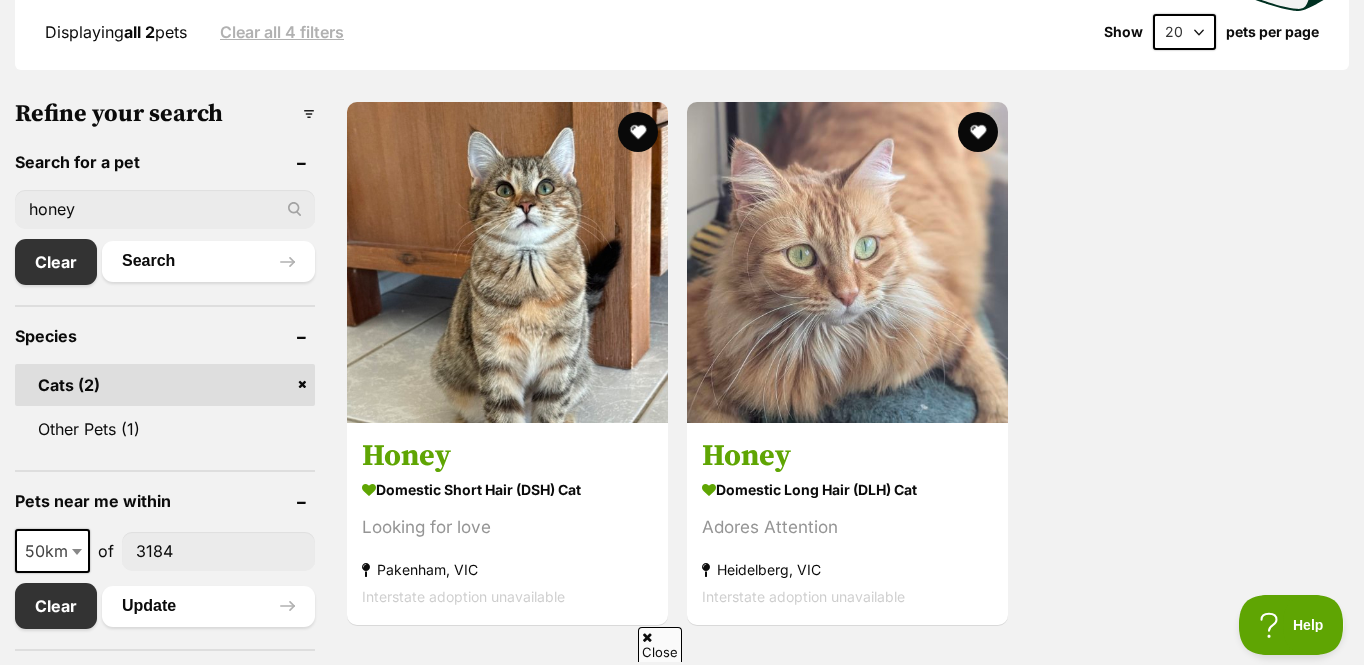 drag, startPoint x: 191, startPoint y: 219, endPoint x: 41, endPoint y: 213, distance: 150.11995 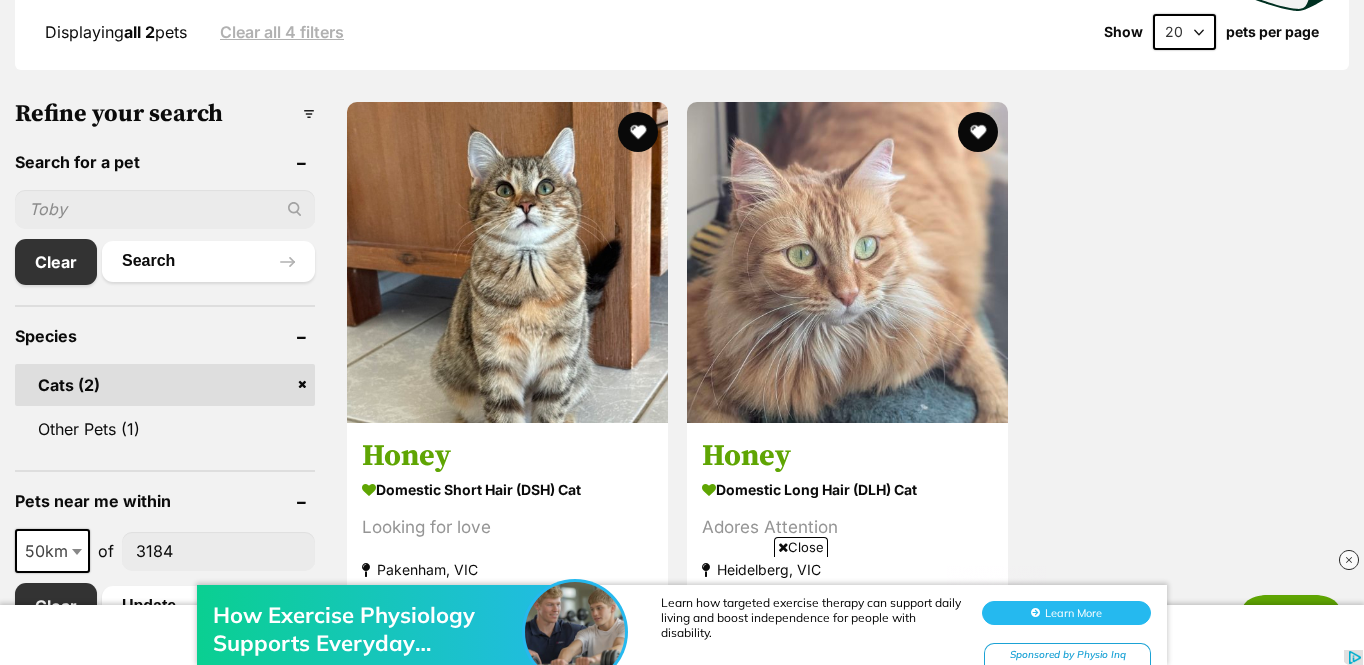 scroll, scrollTop: 0, scrollLeft: 0, axis: both 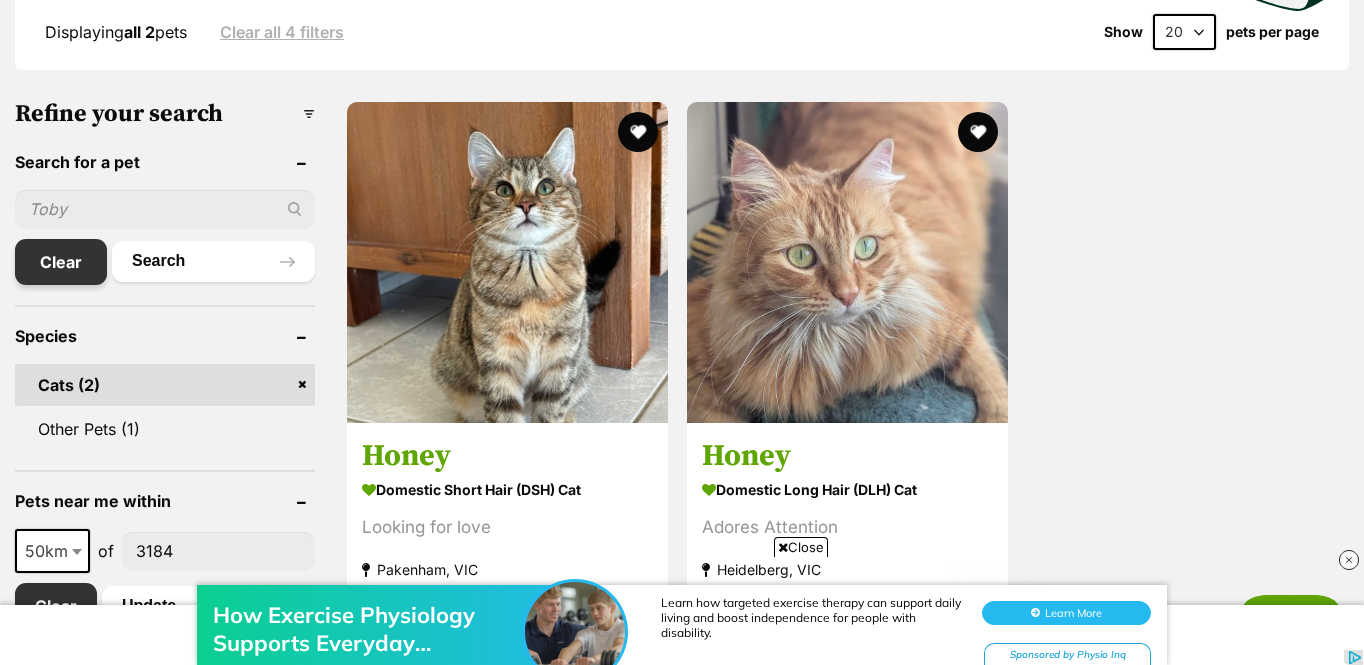 type 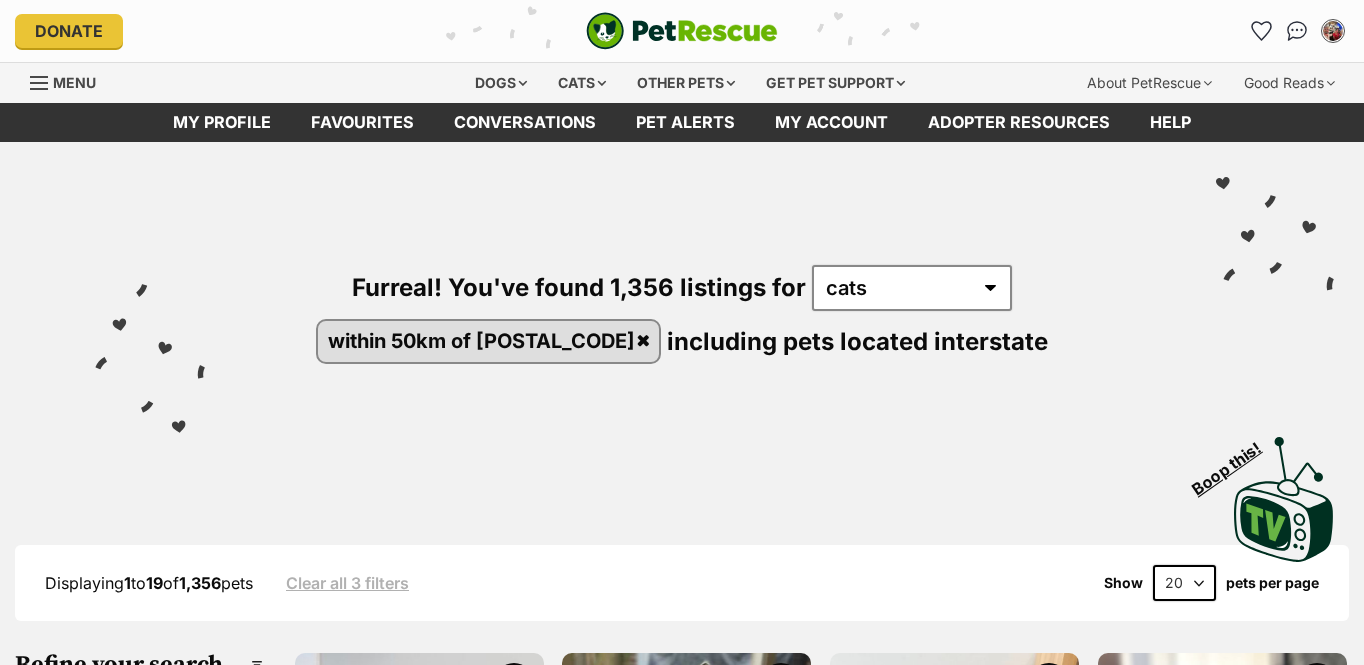 scroll, scrollTop: 0, scrollLeft: 0, axis: both 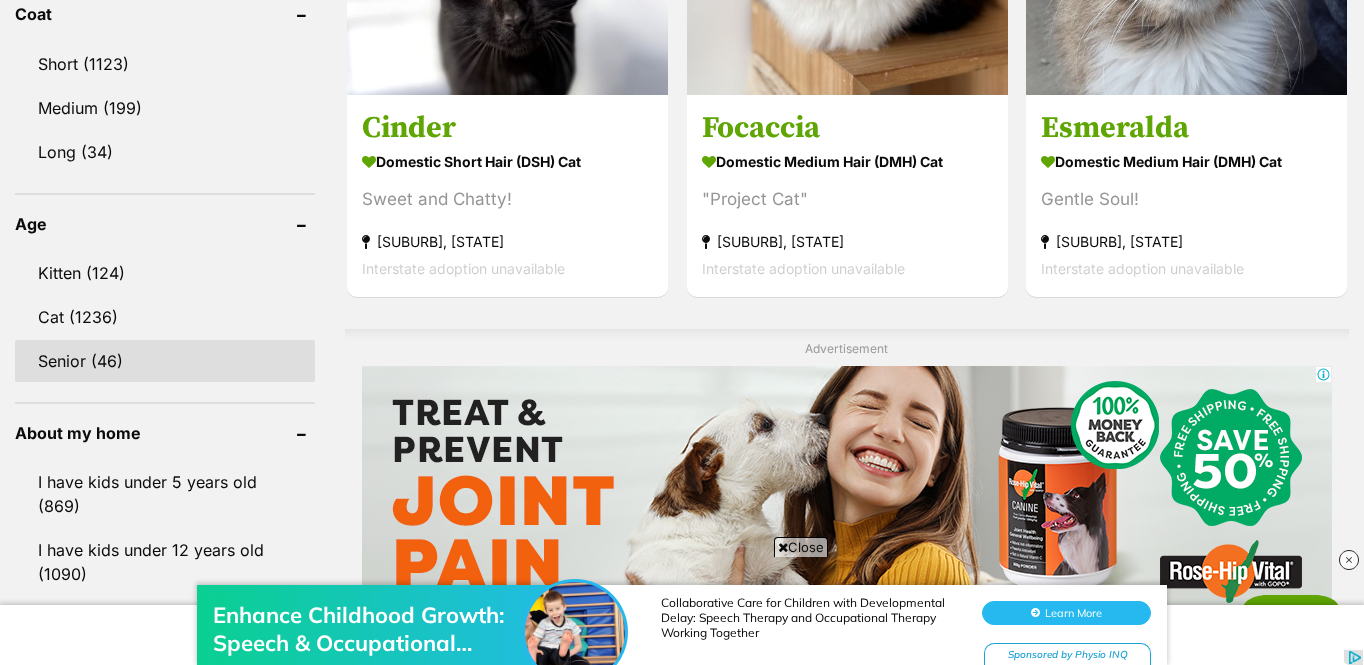 click on "Senior (46)" at bounding box center [165, 361] 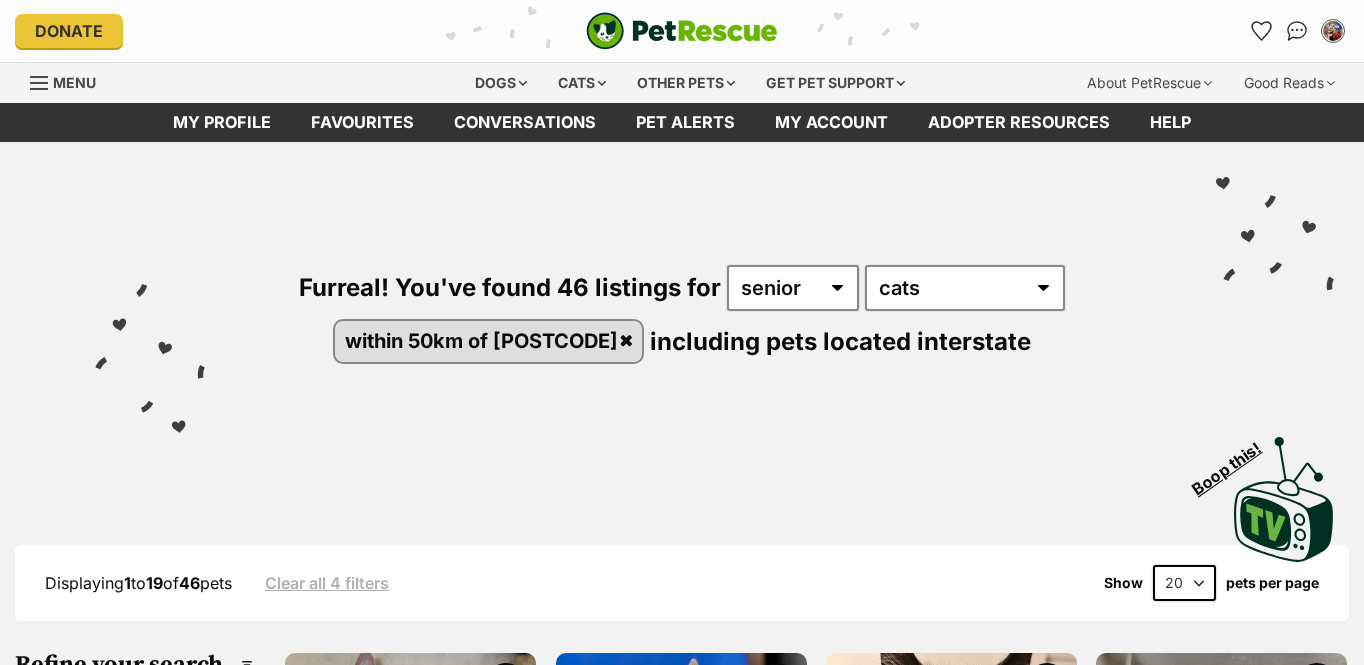 scroll, scrollTop: 0, scrollLeft: 0, axis: both 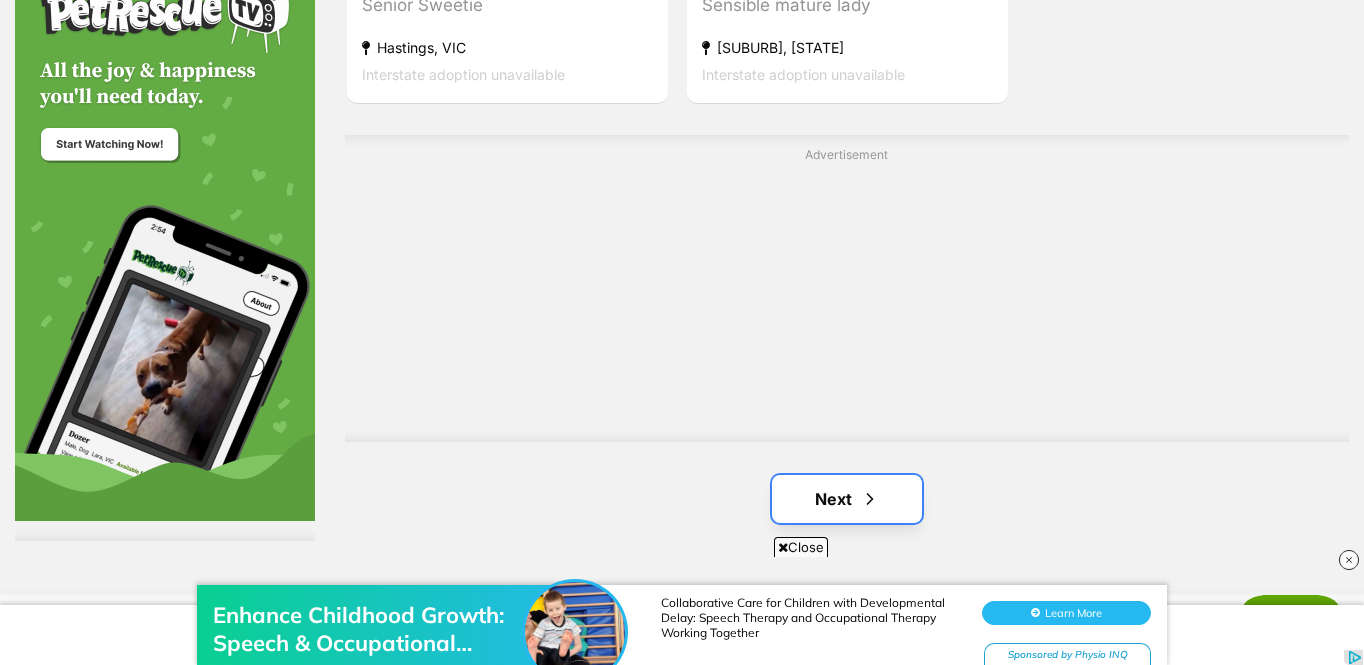 click on "Next" at bounding box center (847, 499) 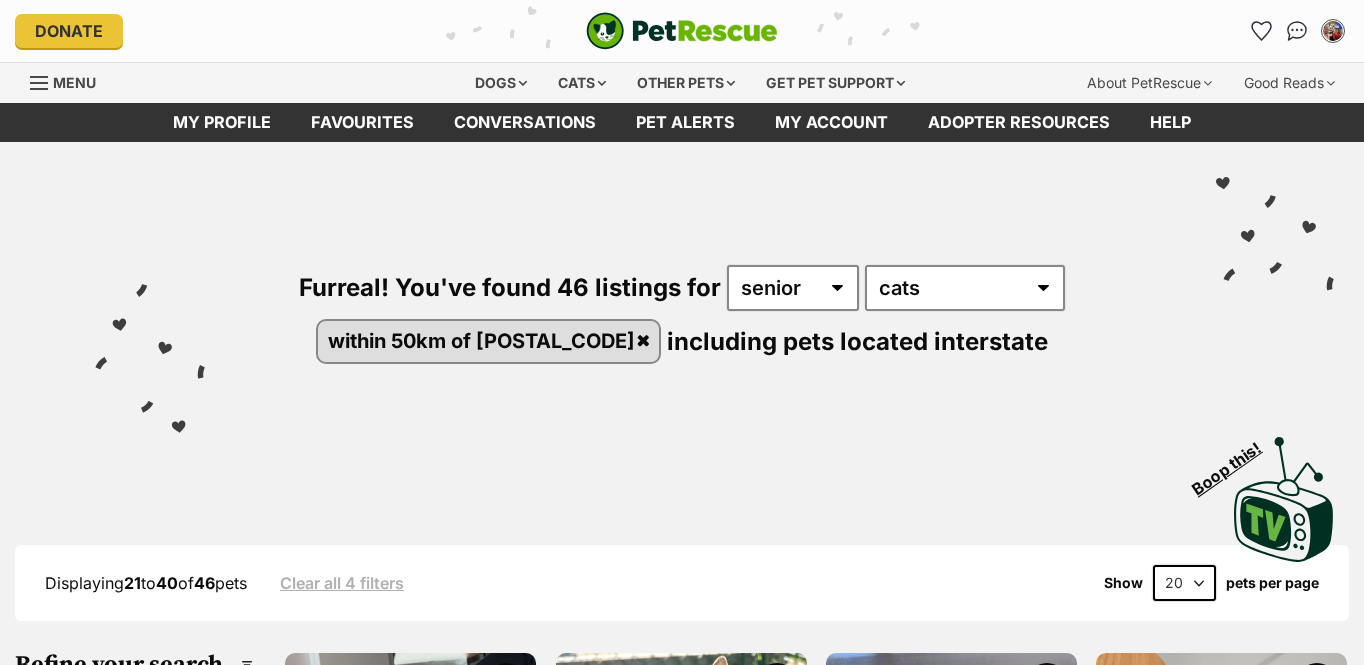 scroll, scrollTop: 0, scrollLeft: 0, axis: both 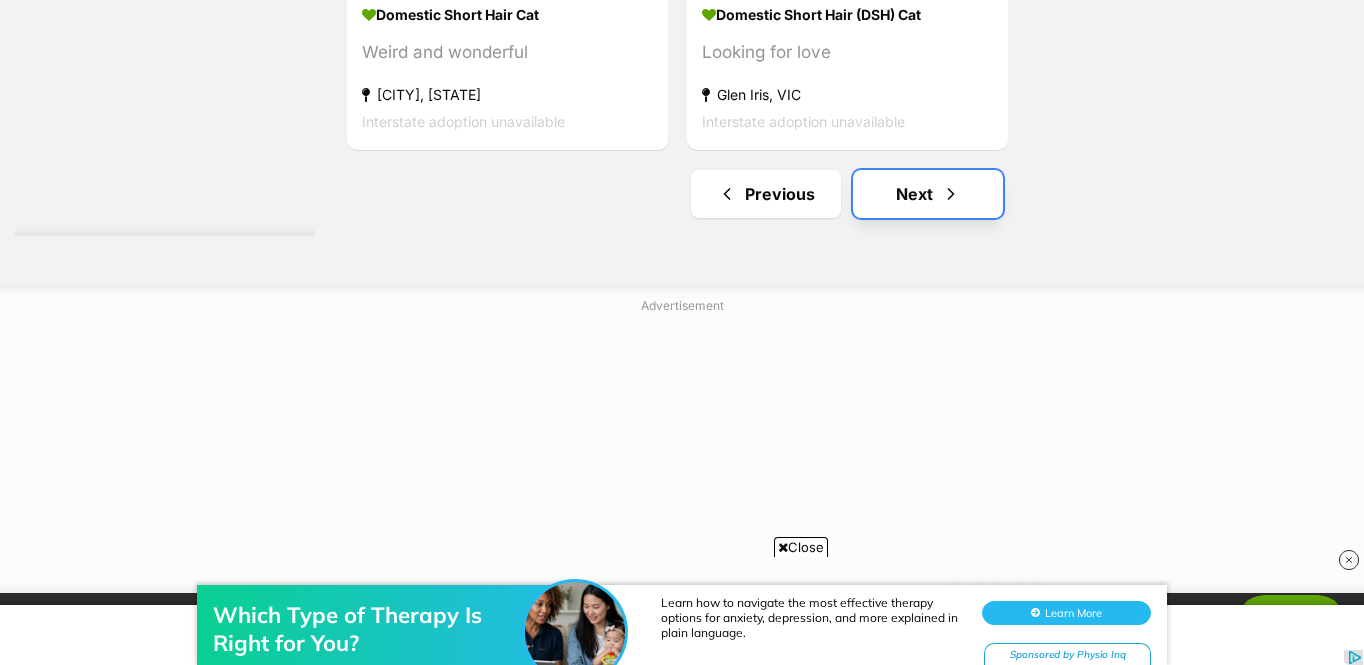 click on "Next" at bounding box center (928, 194) 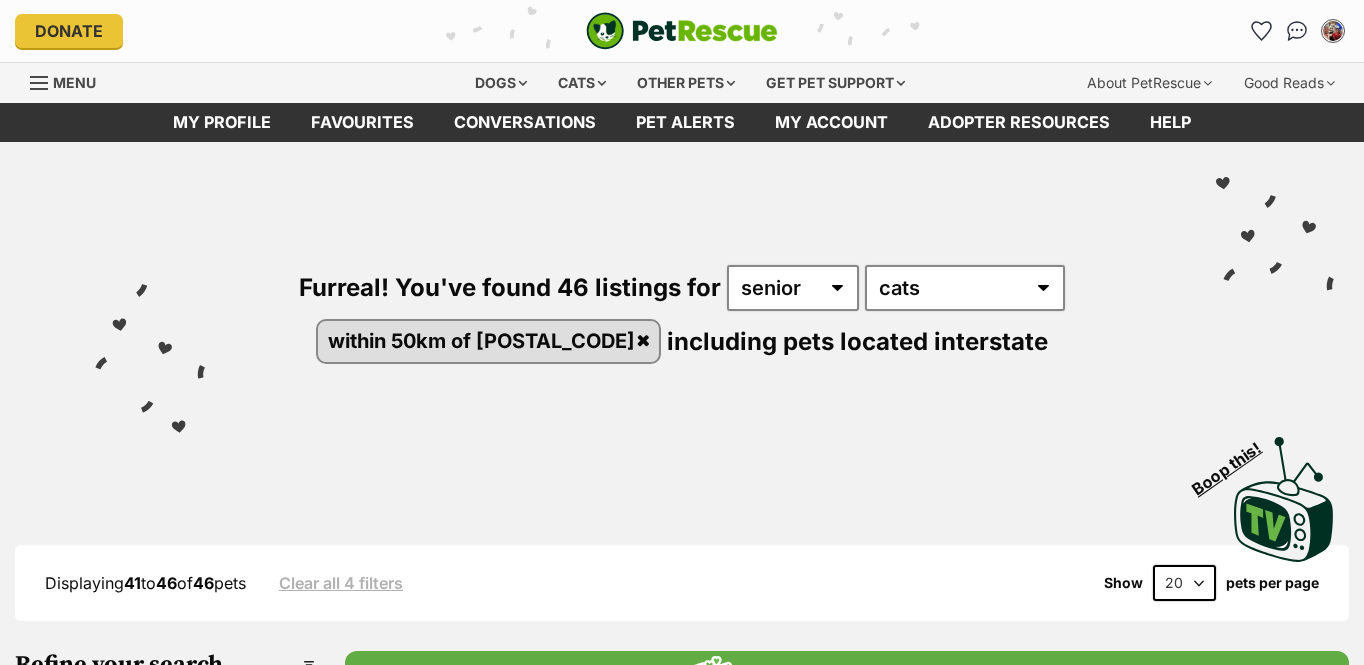 scroll, scrollTop: 0, scrollLeft: 0, axis: both 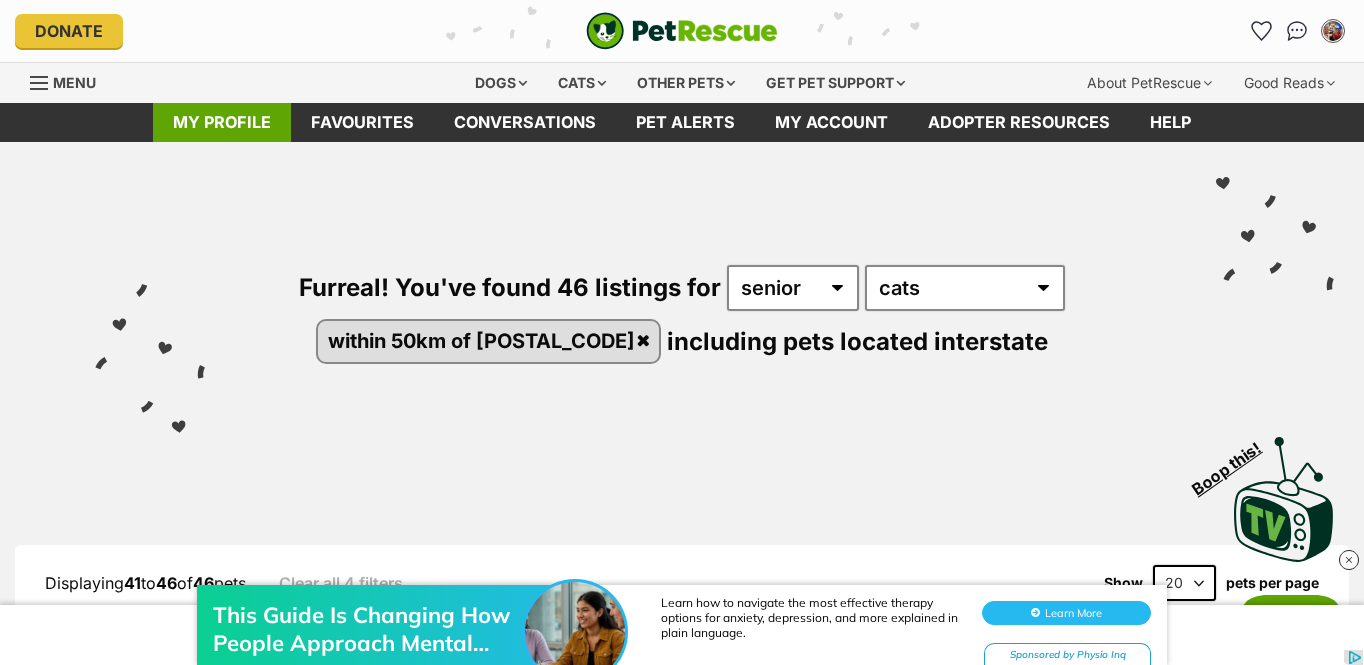 click on "My profile" at bounding box center (222, 122) 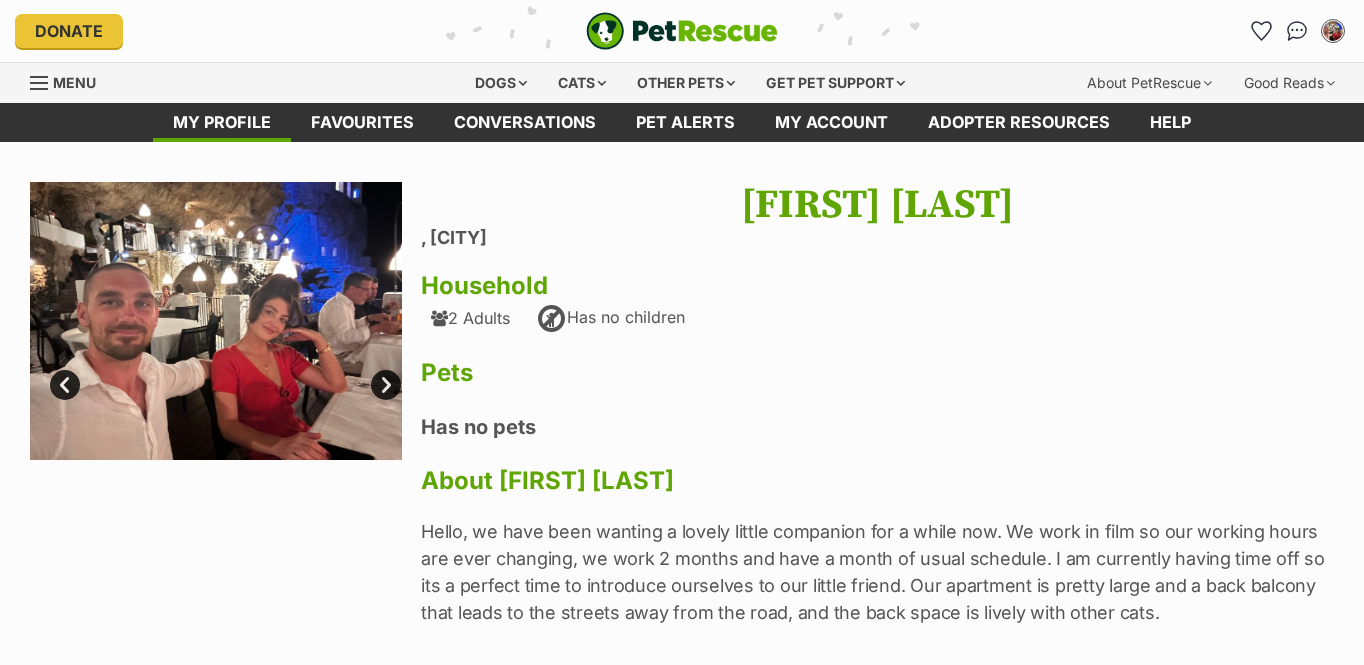 scroll, scrollTop: 0, scrollLeft: 0, axis: both 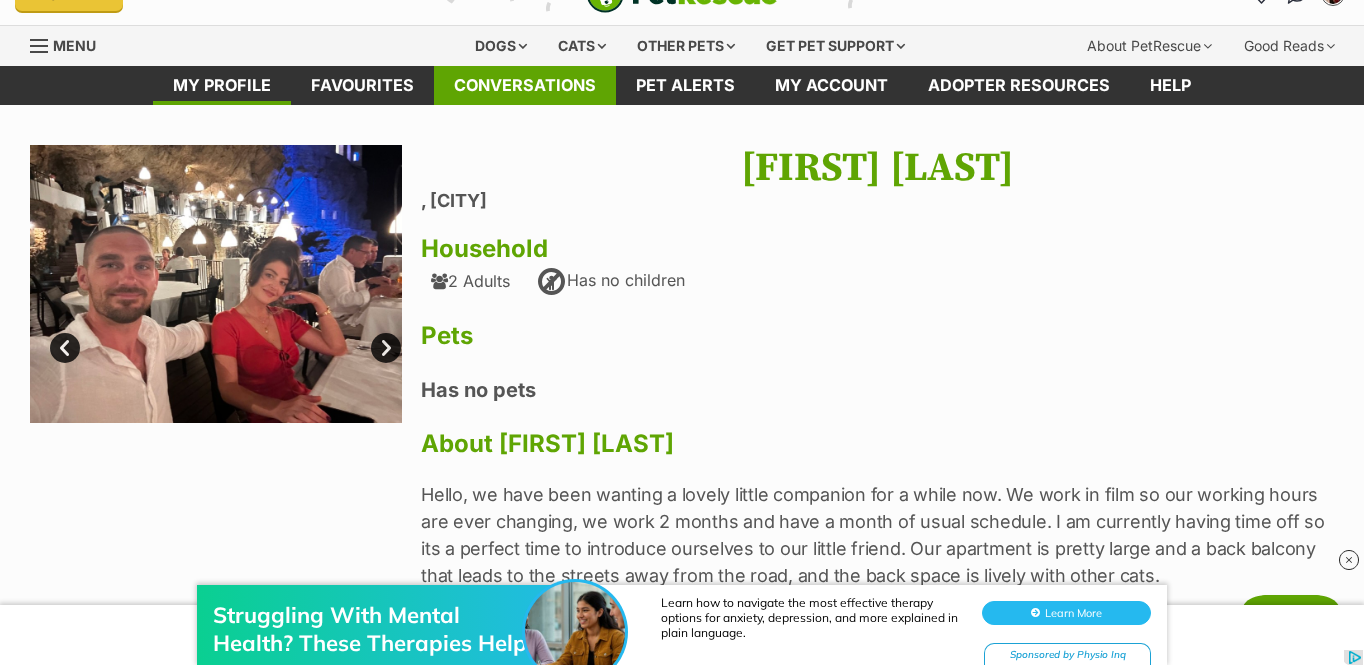 click on "Conversations" at bounding box center [525, 85] 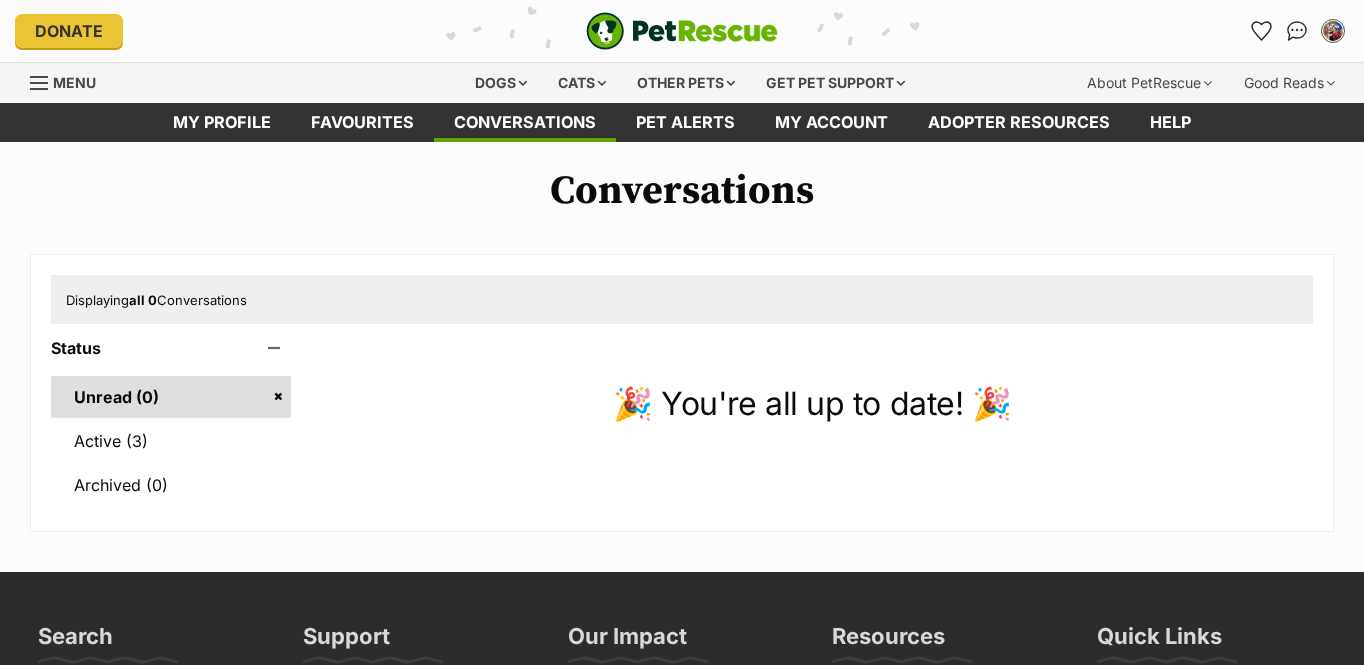 scroll, scrollTop: 0, scrollLeft: 0, axis: both 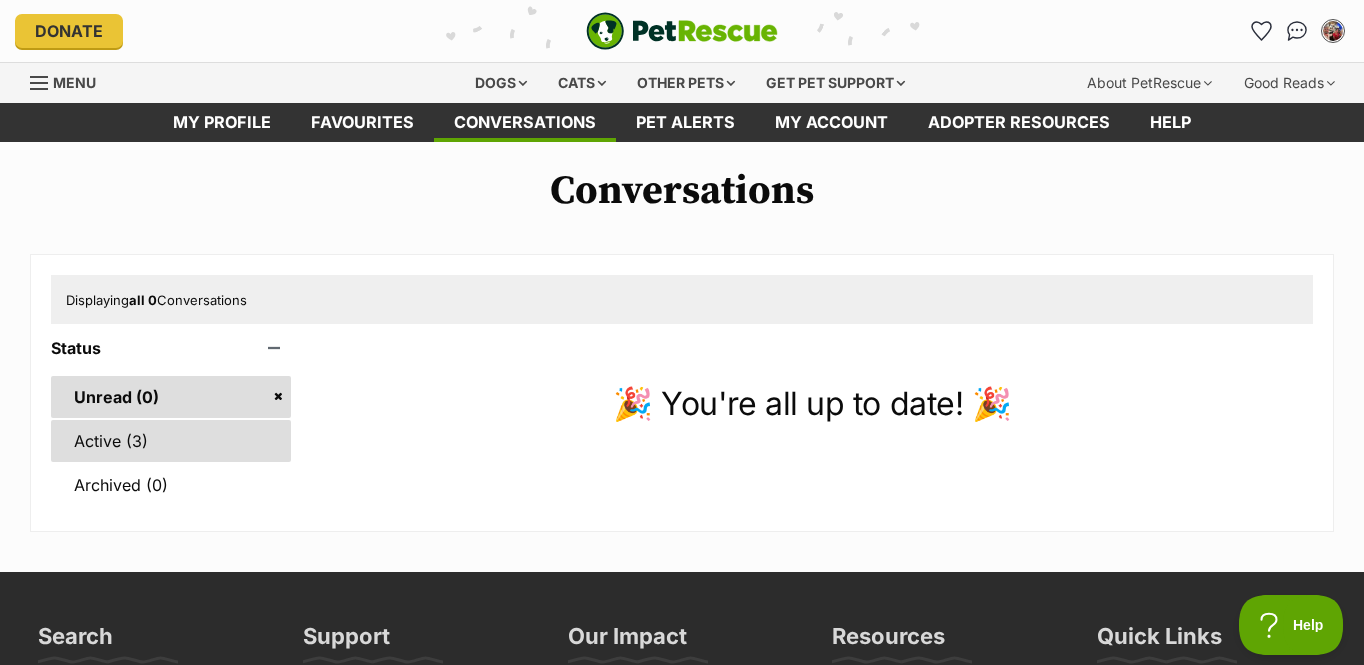 click on "Active (3)" at bounding box center (171, 441) 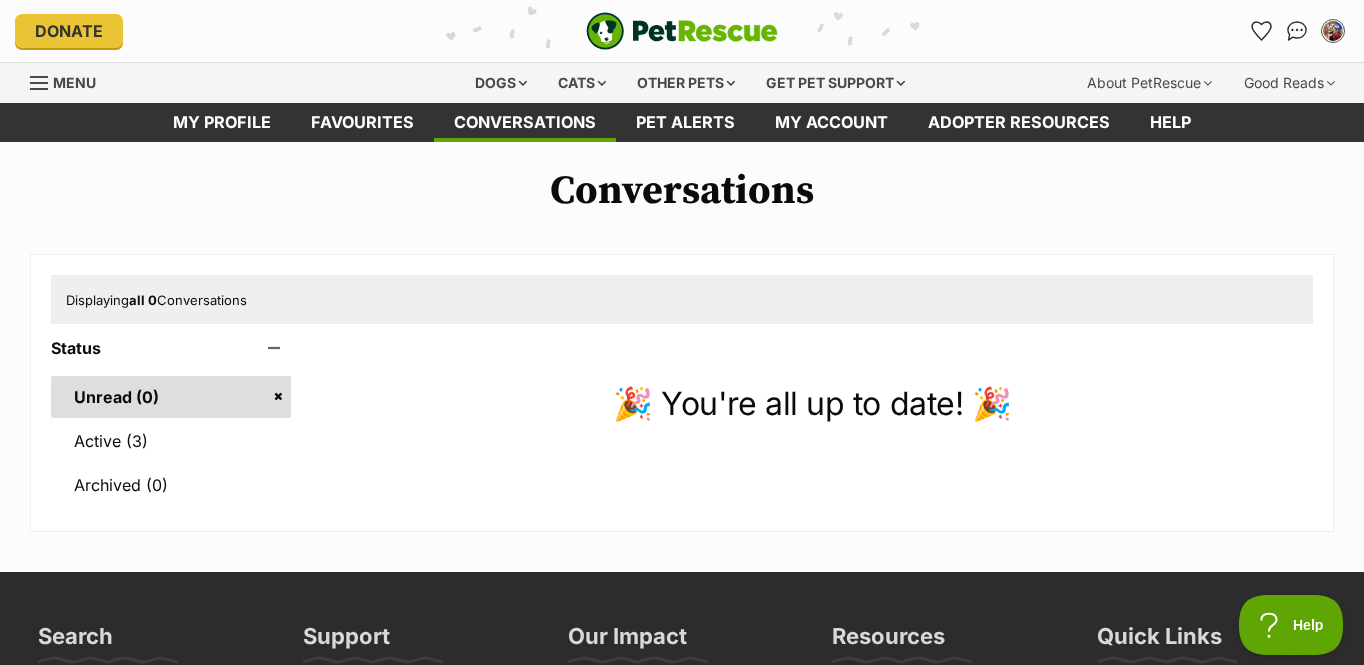 scroll, scrollTop: 0, scrollLeft: 0, axis: both 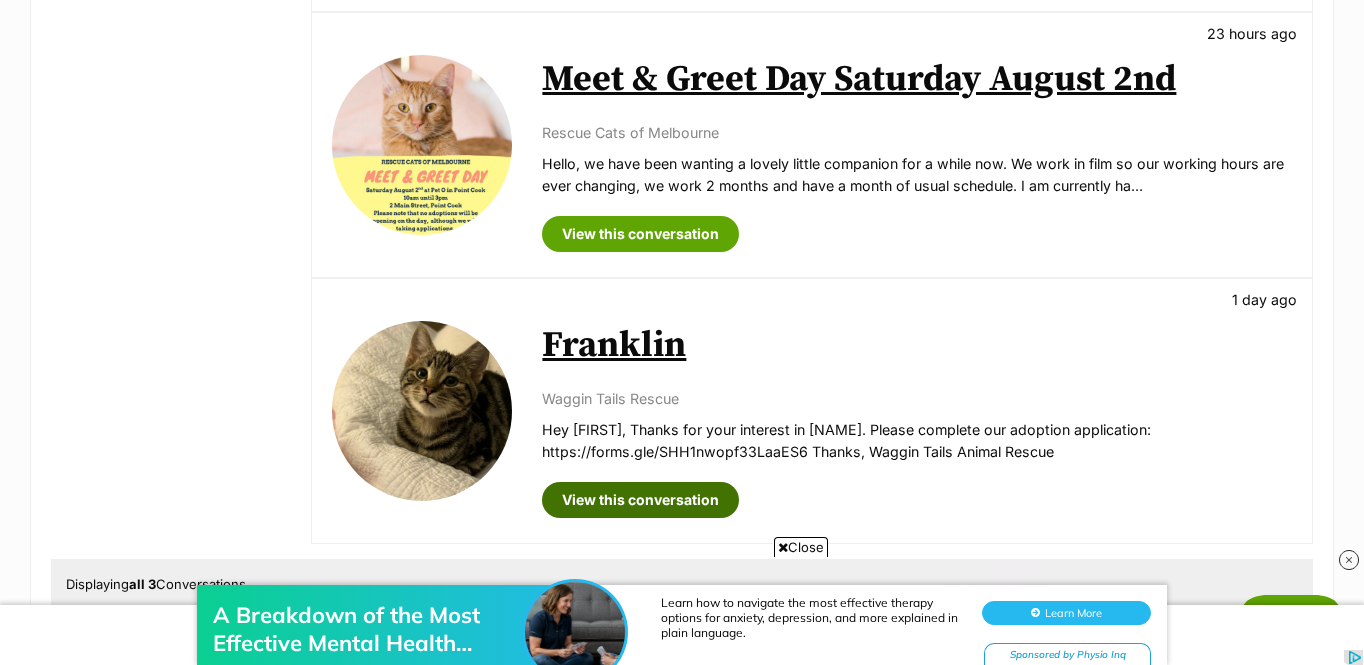 click on "View this conversation" at bounding box center [640, 500] 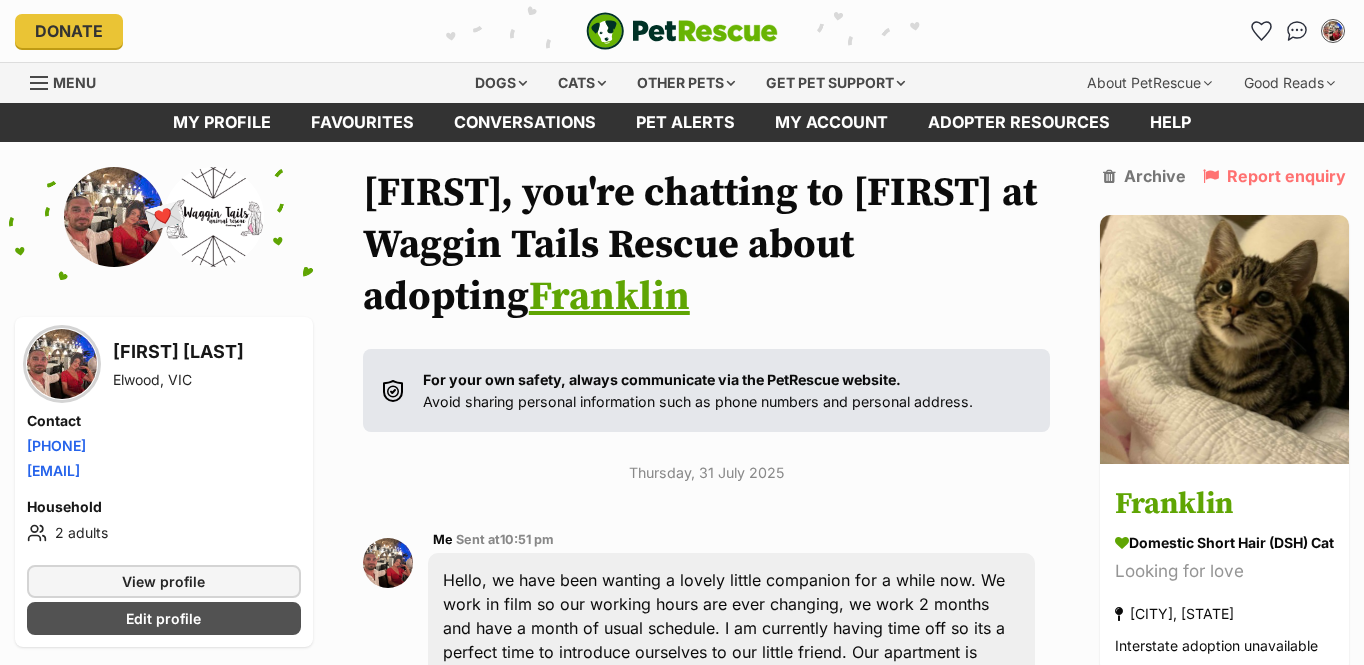 scroll, scrollTop: 4, scrollLeft: 0, axis: vertical 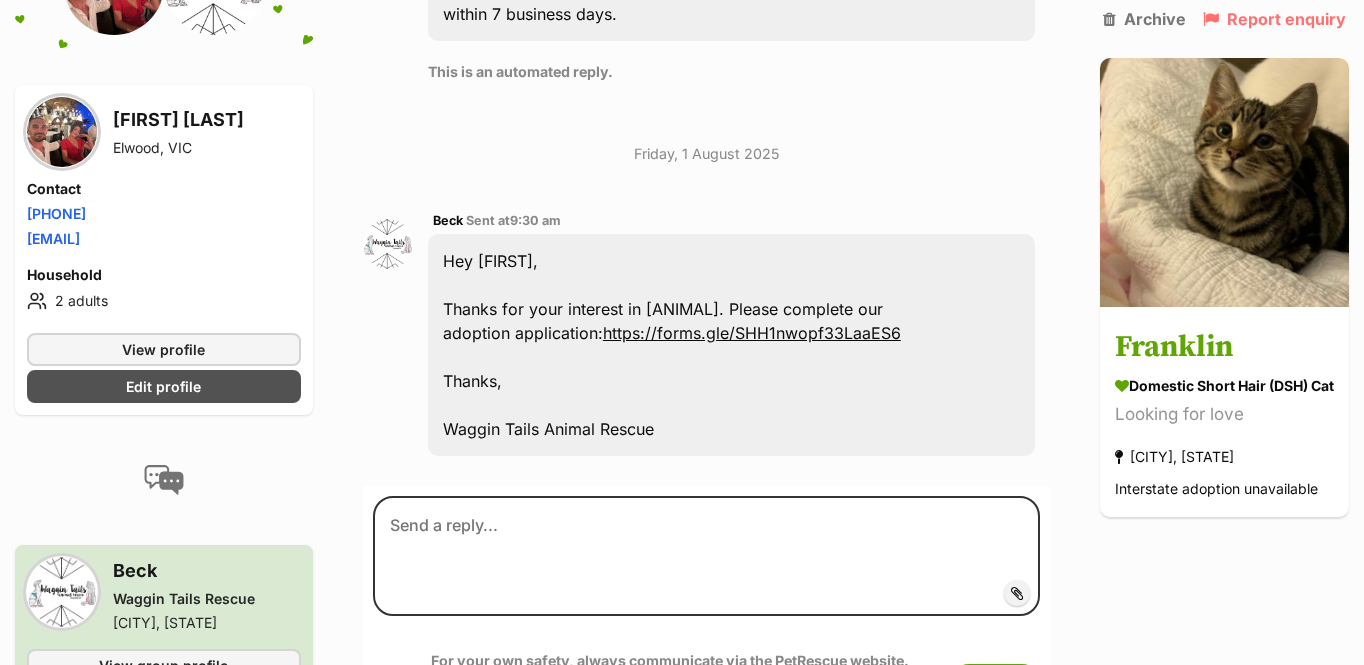 click on "https://forms.gle/SHH1nwopf33LaaES6" at bounding box center [752, 333] 